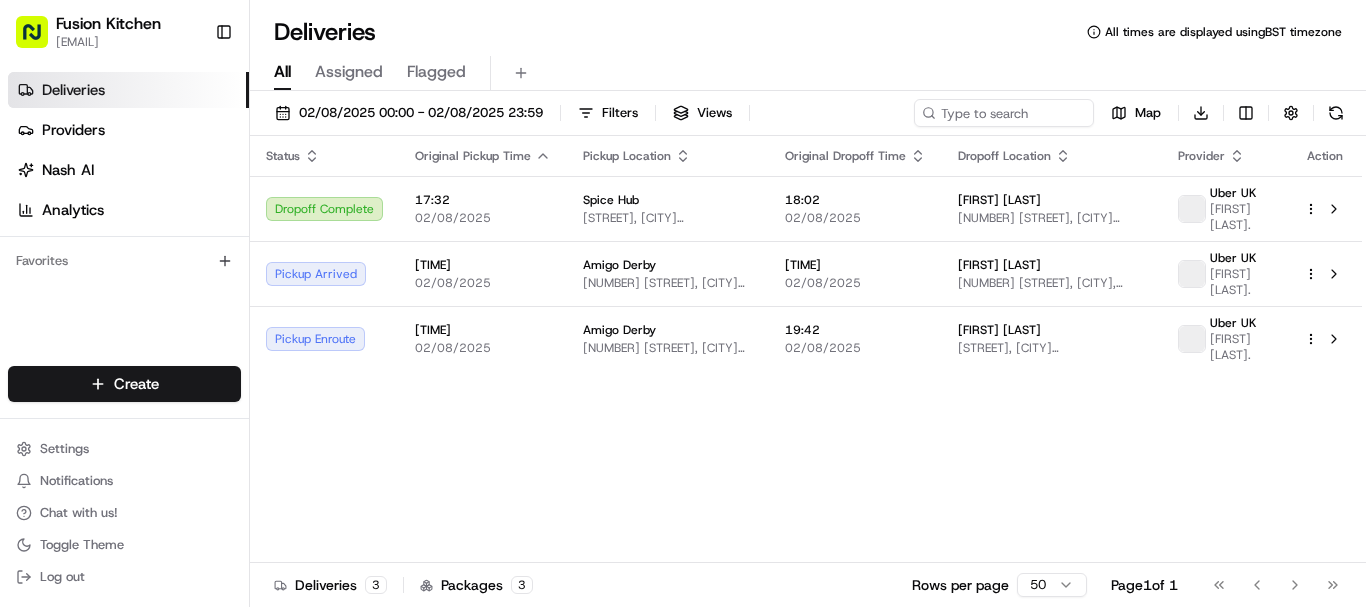 scroll, scrollTop: 0, scrollLeft: 0, axis: both 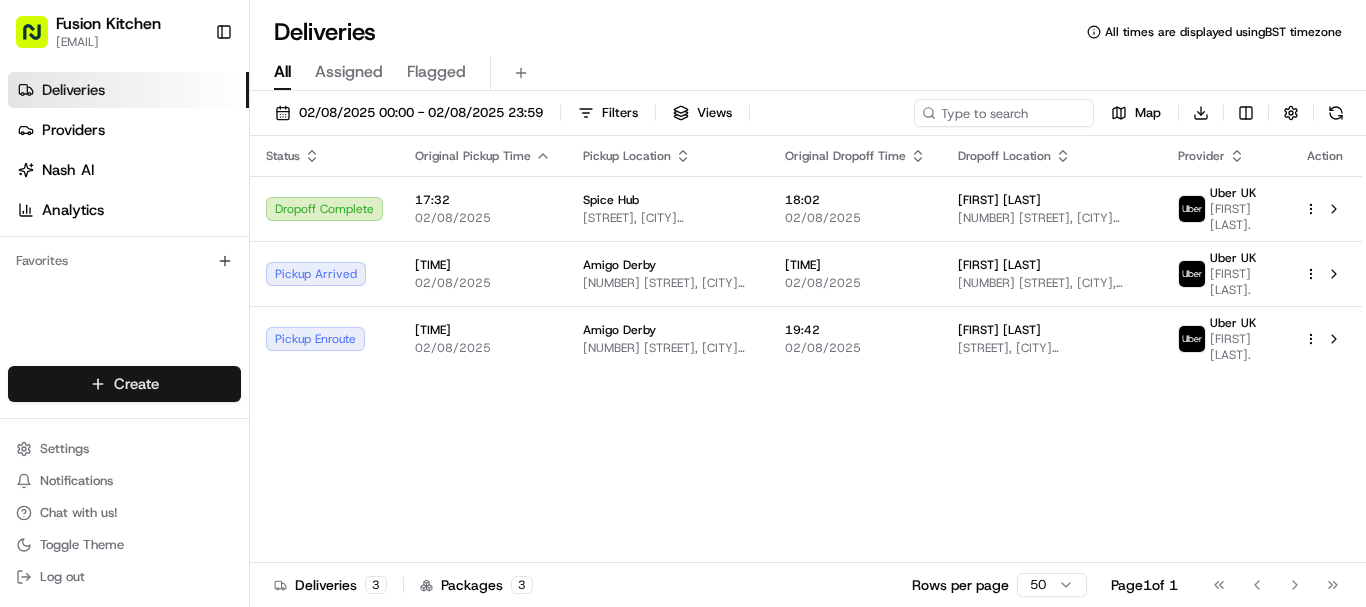 click on "Fusion Kitchen [EMAIL] Toggle Sidebar Deliveries Providers Nash AI Analytics Favorites Main Menu Members & Organization Organization Users Roles Preferences Customization Tracking Orchestration Automations Dispatch Strategy Locations Pickup Locations Dropoff Locations Billing Billing Refund Requests Integrations Notification Triggers Webhooks API Keys Request Logs Create Settings Notifications Chat with us! Toggle Theme Log out Deliveries All times are displayed using BST timezone All Assigned Flagged 02/08/2025 00:00 - 02/08/2025 23:59 Filters Views Map Download Status Original Pickup Time Pickup Location Original Dropoff Time Dropoff Location Provider Action Dropoff Complete 17:32 02/08/2025 Spice Hub [STREET], [CITY] [POSTAL_CODE], UK 18:02 02/08/2025 [FIRST] [LAST] [NUMBER] [STREET], [CITY] [POSTAL_CODE], UK Uber UK [FIRST] [LAST] Pickup Arrived 19:08 02/08/2025 Amigo Derby [NUMBER] [STREET], [CITY] [POSTAL_CODE], UK 19:38 02/08/2025 [FIRST] [LAST] Uber UK [FIRST] [LAST] Pickup Enroute 19:12" at bounding box center (683, 303) 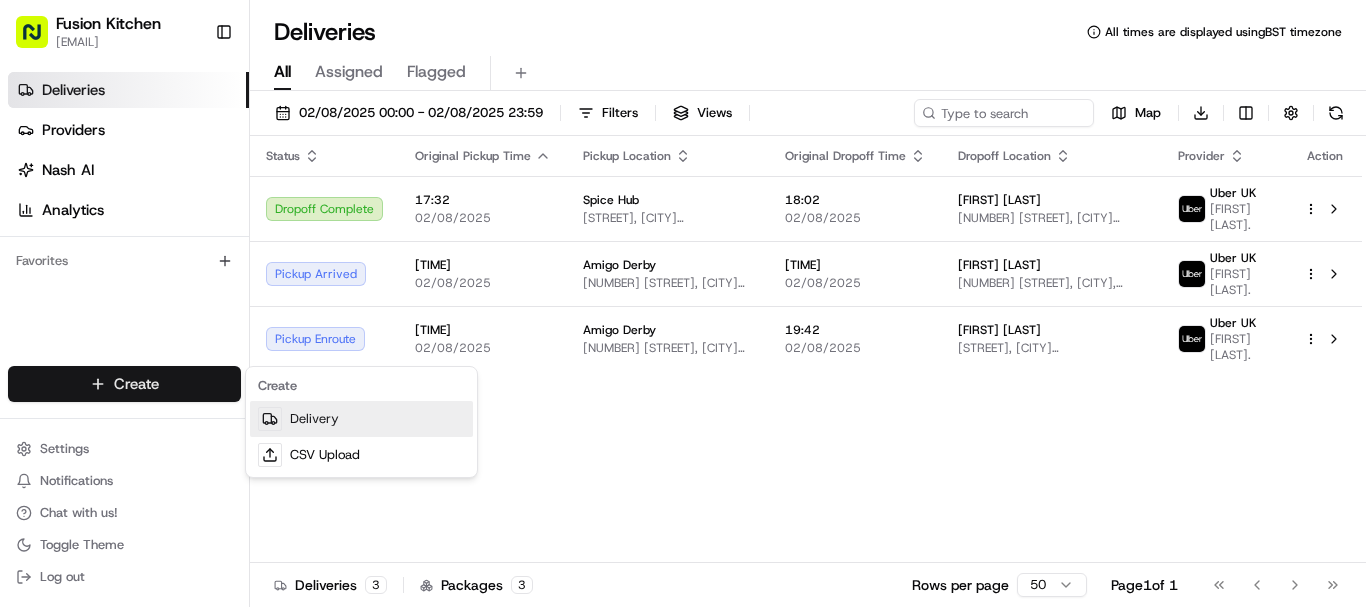 click on "Delivery" at bounding box center [361, 419] 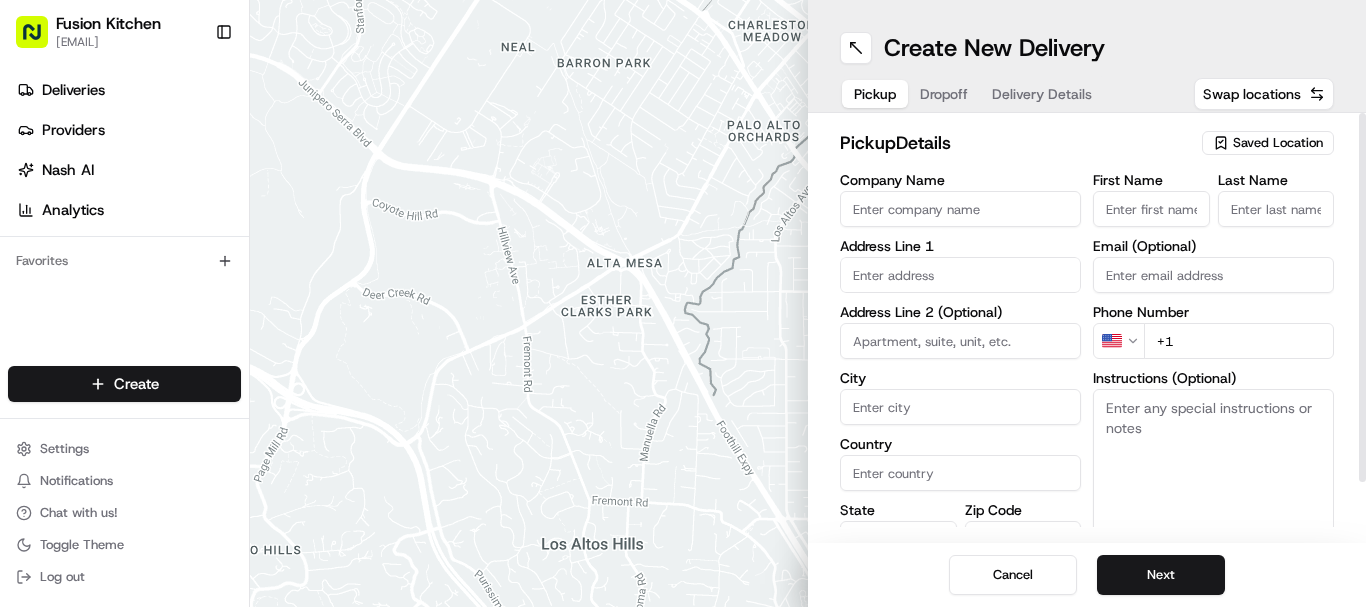 click on "Company Name" at bounding box center (960, 209) 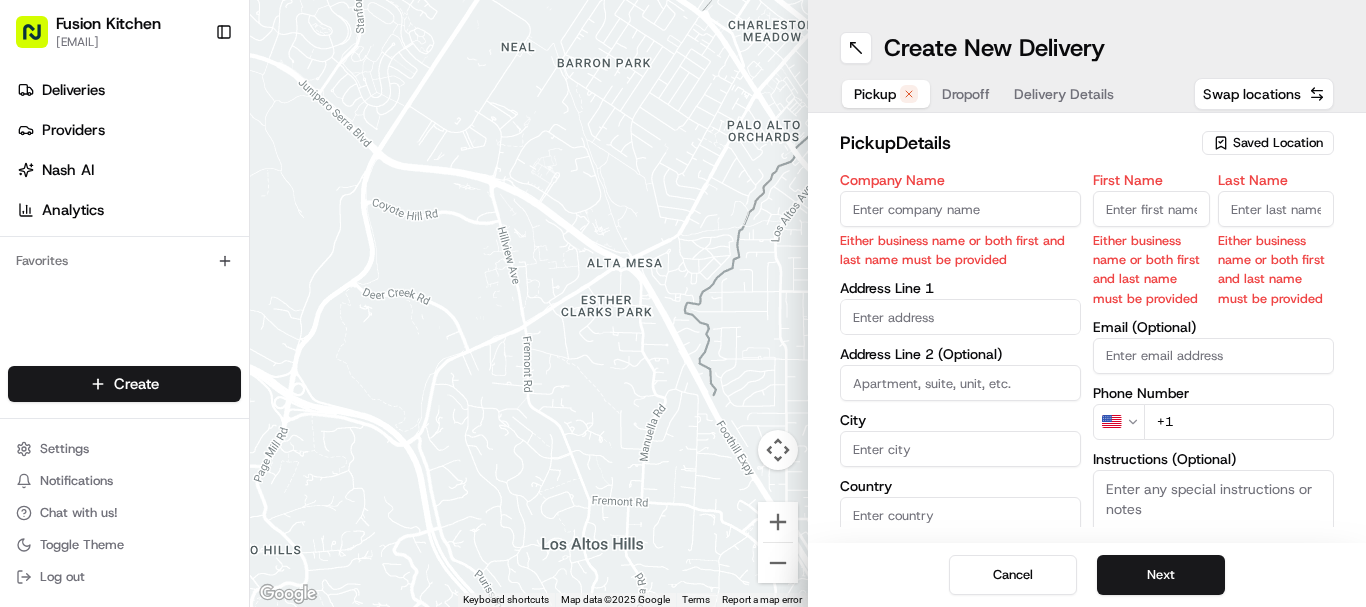 paste on "Amigo Derby" 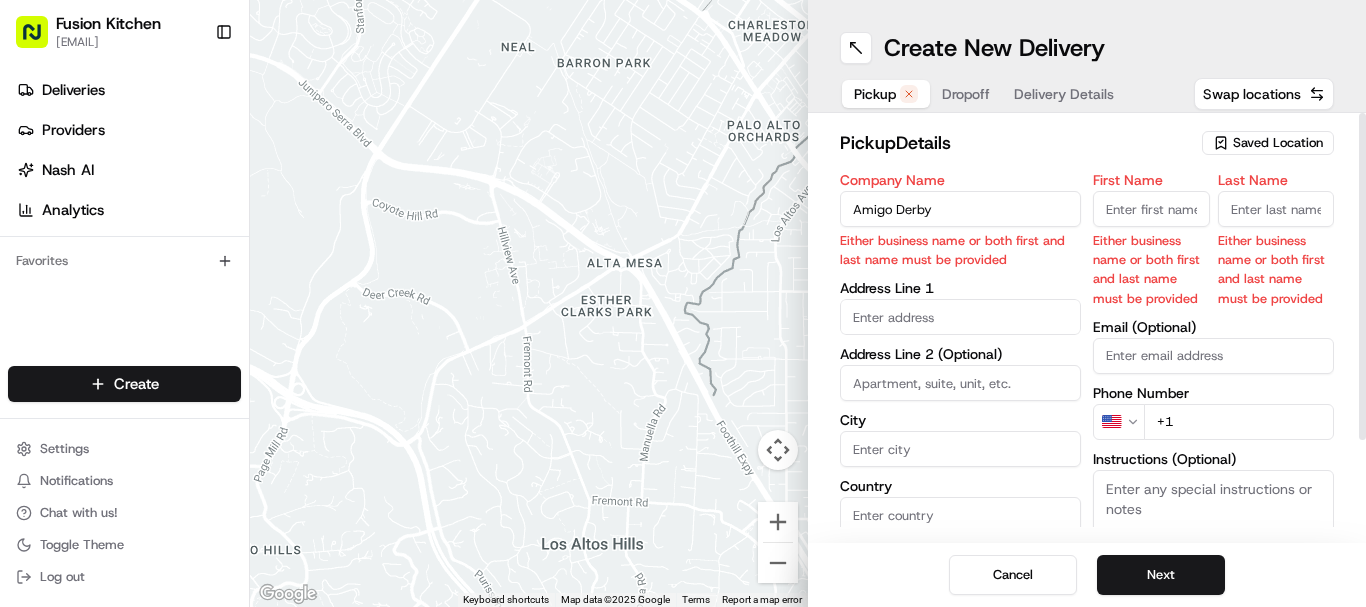 type on "Amigo Derby" 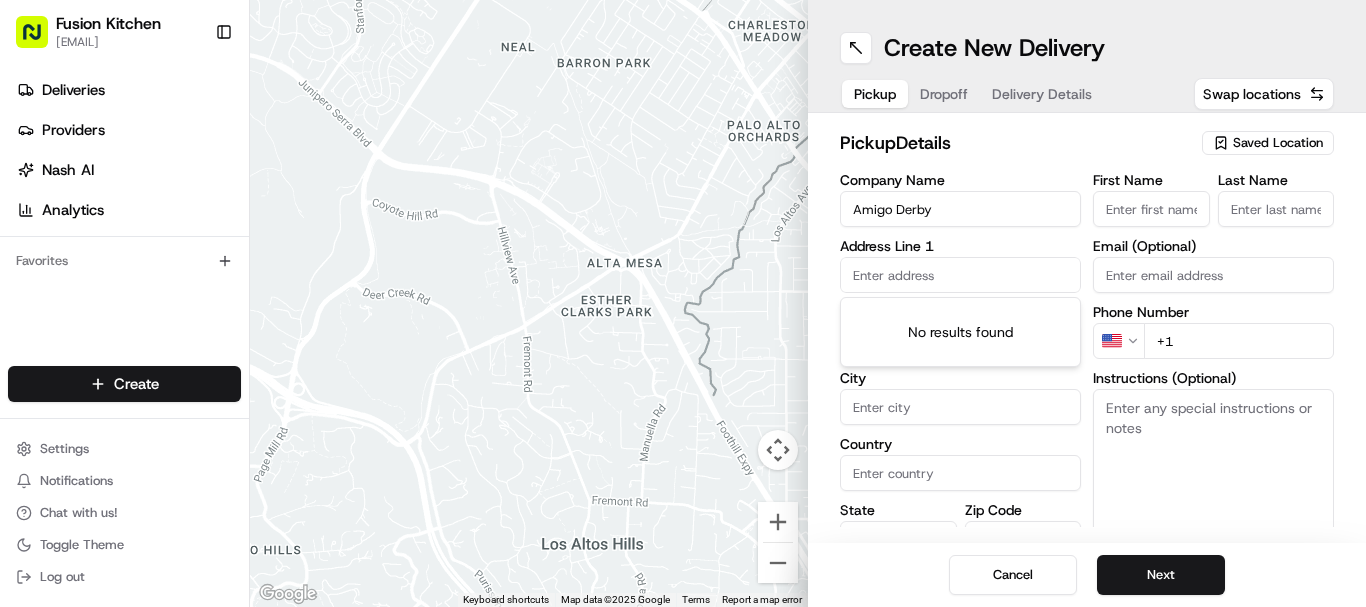 paste on "[NUMBER] [STREET], [CITY] [POSTAL_CODE], United Kingdom" 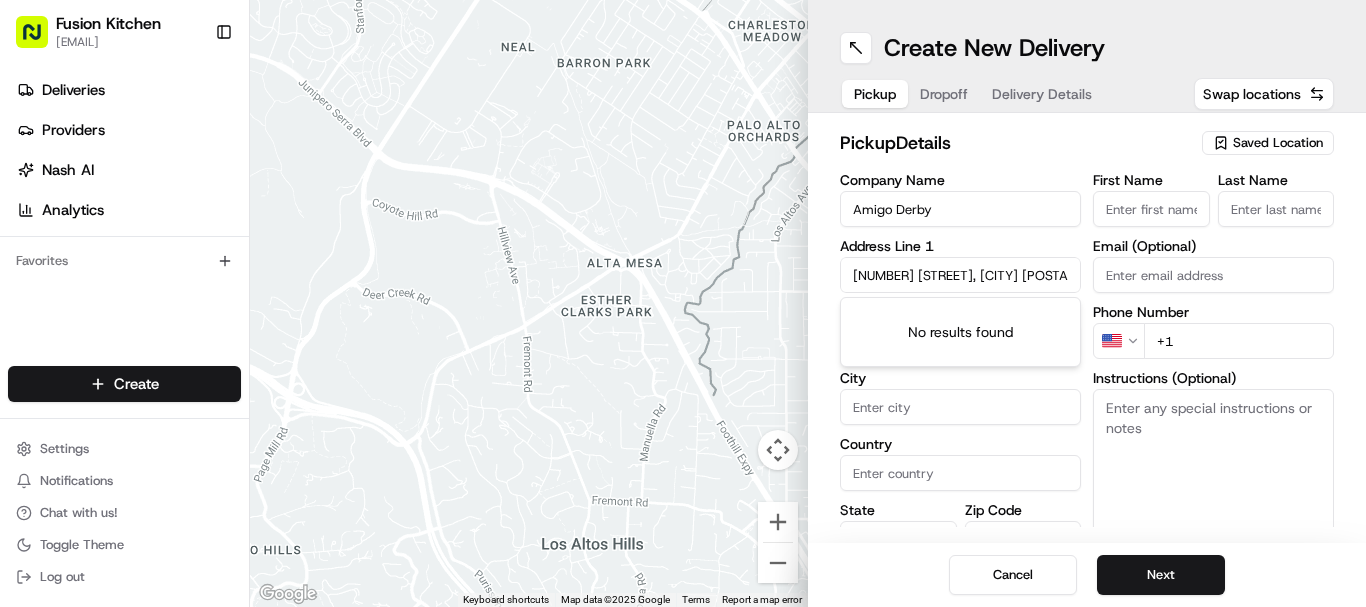 scroll, scrollTop: 0, scrollLeft: 66, axis: horizontal 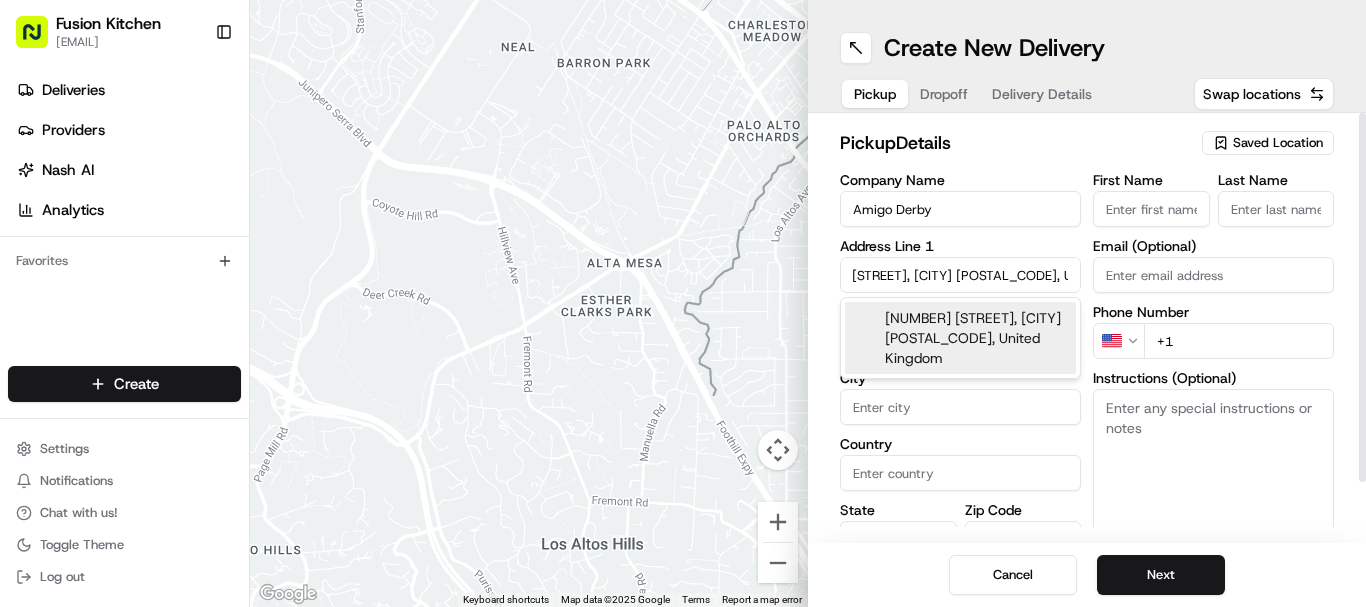 click on "[NUMBER] [STREET], [CITY] [POSTAL_CODE], United Kingdom" at bounding box center [960, 338] 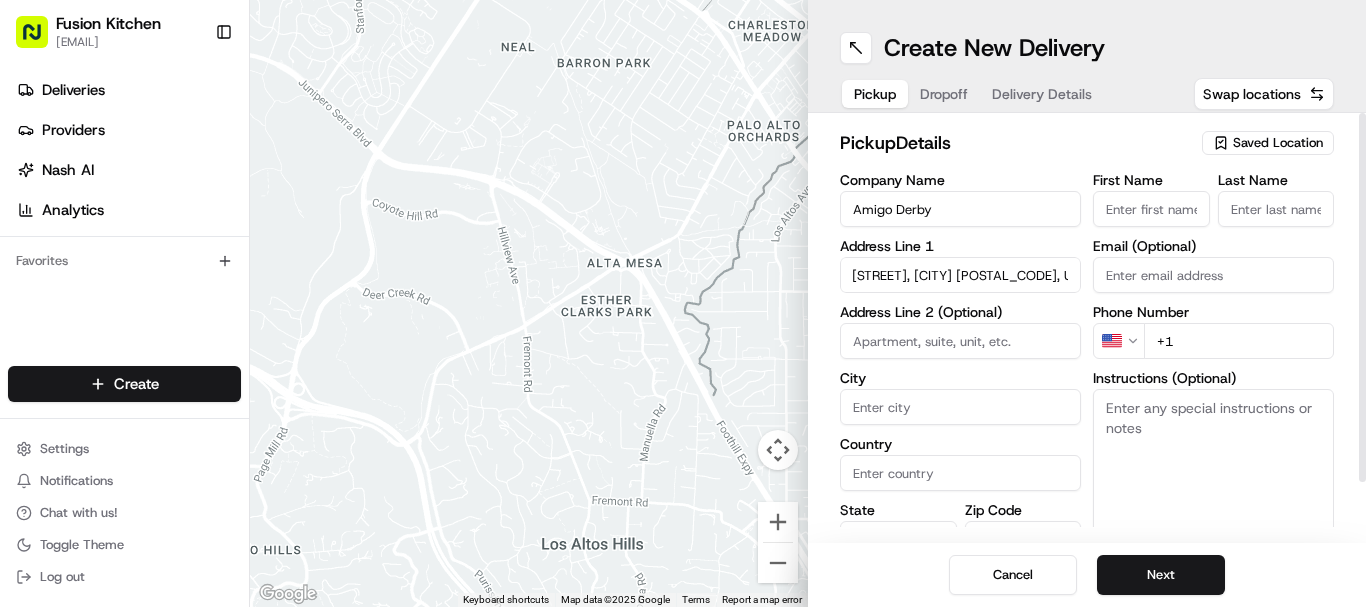 type on "[NUMBER] [STREET], [CITY] [POSTAL_CODE], UK" 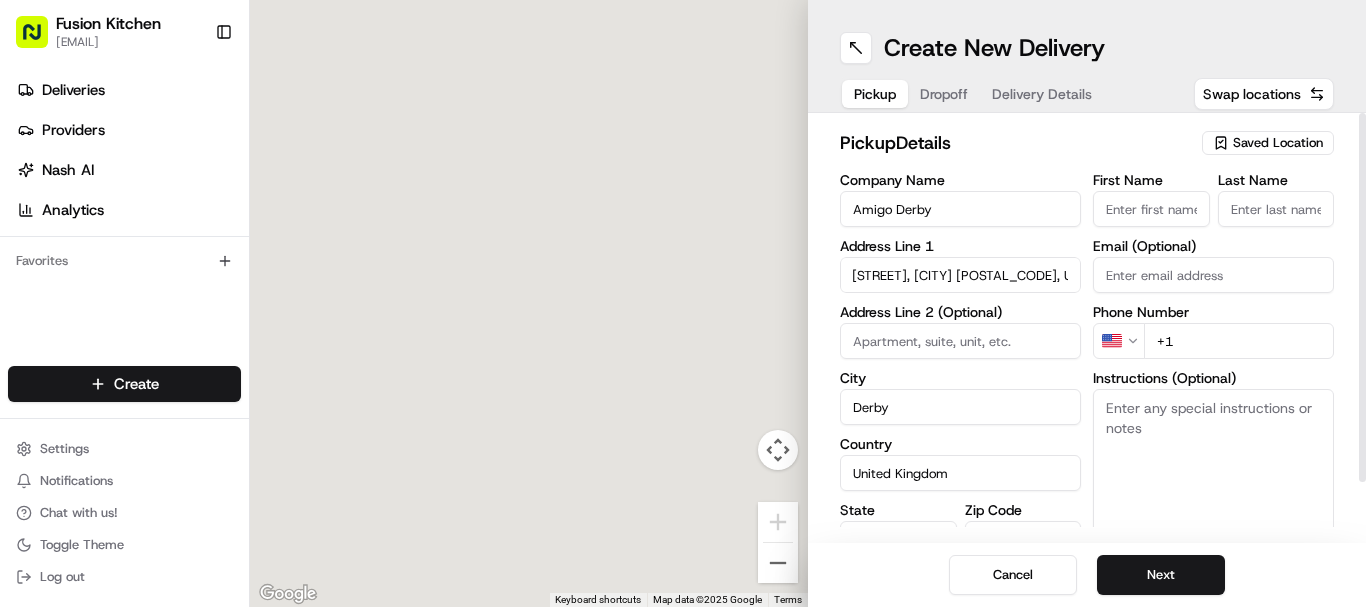 type on "[NUMBER] [STREET]" 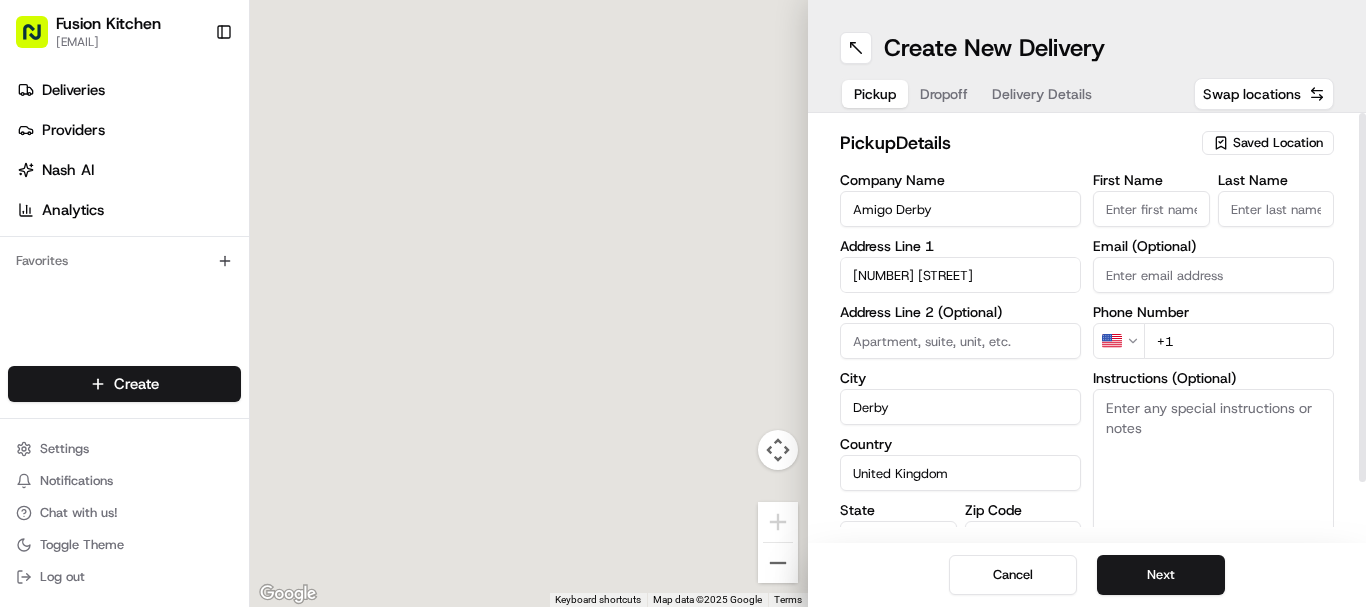 scroll, scrollTop: 0, scrollLeft: 0, axis: both 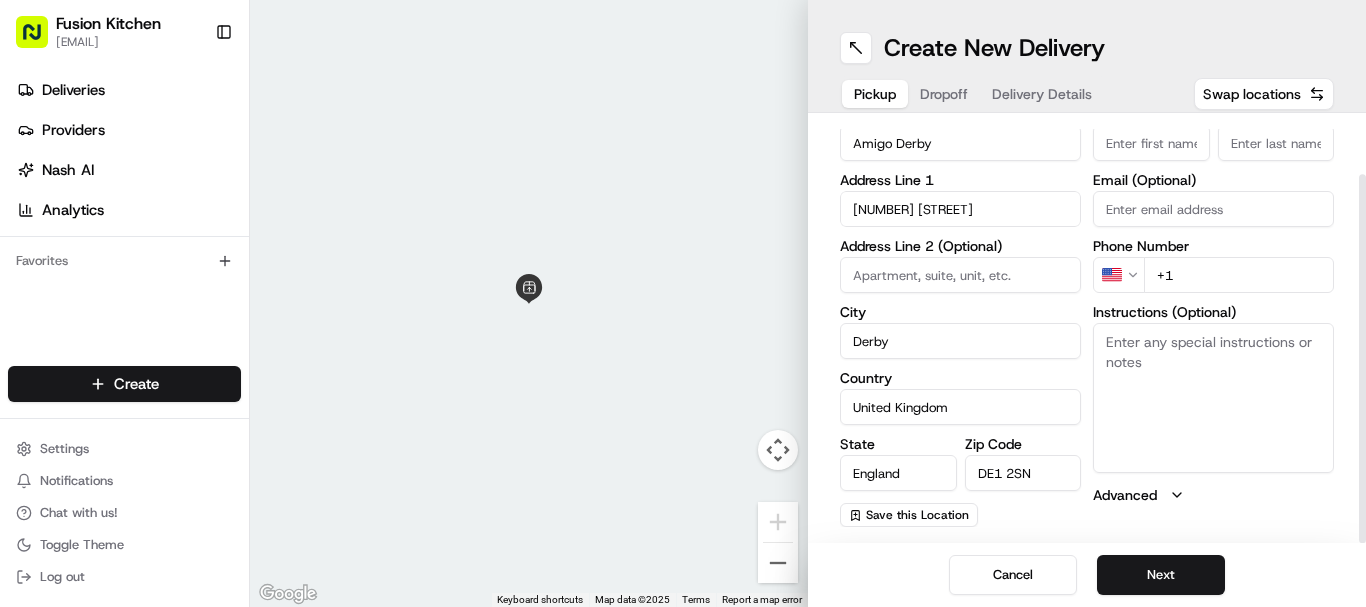 click on "Email (Optional)" at bounding box center (1213, 209) 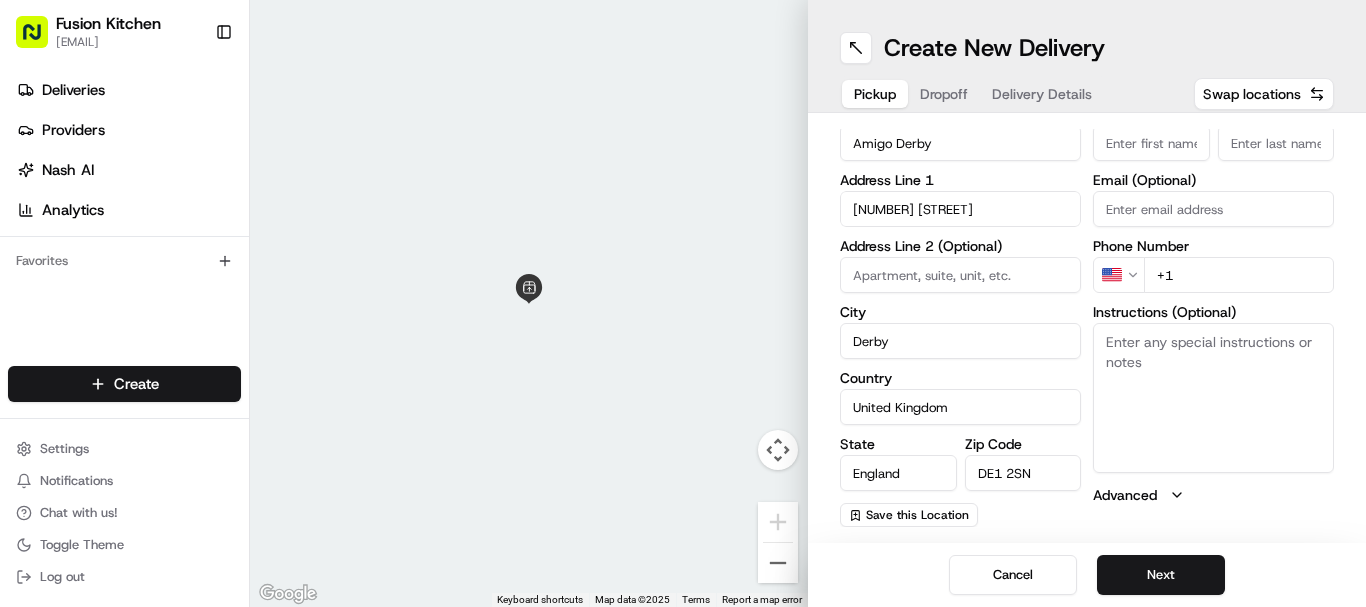 paste on "1332 231319" 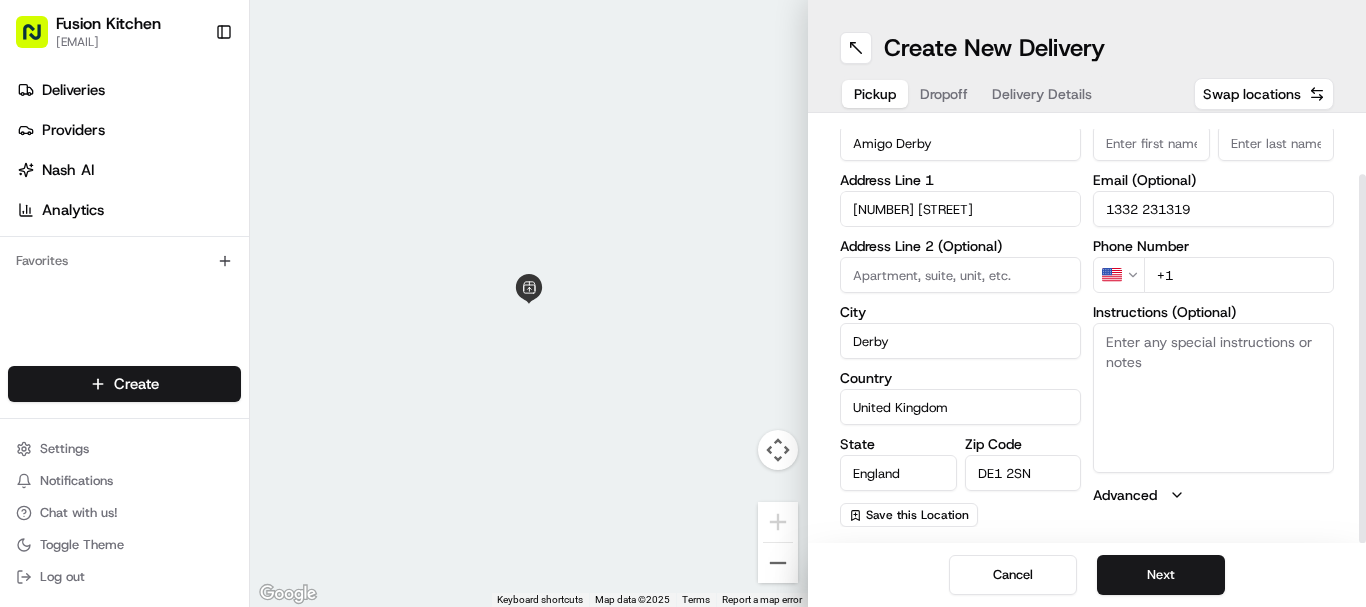 drag, startPoint x: 1248, startPoint y: 211, endPoint x: 1051, endPoint y: 210, distance: 197.00253 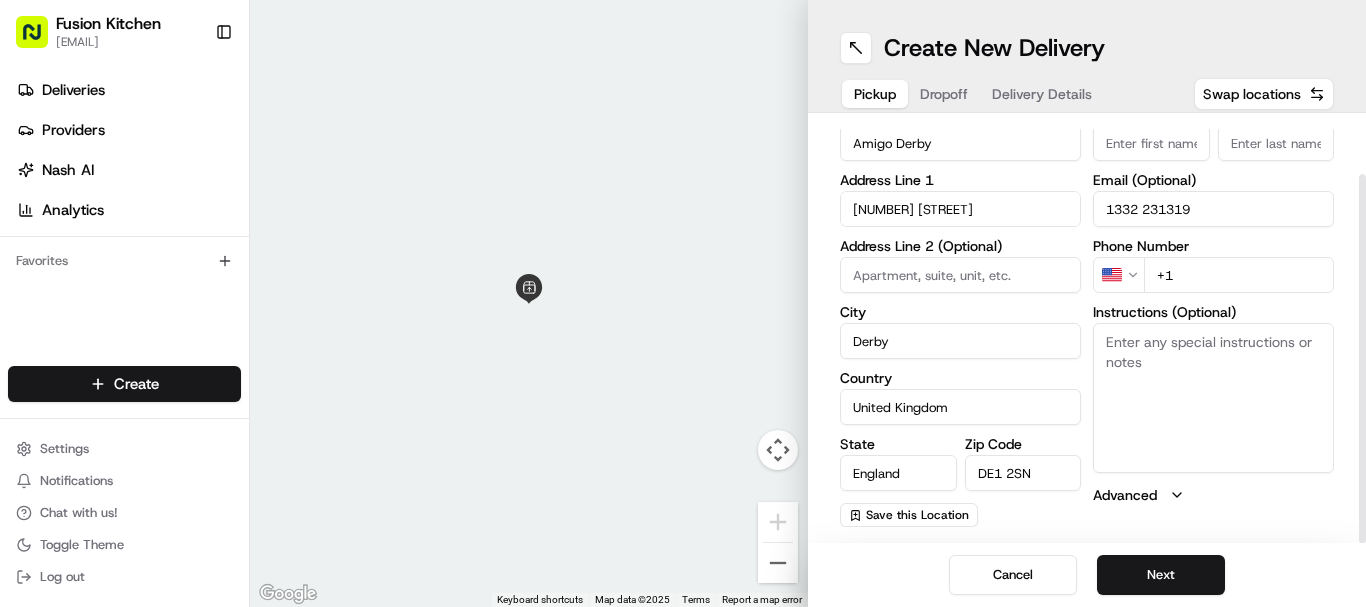 type on "1332 231319" 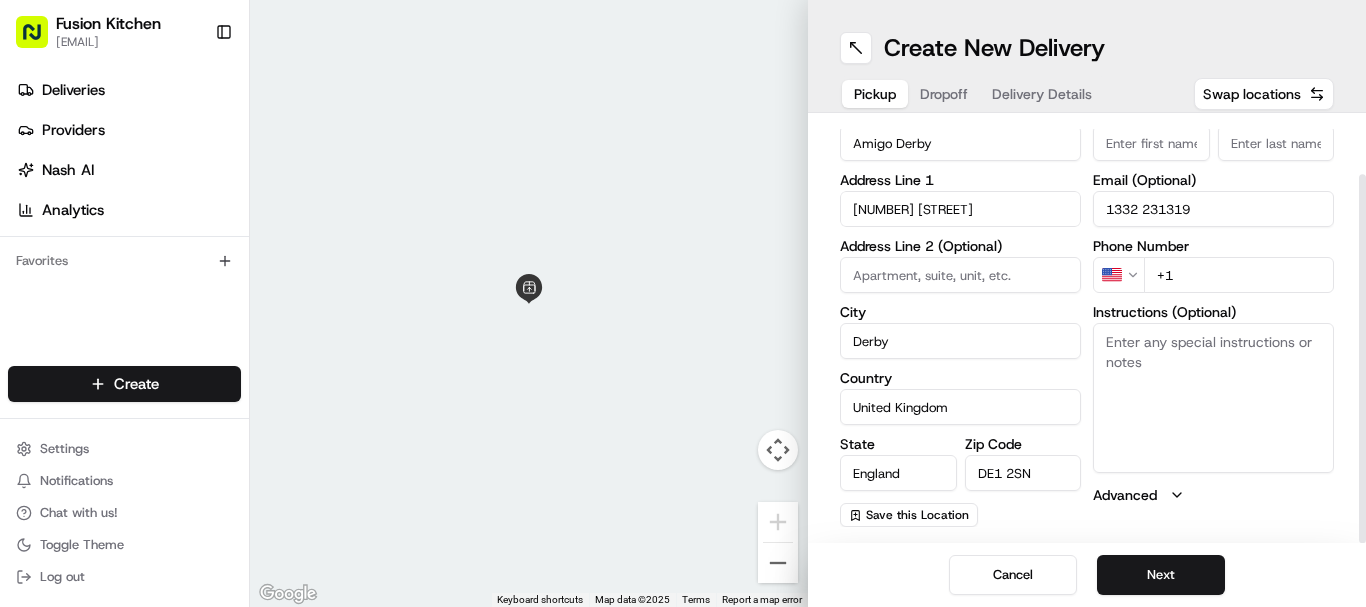 click on "Fusion Kitchen [EMAIL] Toggle Sidebar Deliveries Providers Nash AI Analytics Favorites Main Menu Members & Organization Organization Users Roles Preferences Customization Tracking Orchestration Automations Dispatch Strategy Locations Pickup Locations Dropoff Locations Billing Billing Refund Requests Integrations Notification Triggers Webhooks API Keys Request Logs Create Settings Notifications Chat with us! Toggle Theme Log out ← Move left → Move right ↑ Move up ↓ Move down + Zoom in - Zoom out Home Jump left by 75% End Jump right by 75% Page Up Jump up by 75% Page Down Jump down by 75% Keyboard shortcuts Map Data Map data ©2025 Map data ©2025 1 m Click to toggle between metric and imperial units Terms Report a map error Create New Delivery Pickup Dropoff Delivery Details Swap locations pickup Details Saved Location Company Name Amigo Derby Address Line 1 [NUMBER] [STREET] Address Line 2 (Optional) City Derby Country United Kingdom State England Zip Code [POSTAL_CODE] First Name" at bounding box center [683, 303] 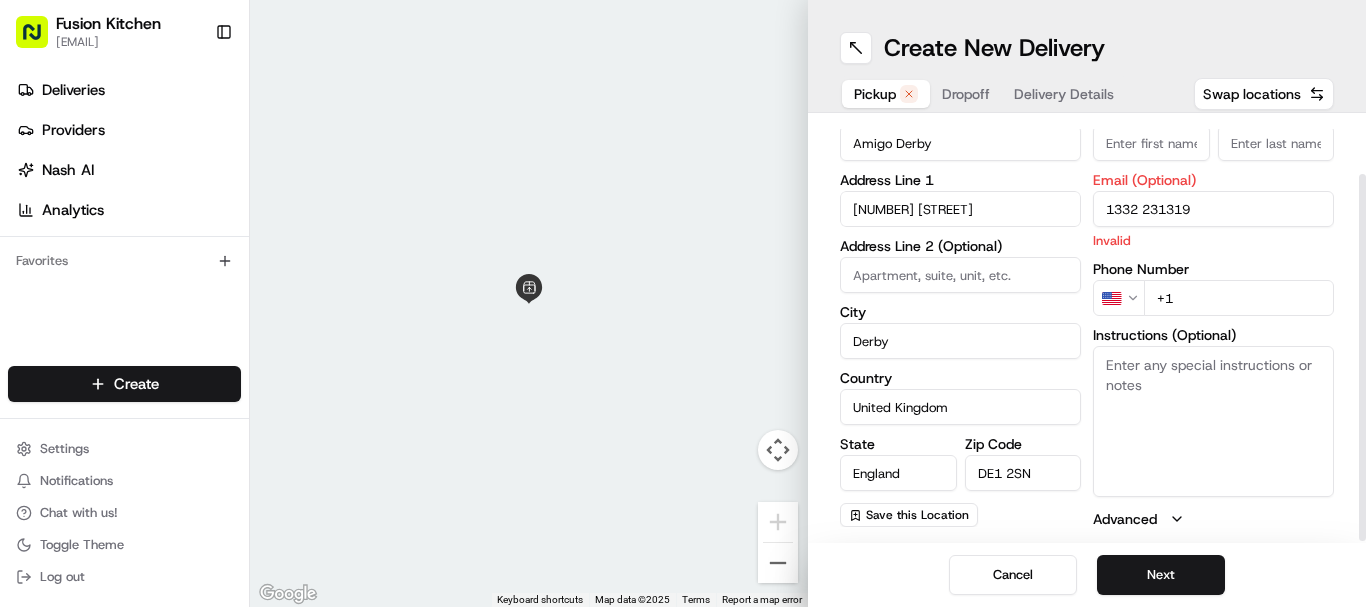 click on "+1" at bounding box center (1239, 298) 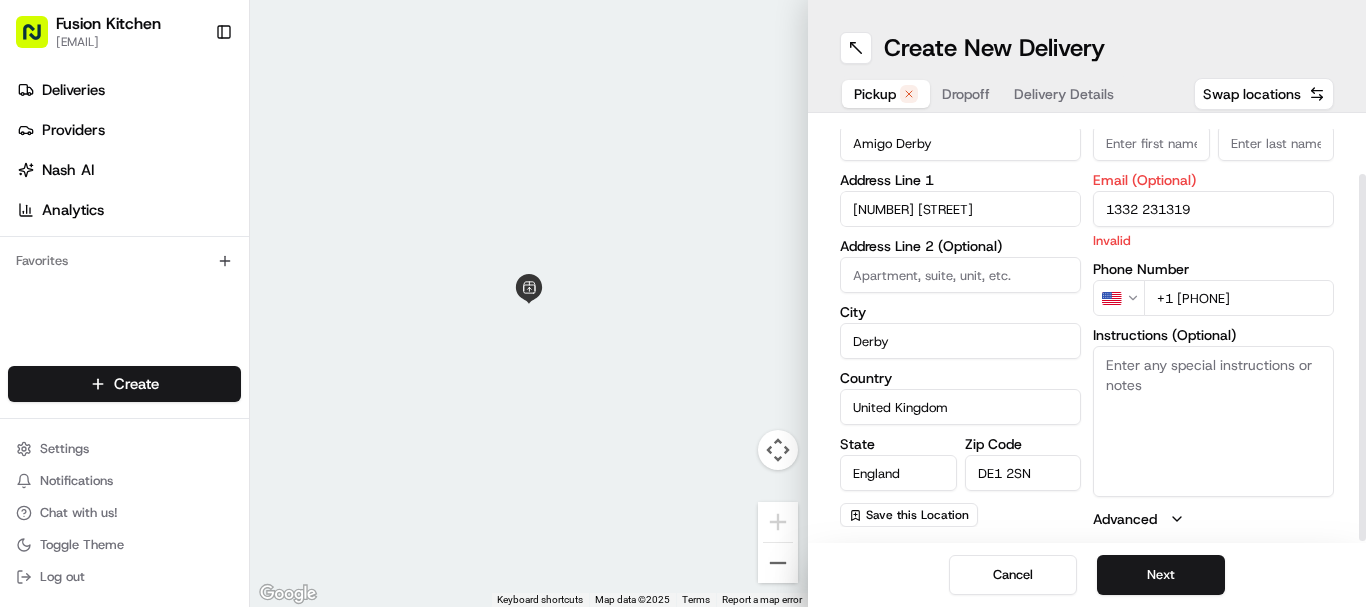 click on "+1 [PHONE]" at bounding box center (1239, 298) 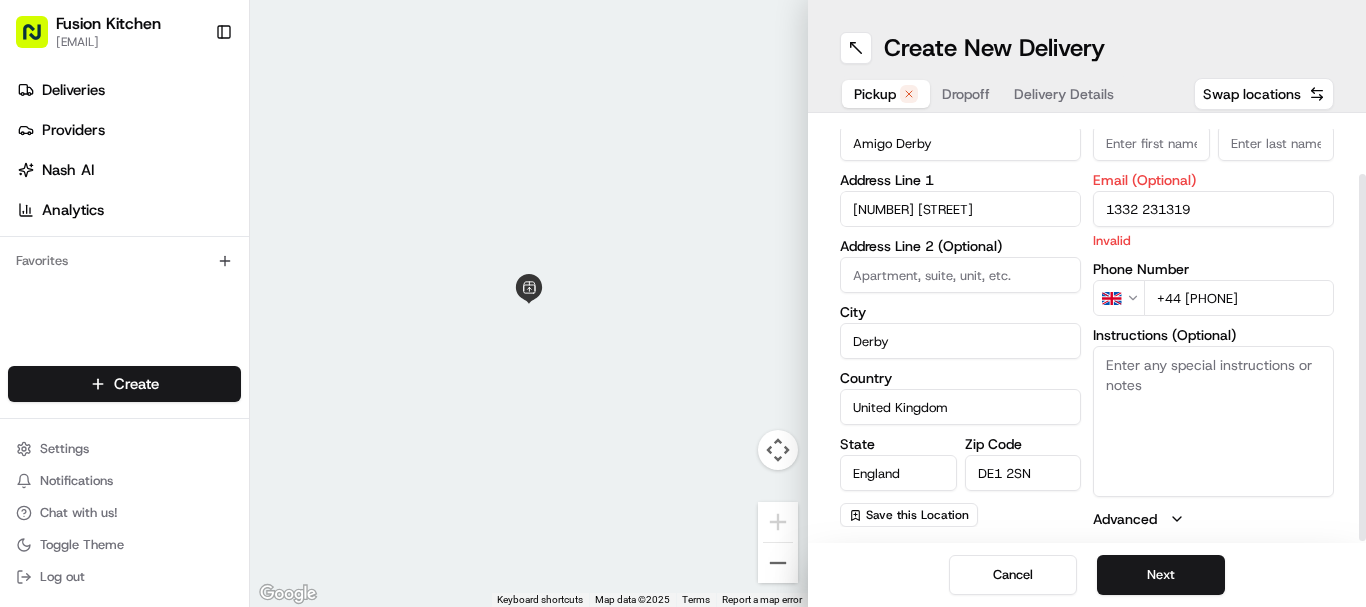 type on "+44 [PHONE]" 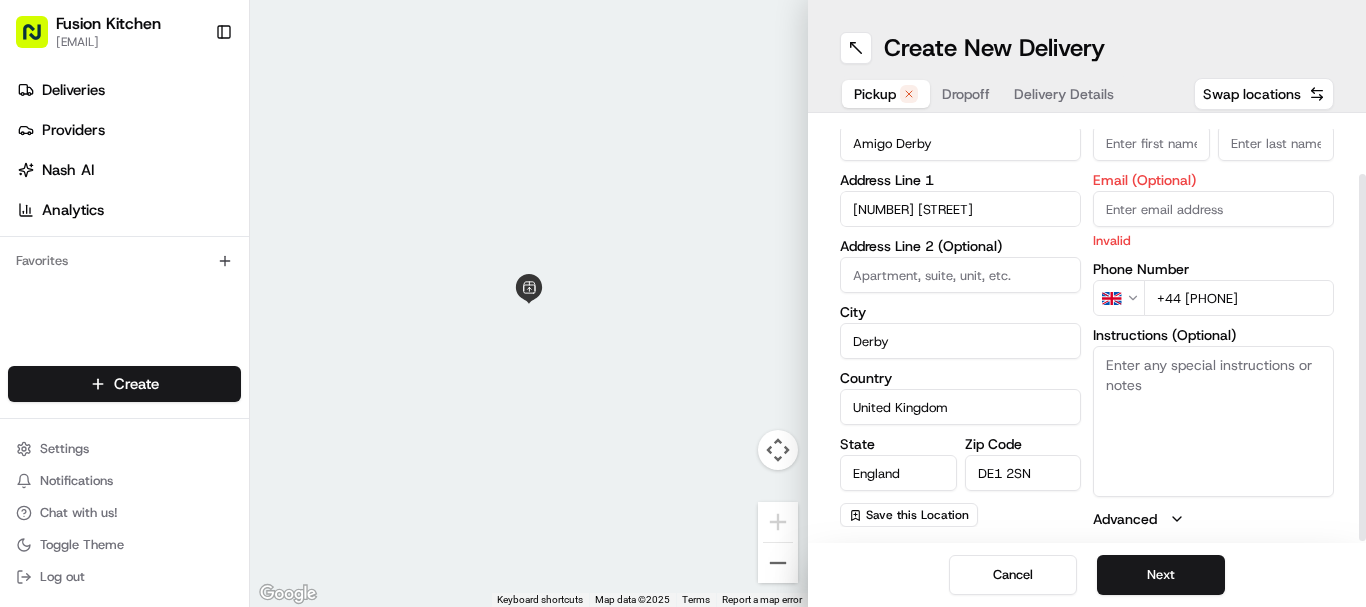 type 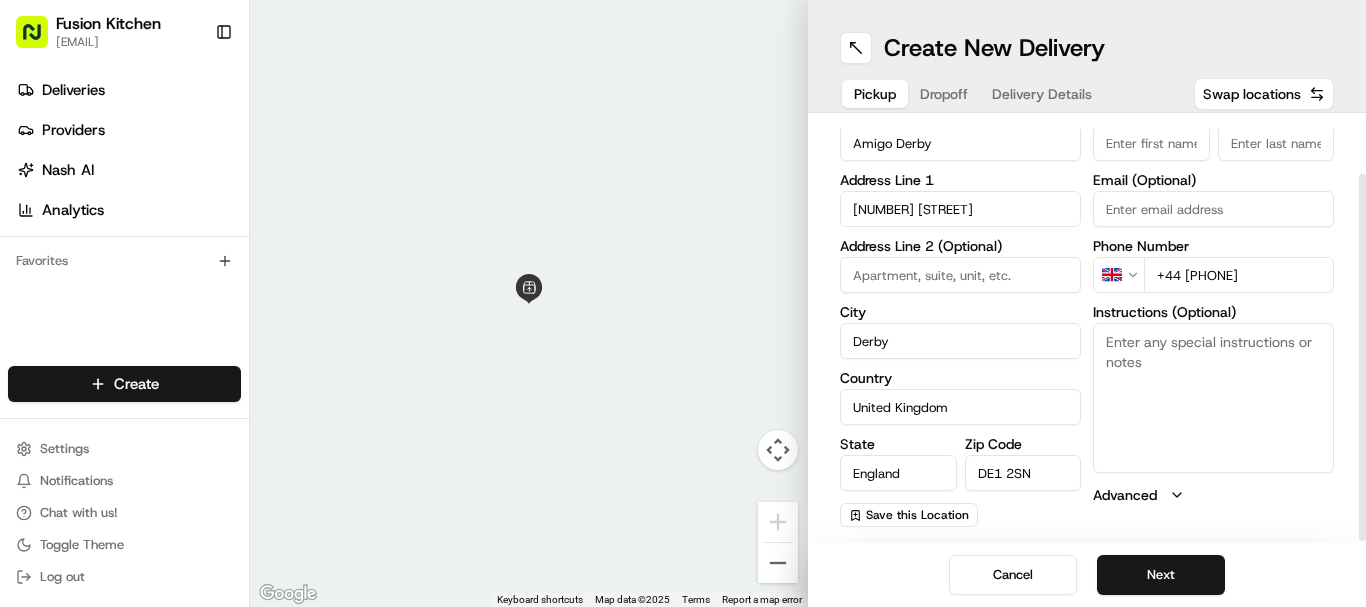 click on "First Name" at bounding box center (1151, 143) 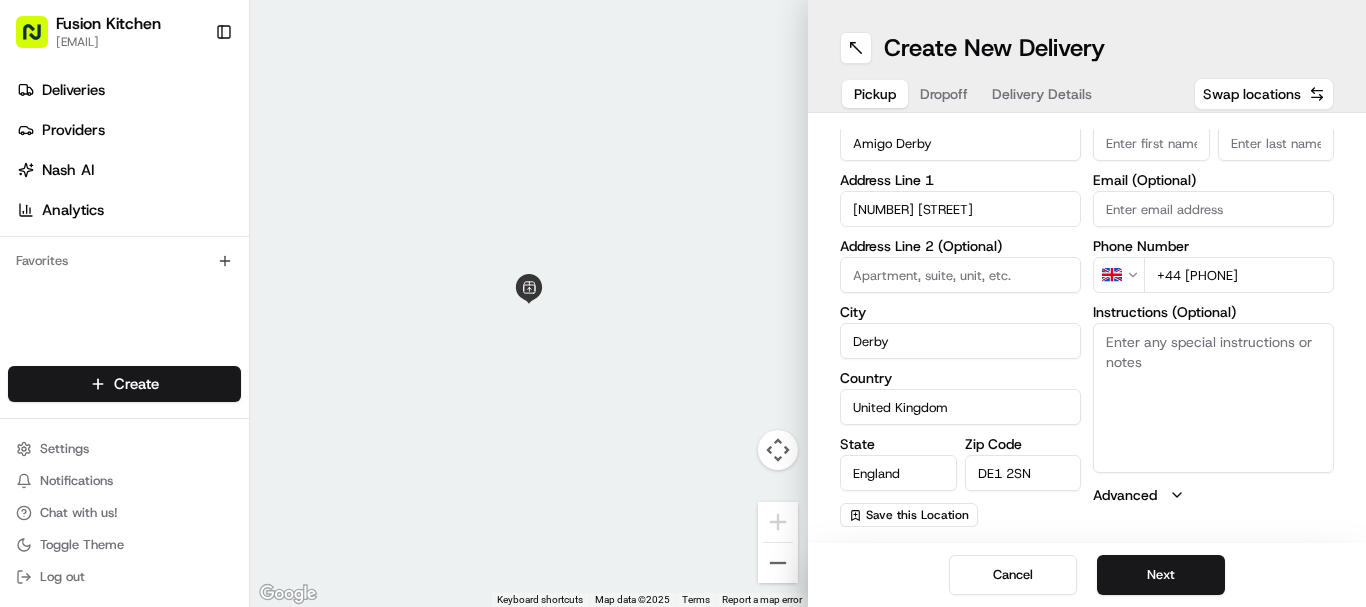paste on "[FIRST] [LAST]" 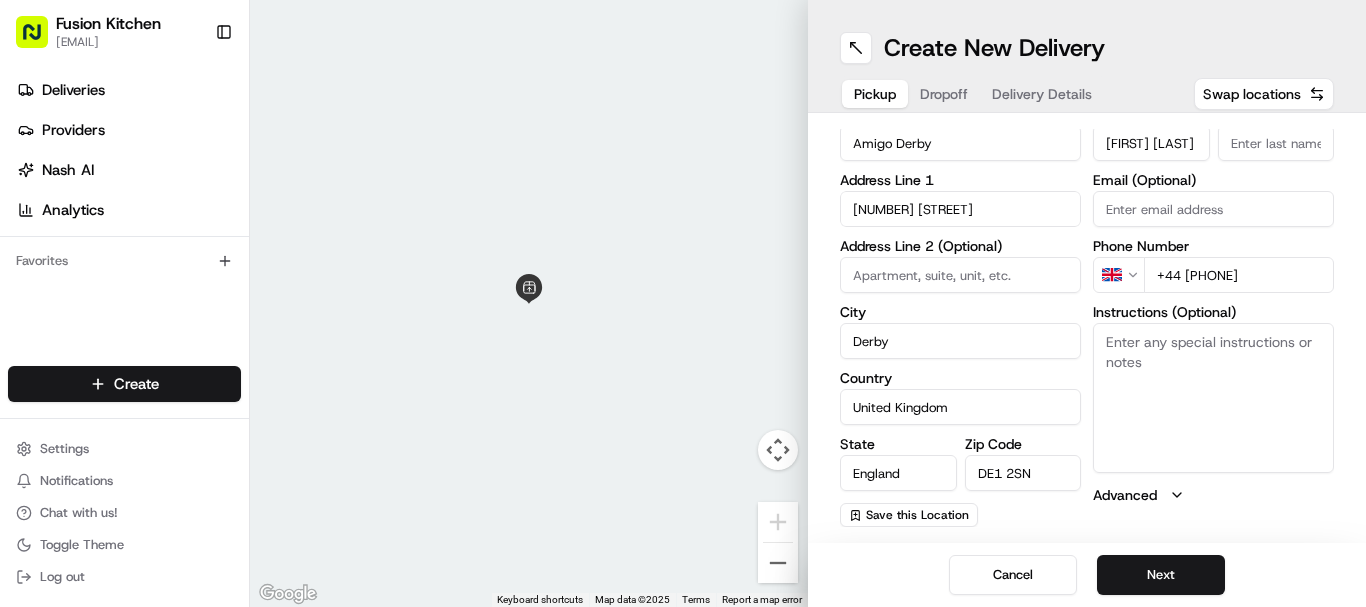 scroll, scrollTop: 0, scrollLeft: 20, axis: horizontal 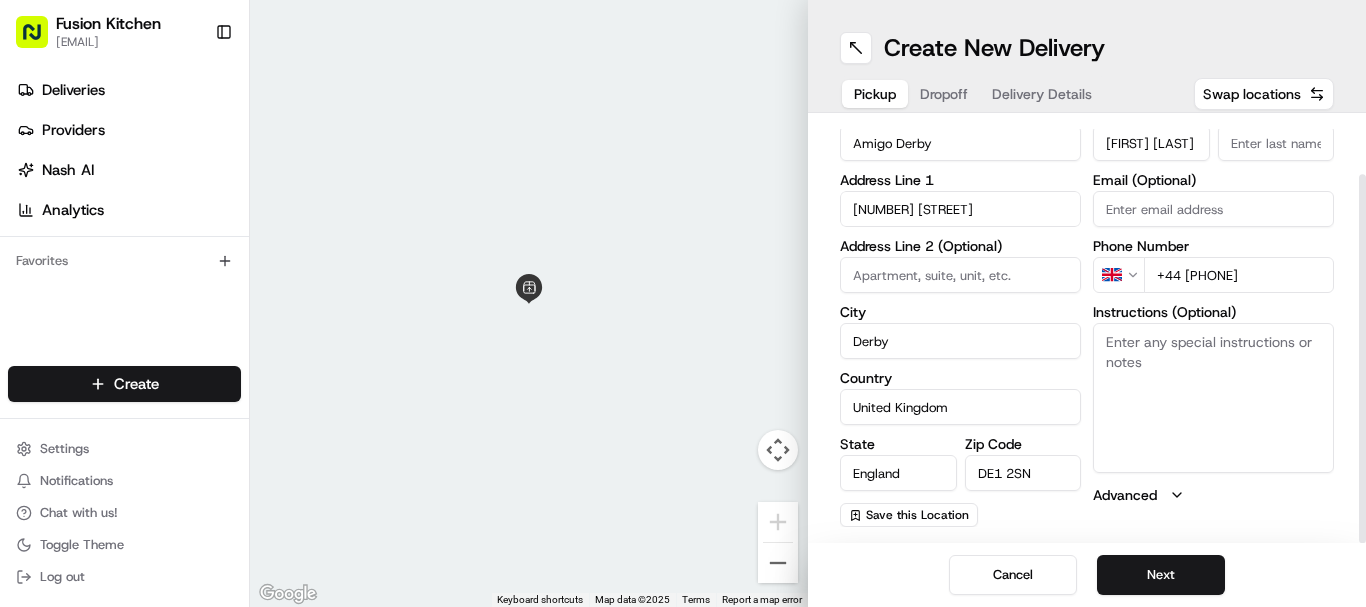 click on "[FIRST] [LAST]" at bounding box center [1151, 143] 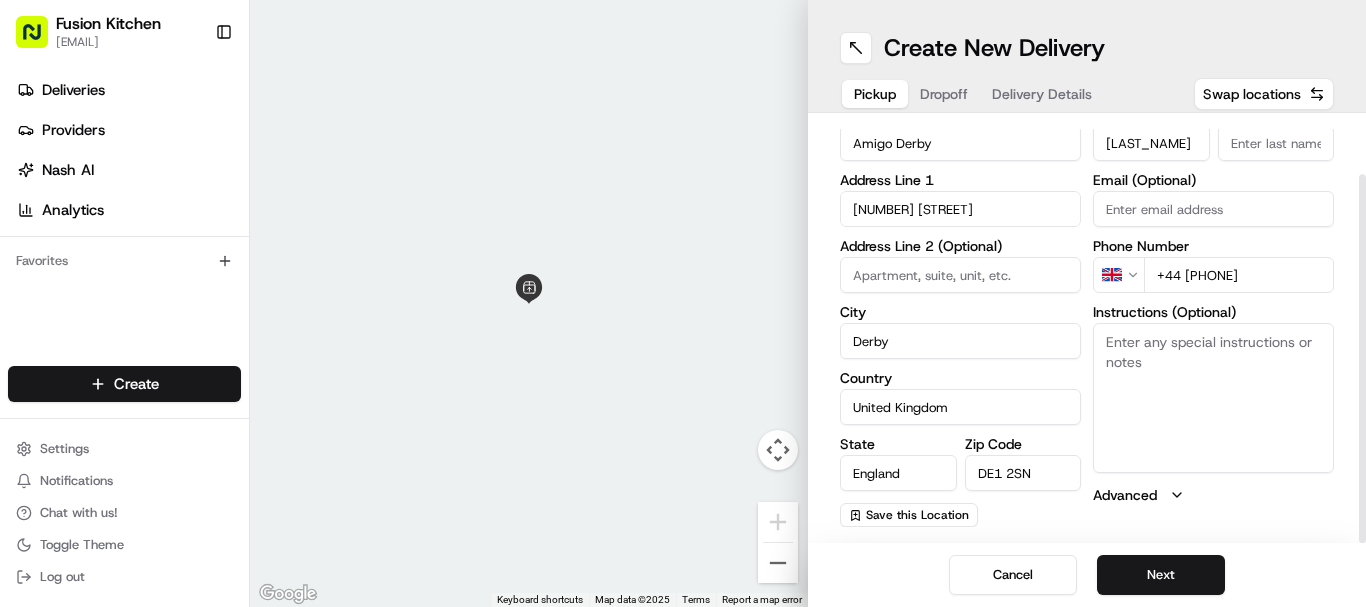 scroll, scrollTop: 0, scrollLeft: 0, axis: both 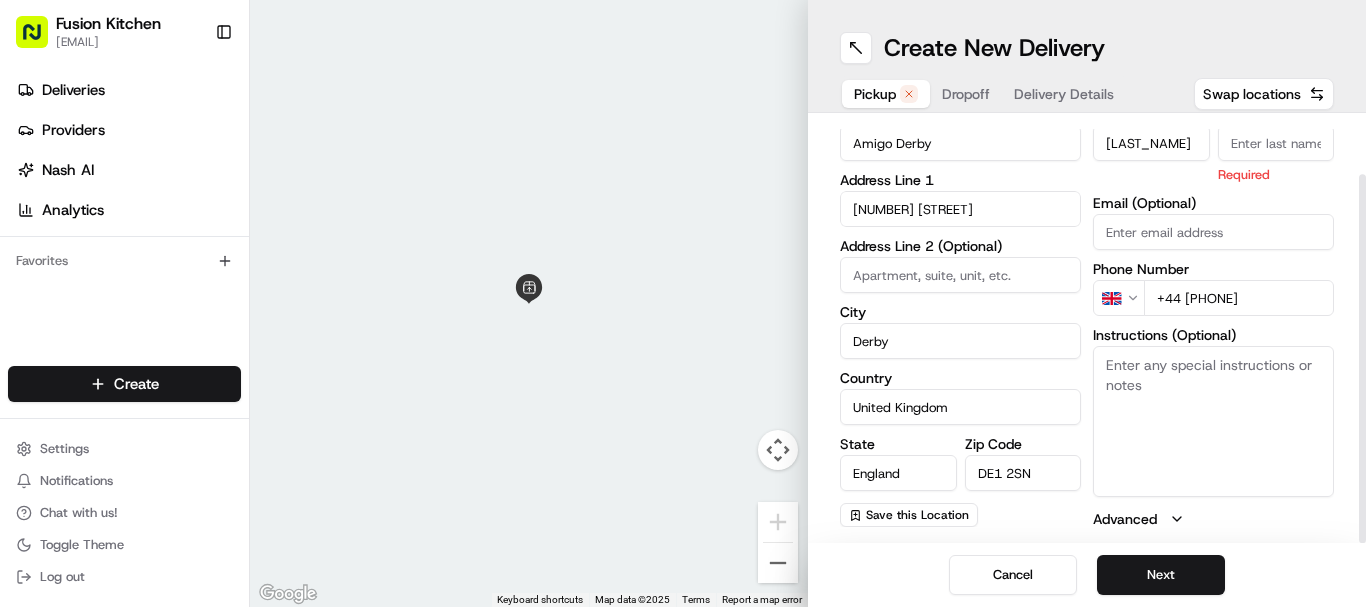 click on "Last Name" at bounding box center [1276, 143] 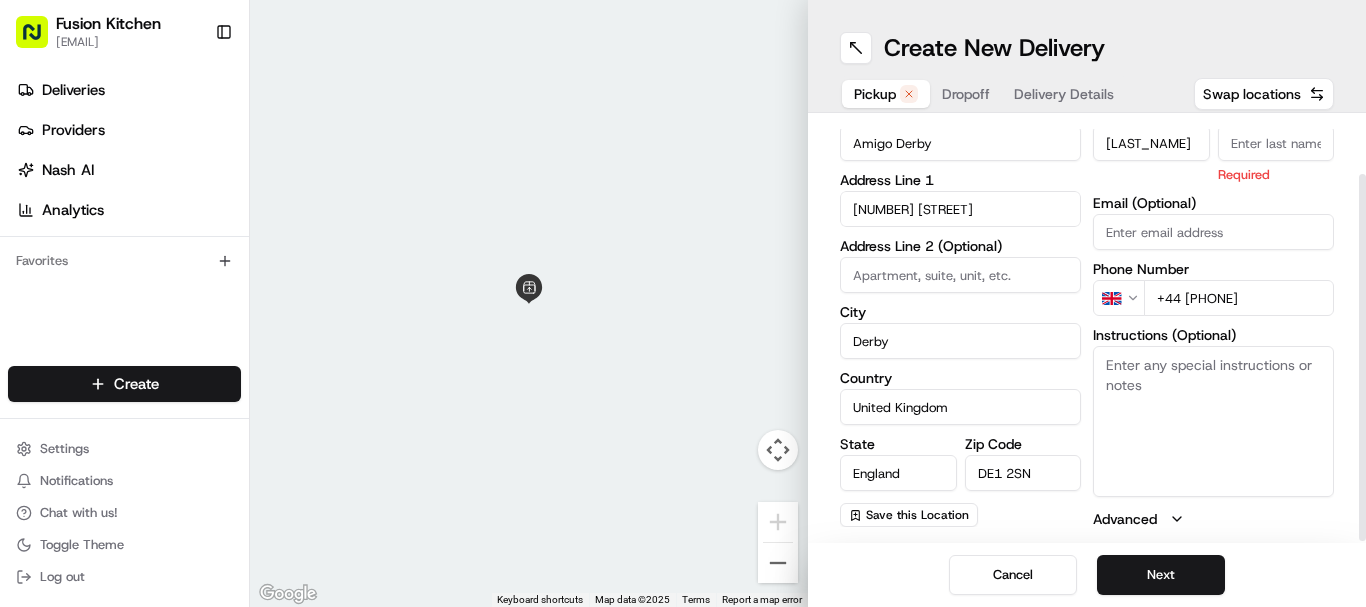 paste on "[LAST_NAME]" 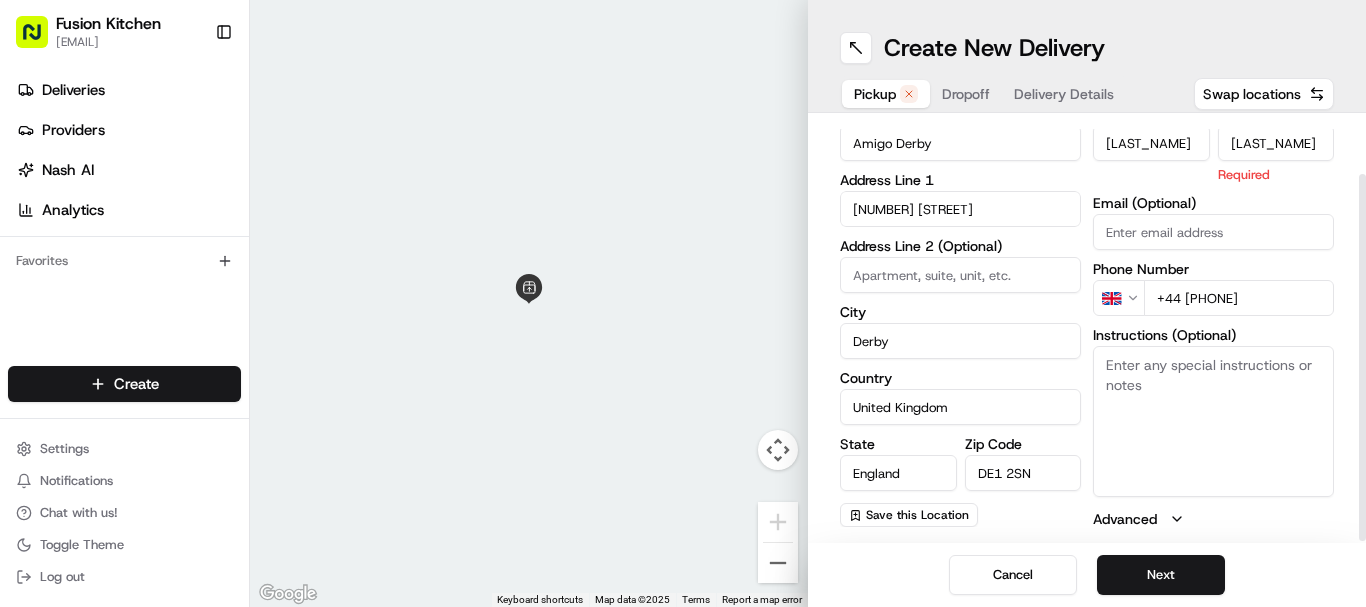 click on "[LAST_NAME]" at bounding box center (1276, 143) 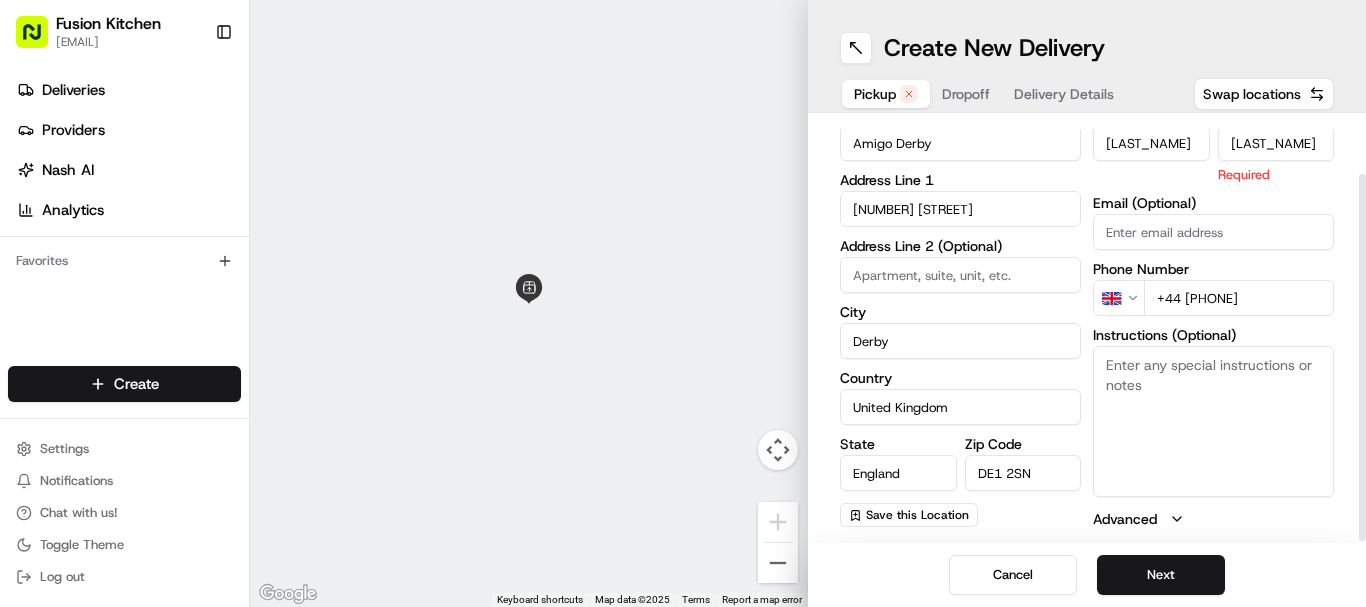 click on "Email (Optional)" at bounding box center (1213, 232) 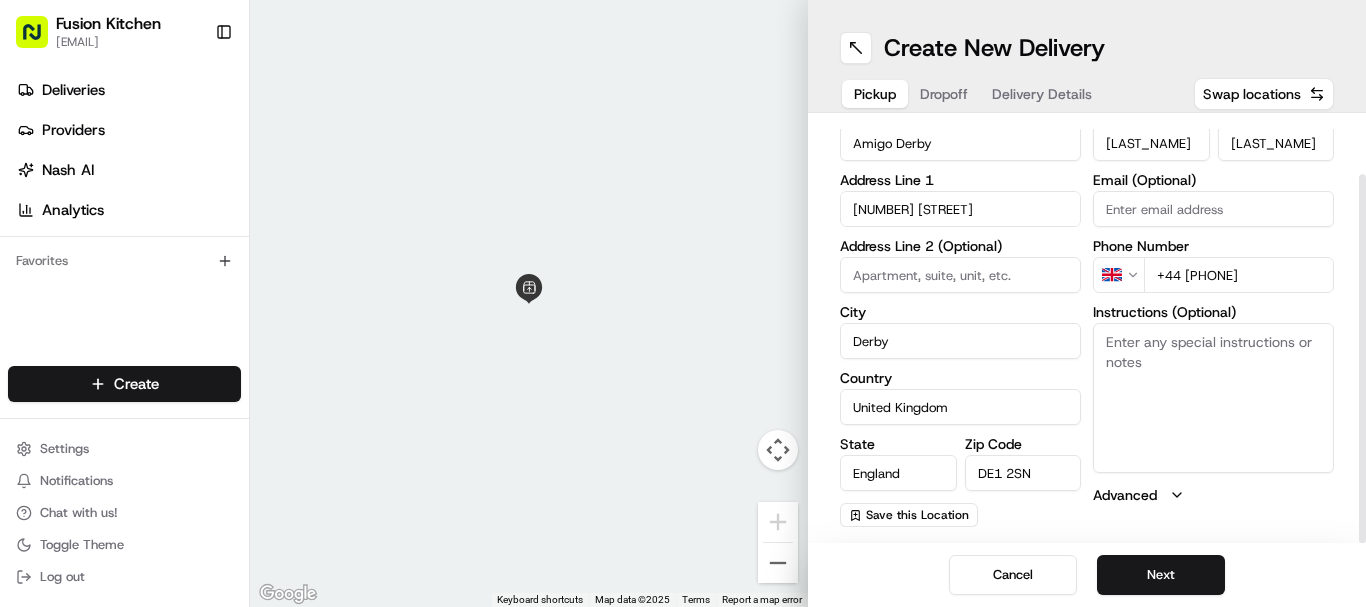 click on "Instructions (Optional)" at bounding box center [1213, 398] 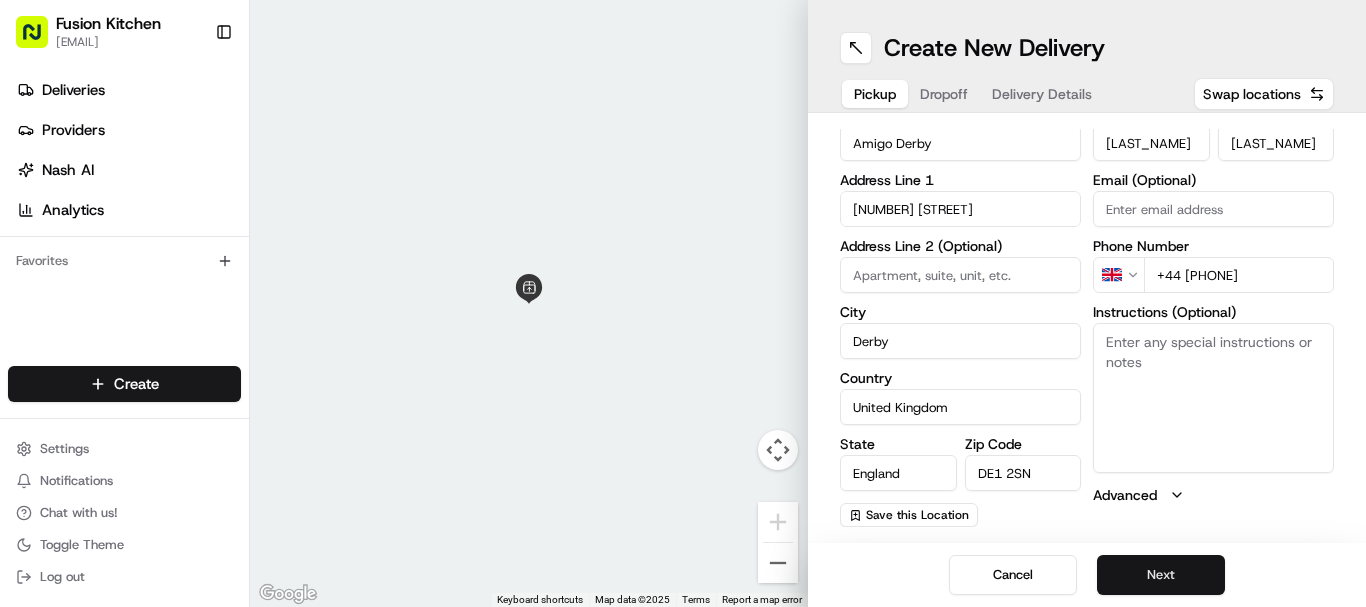 click on "Next" at bounding box center [1161, 575] 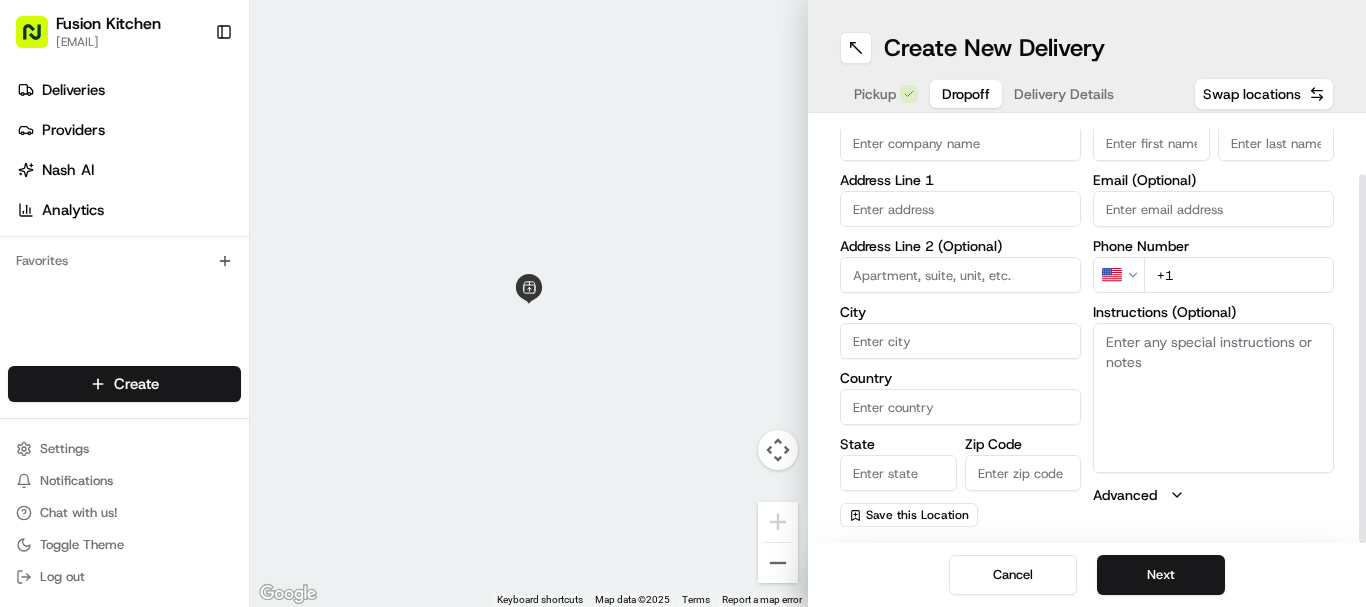 click on "Company Name" at bounding box center [960, 143] 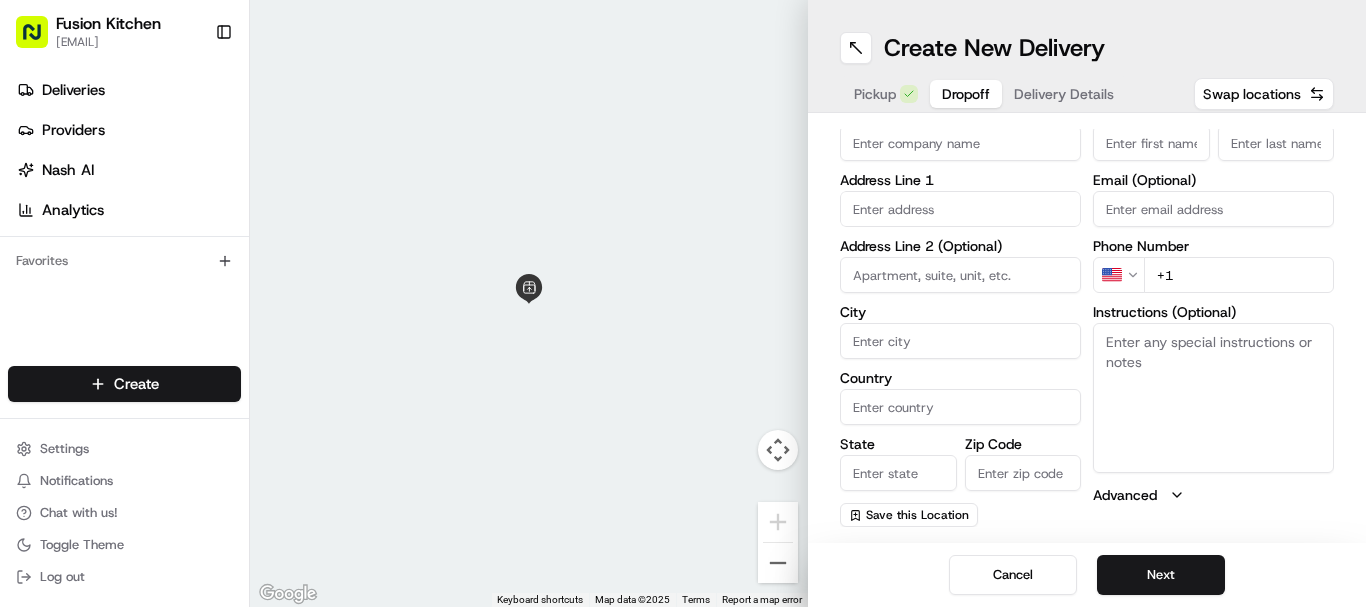 paste on "DELIVERY [FIRST] [LAST] [INITIAL] [NUMBER] [STREET], [CITY], UK [POSTAL_CODE]" 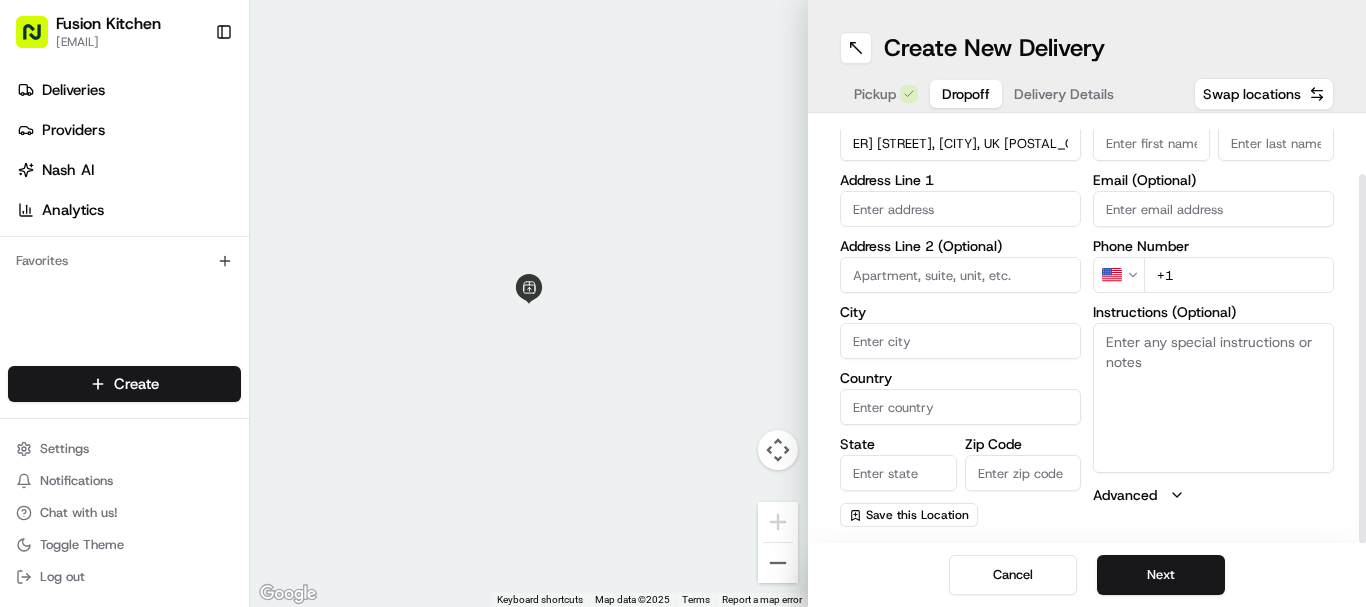 scroll, scrollTop: 0, scrollLeft: 0, axis: both 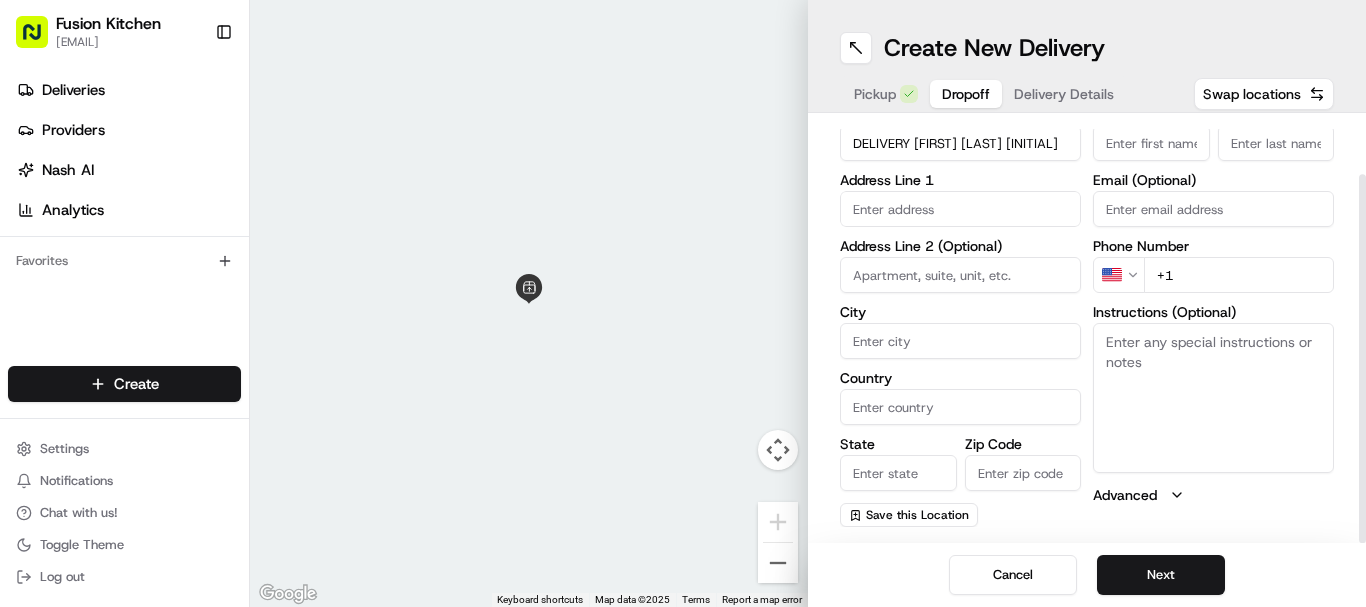 type on "DELIVERY [FIRST] [LAST] [INITIAL]" 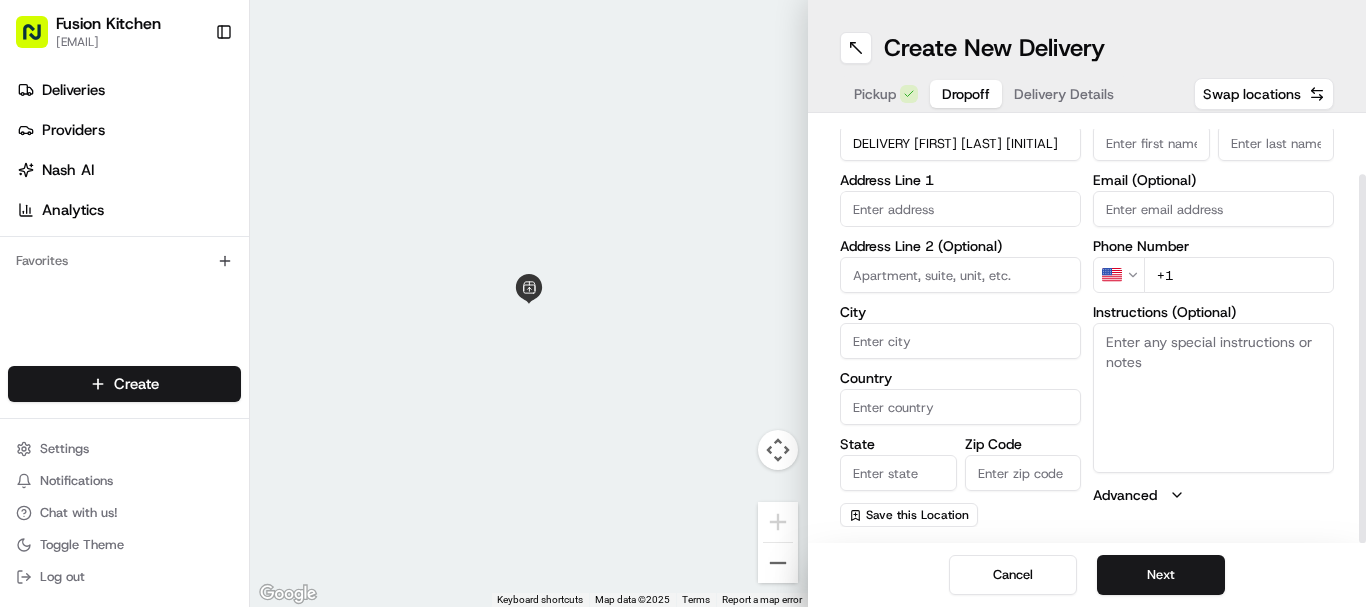 click at bounding box center (960, 209) 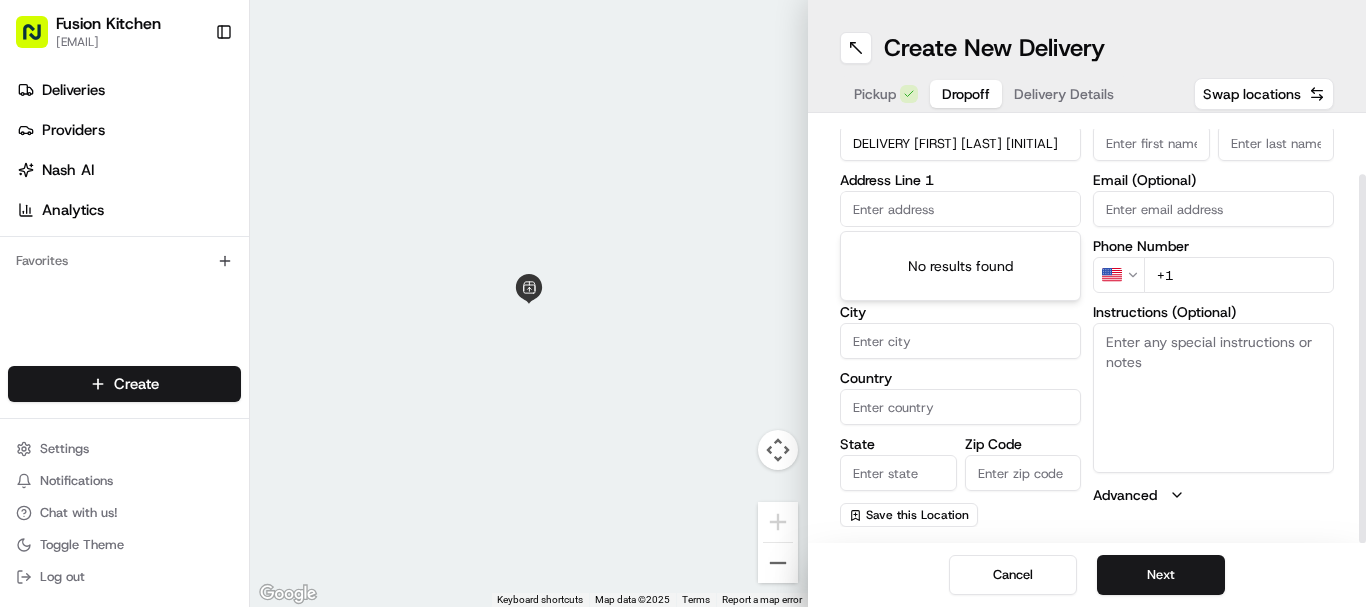 paste on "[NUMBER] [STREET], [CITY], Derby UK [POSTAL_CODE]" 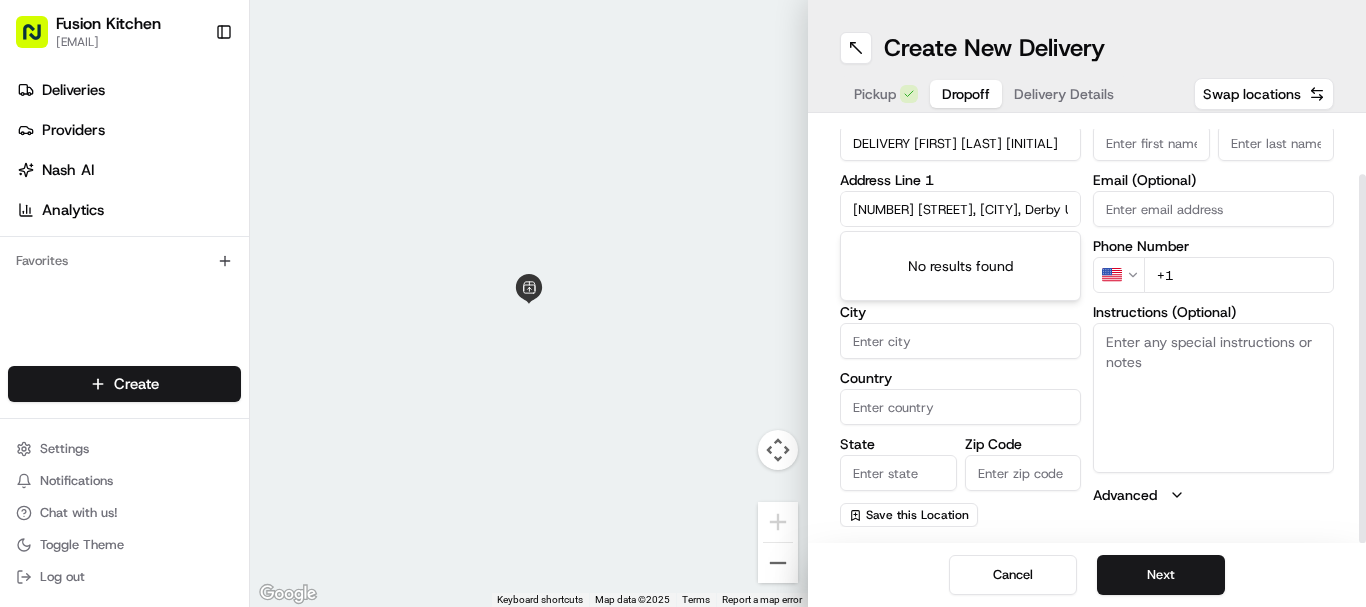 scroll, scrollTop: 0, scrollLeft: 78, axis: horizontal 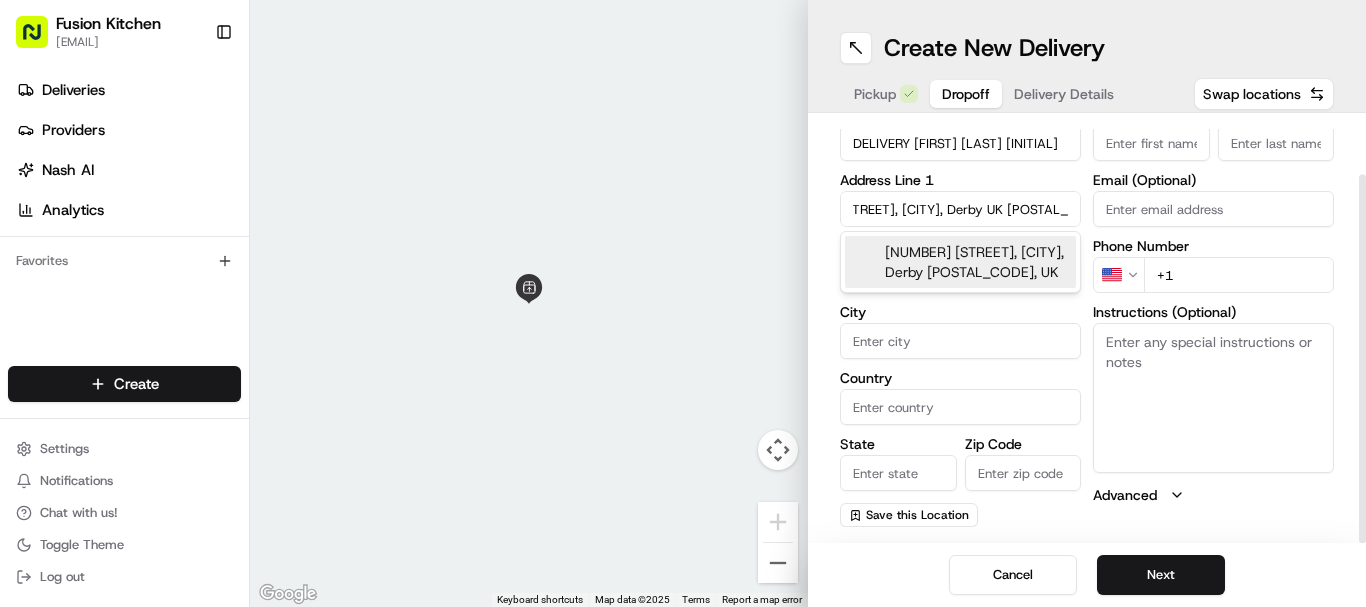 click on "[NUMBER] [STREET], [CITY], Derby [POSTAL_CODE], UK" at bounding box center [960, 262] 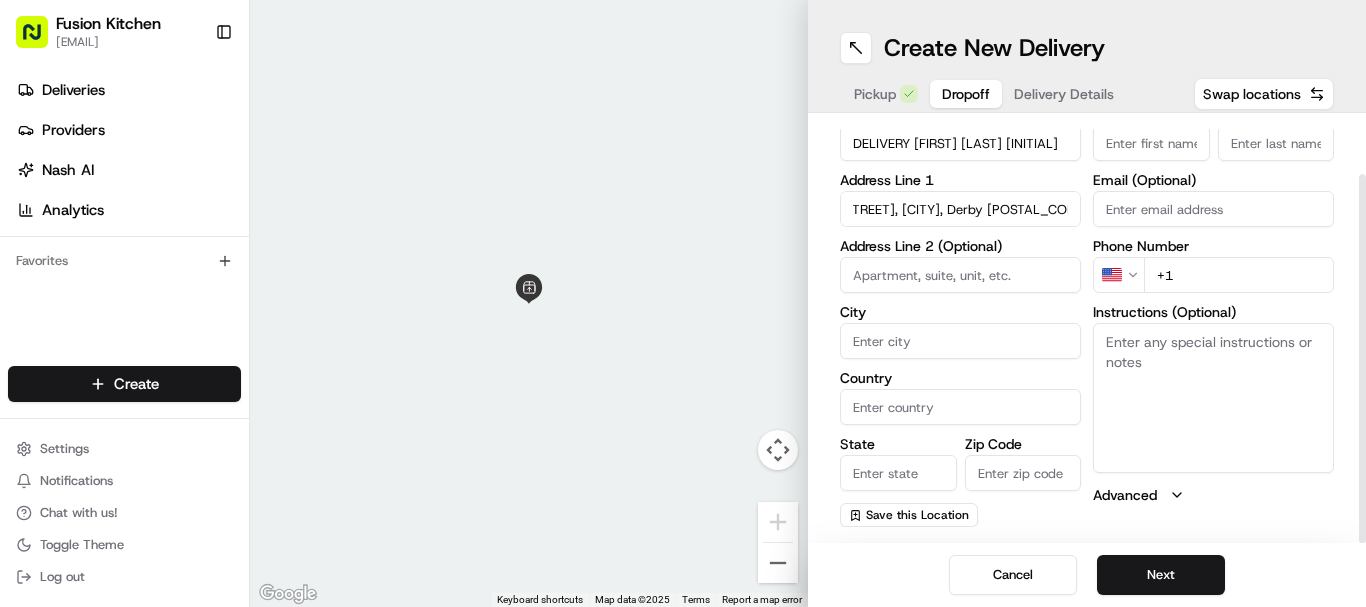 type on "[NUMBER] [STREET], [CITY] [POSTAL_CODE], UK" 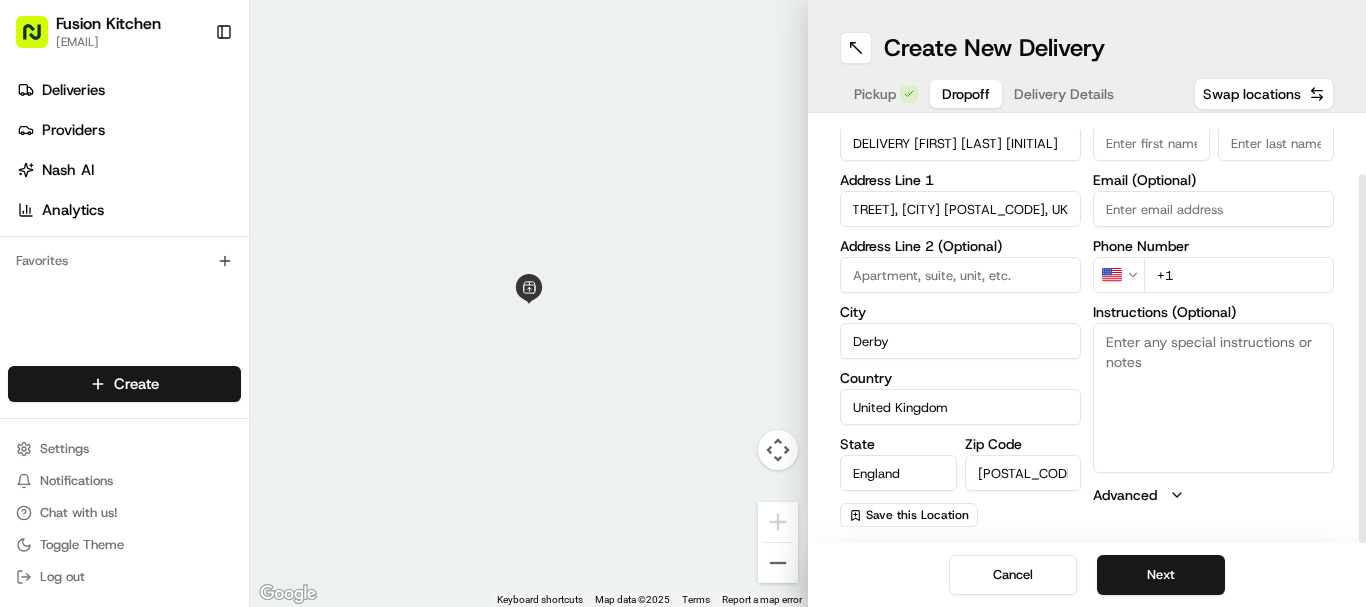 type on "[NUMBER] [STREET]" 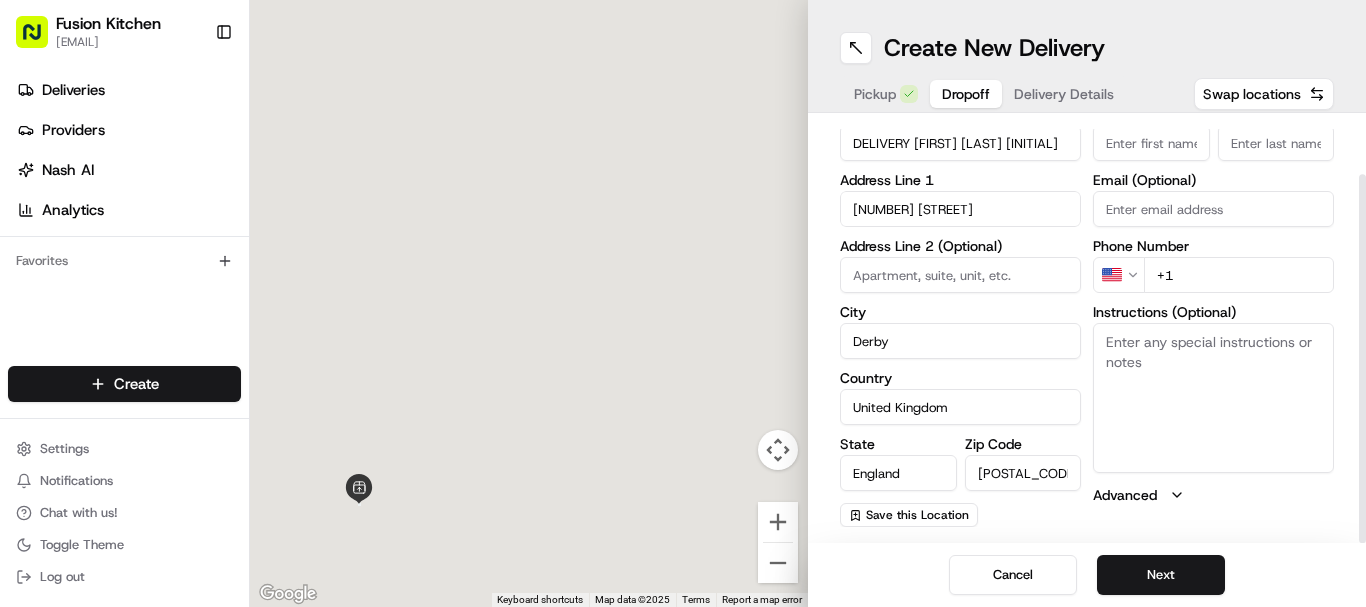 scroll, scrollTop: 0, scrollLeft: 0, axis: both 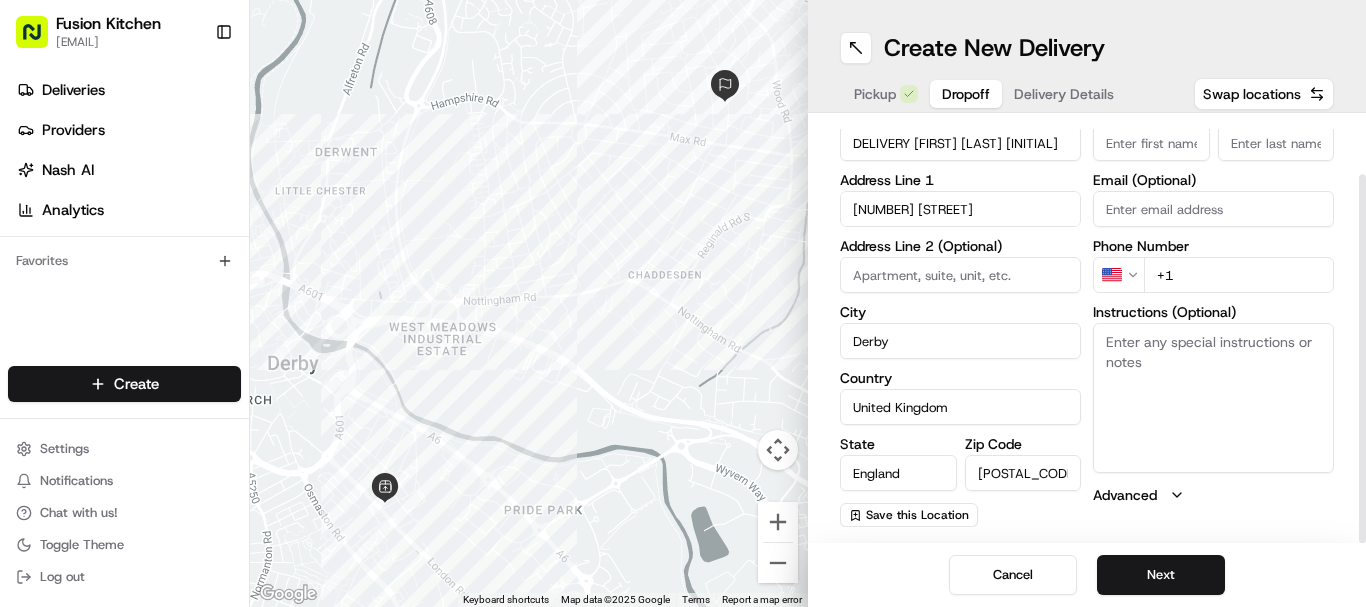 click on "DELIVERY [FIRST] [LAST] [INITIAL]" at bounding box center [960, 143] 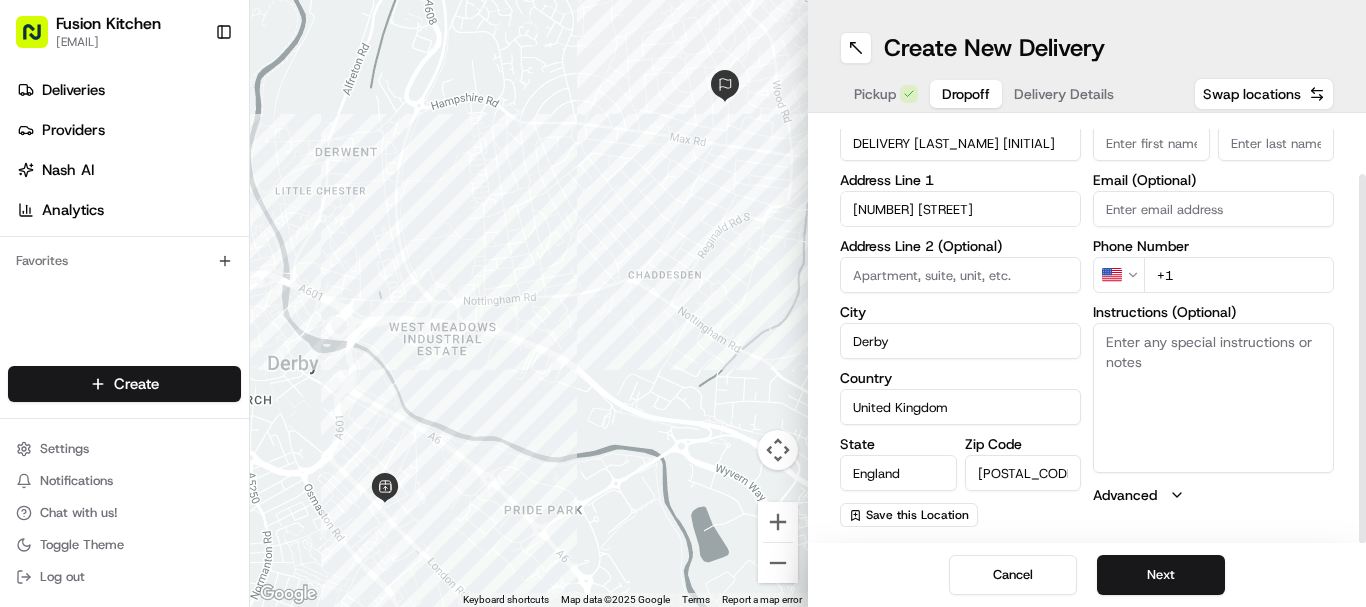 type on "DELIVERY [LAST_NAME] [INITIAL]" 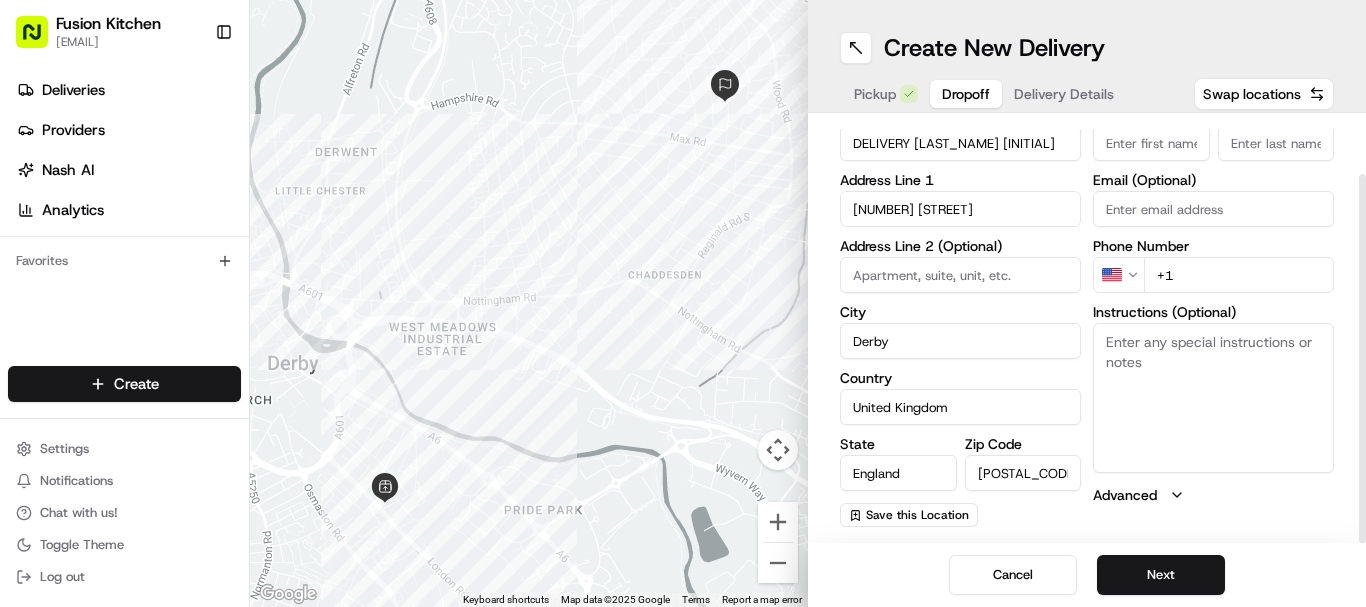 click on "First Name" at bounding box center (1151, 143) 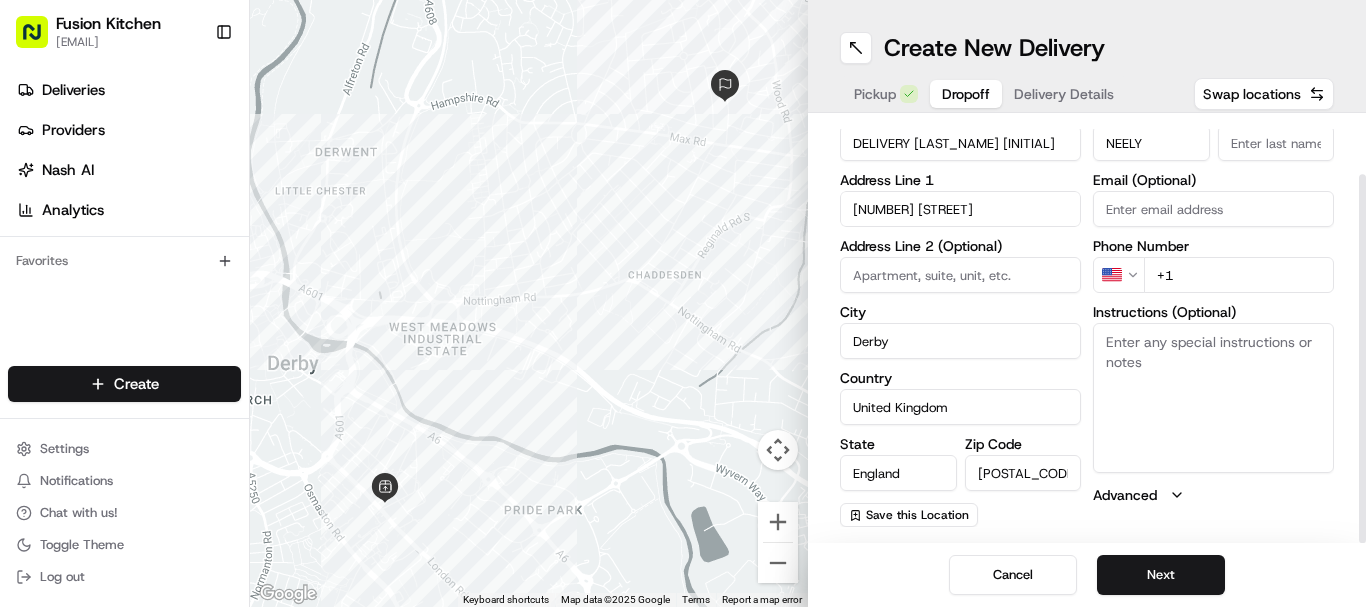 type on "NEELY" 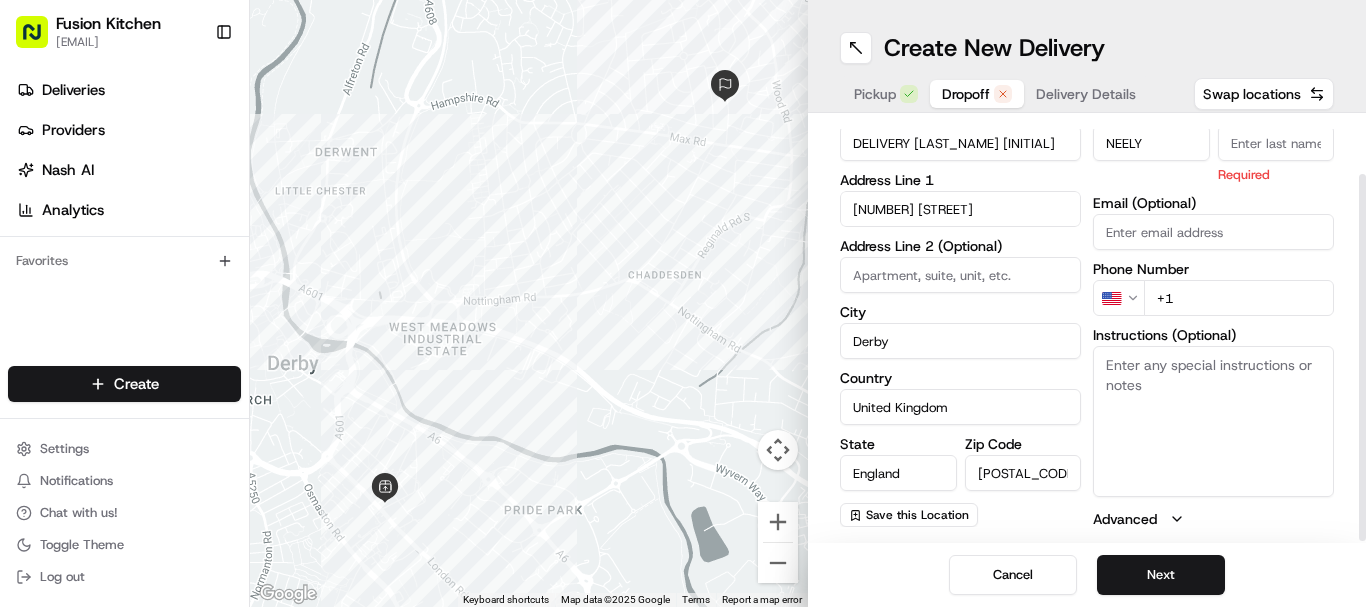 click on "DELIVERY [LAST_NAME] [INITIAL]" at bounding box center [960, 143] 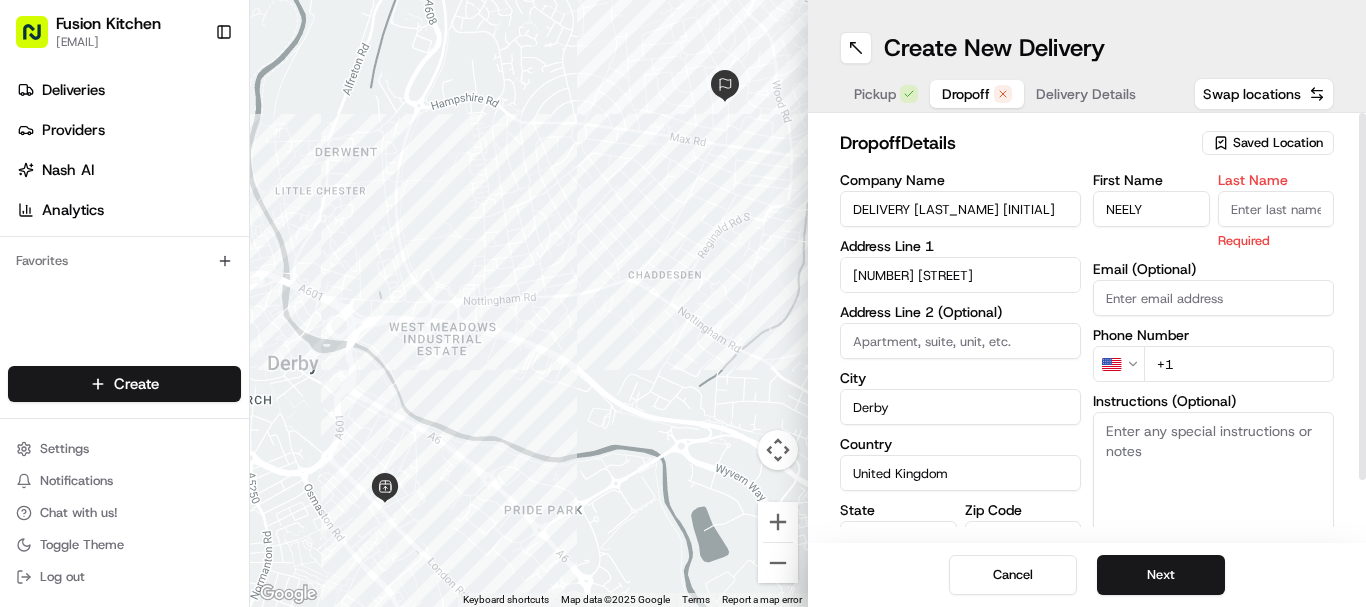drag, startPoint x: 997, startPoint y: 140, endPoint x: 913, endPoint y: 155, distance: 85.32877 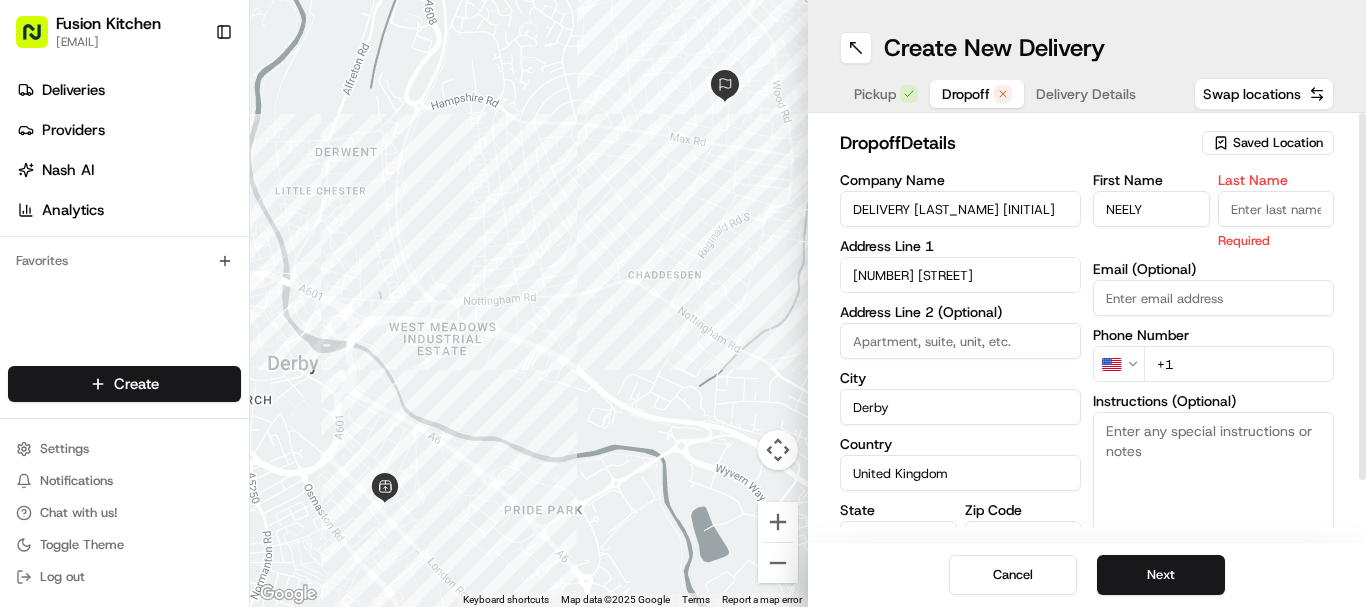 click on "dropoff Details Saved Location Company Name DELIVERY [LAST_NAME] [INITIAL] Address Line 1 [NUMBER] [STREET] Address Line 2 (Optional) City Derby Country United Kingdom State England Zip Code [POSTAL_CODE] Save this Location First Name [FIRST] Last Name Required Email (Optional) Phone Number US +1 Instructions (Optional) Advanced" at bounding box center (1087, 362) 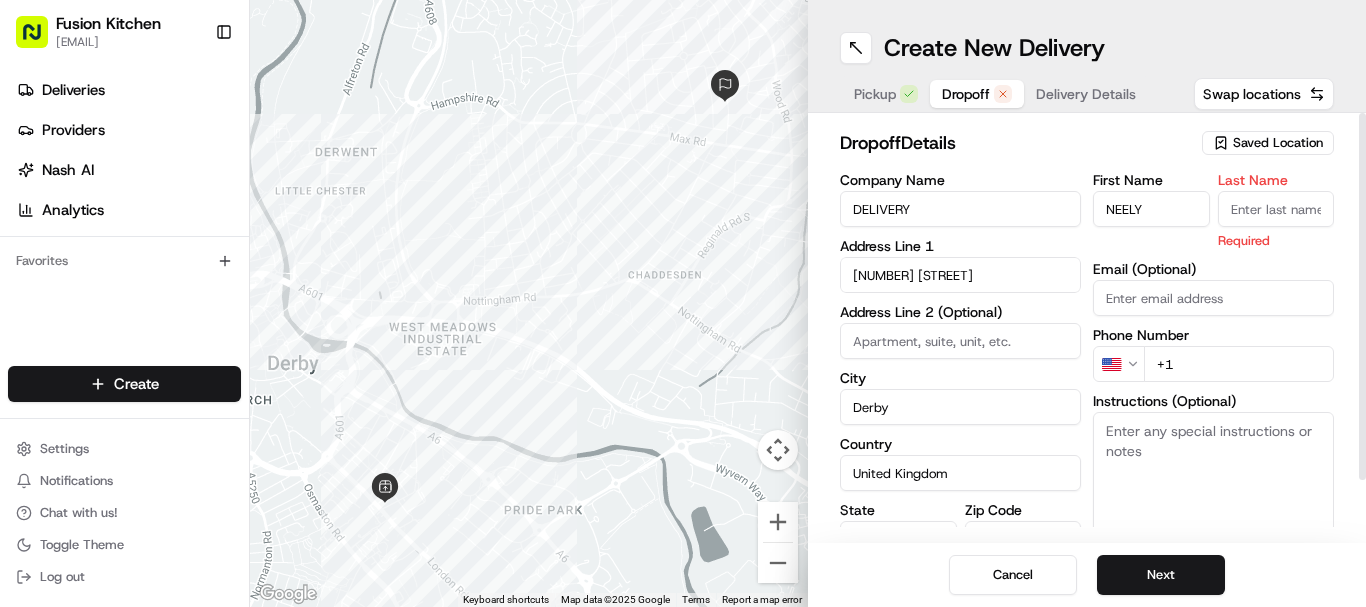 type on "DELIVERY" 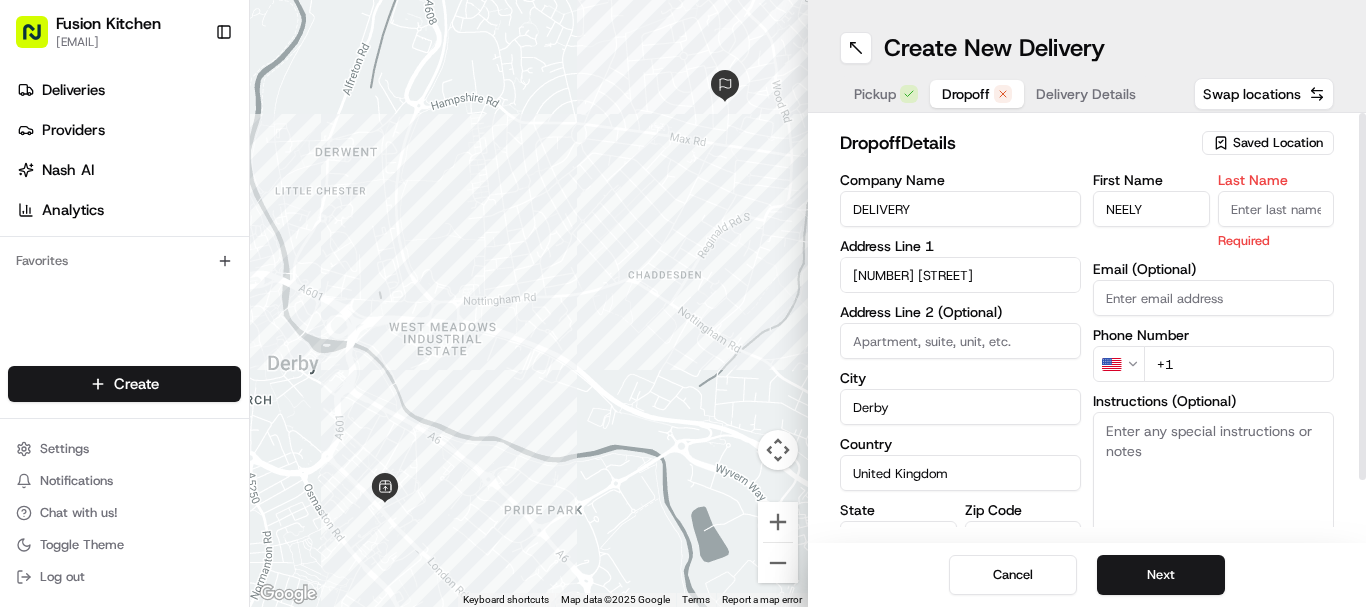 click on "Last Name" at bounding box center (1276, 209) 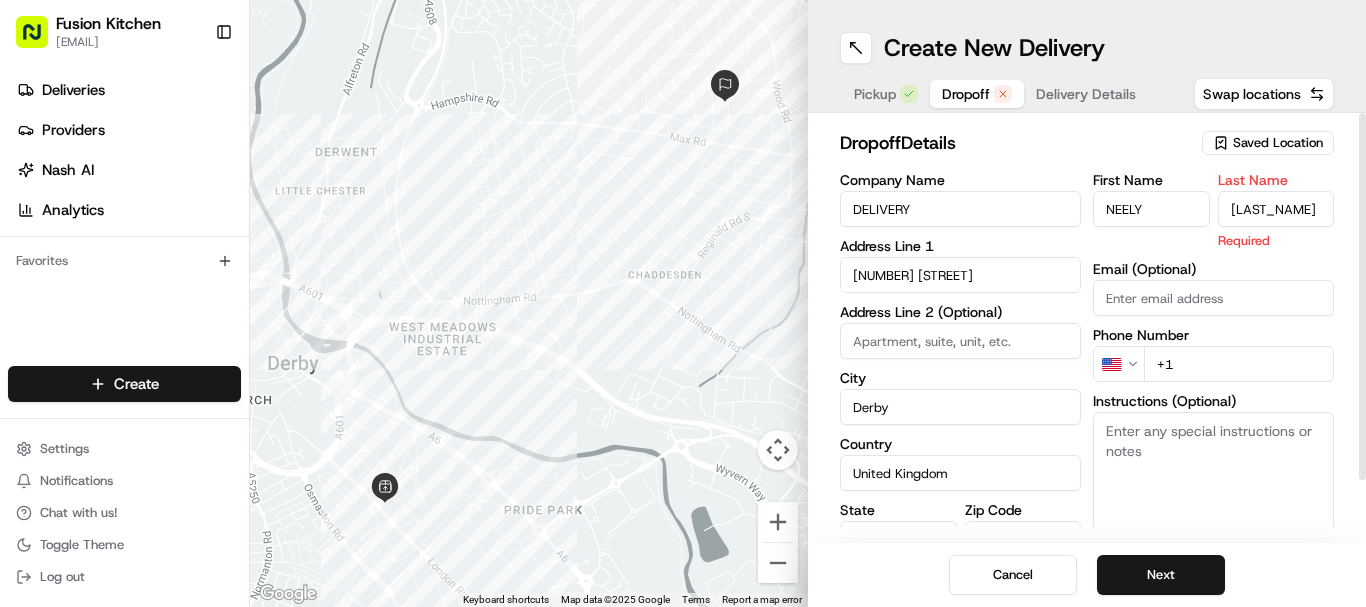 type on "[LAST_NAME] [INITIAL]" 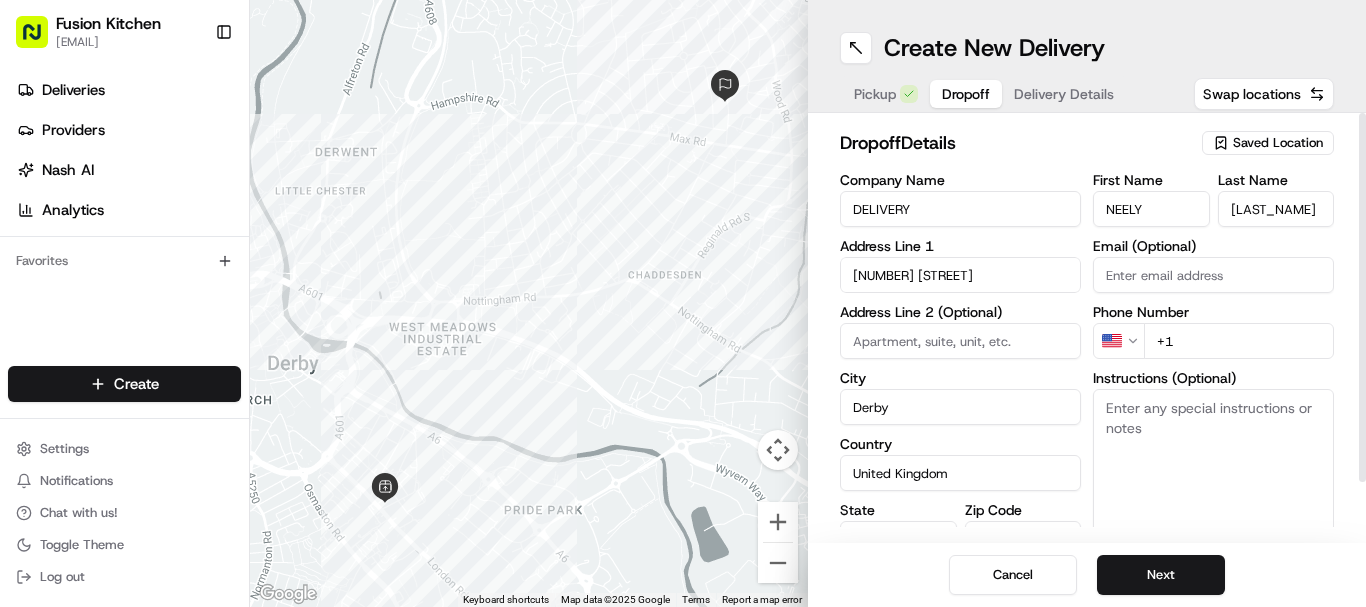 click on "DELIVERY" at bounding box center (960, 209) 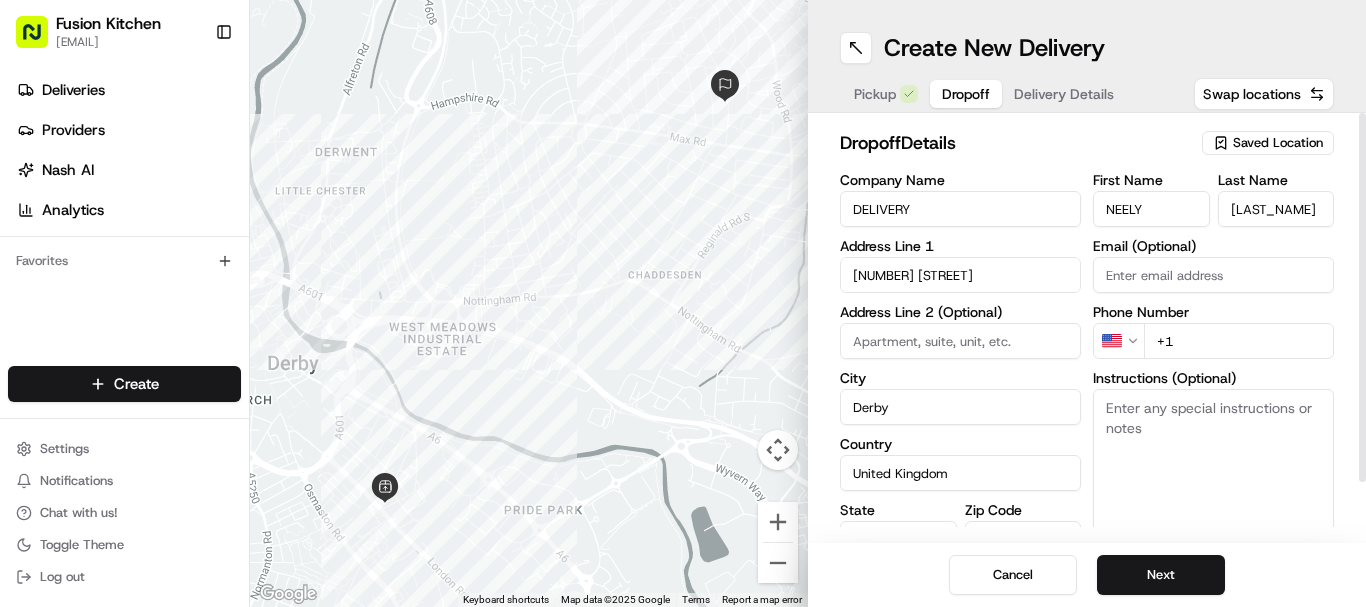 drag, startPoint x: 993, startPoint y: 207, endPoint x: 756, endPoint y: 220, distance: 237.35628 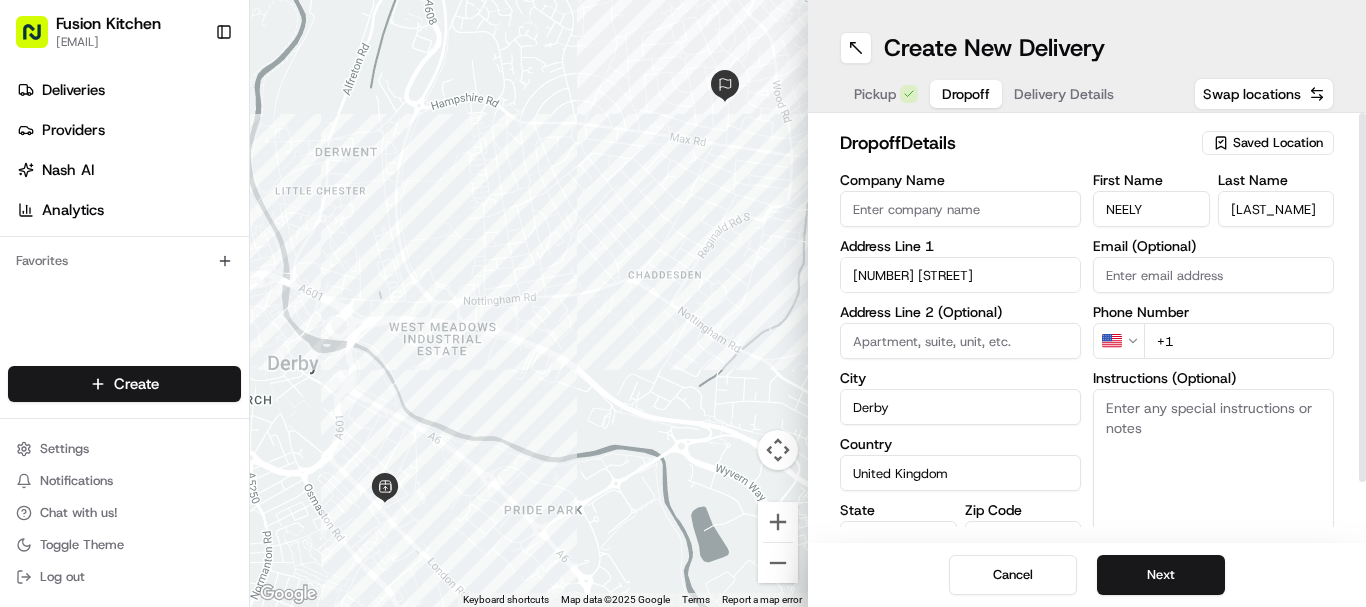 type on "DELIVERY" 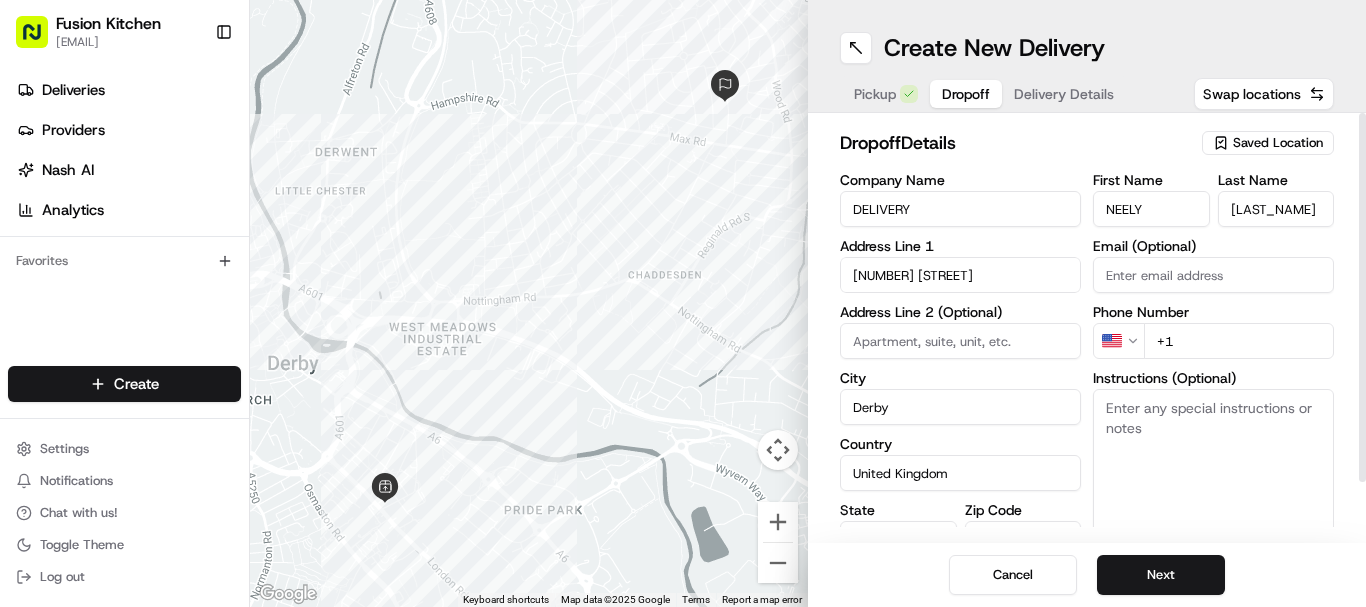 drag, startPoint x: 1317, startPoint y: 205, endPoint x: 1065, endPoint y: 206, distance: 252.00198 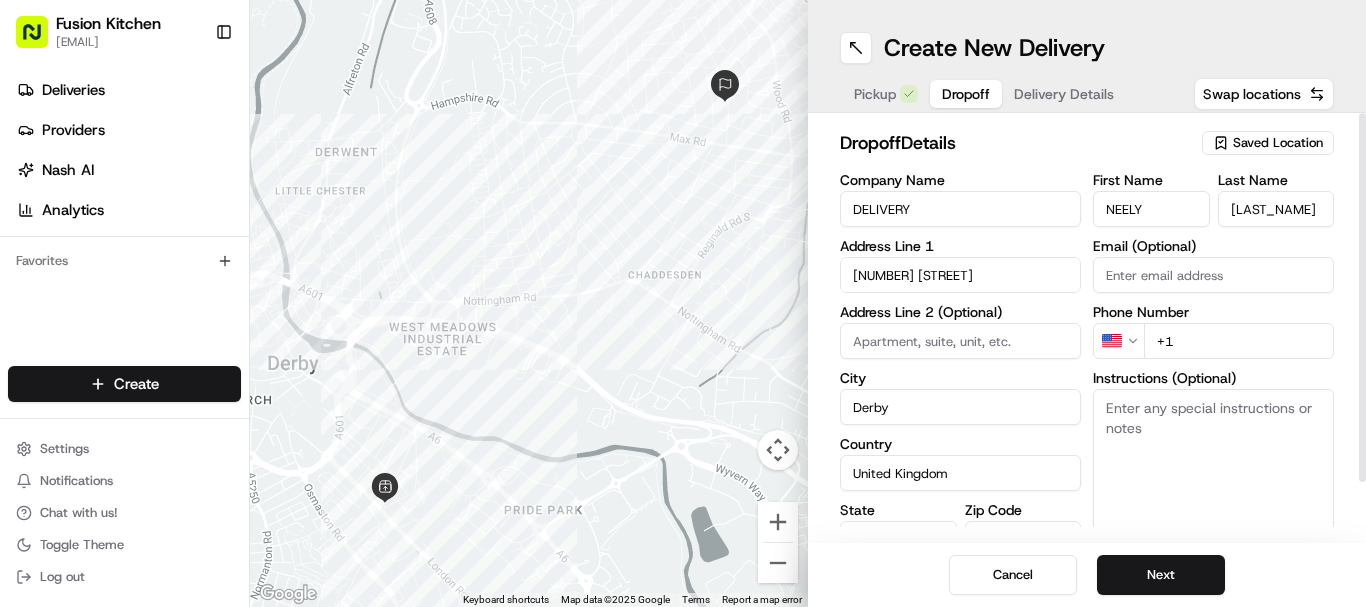 click on "Company Name DELIVERY Address Line 1 [NUMBER] [STREET] Address Line 2 (Optional) City Derby Country United Kingdom State England Zip Code [POSTAL_CODE] Save this Location First Name [FIRST] Last Name [LAST] Email (Optional) Phone Number US +1 Instructions (Optional) Advanced" at bounding box center (1087, 383) 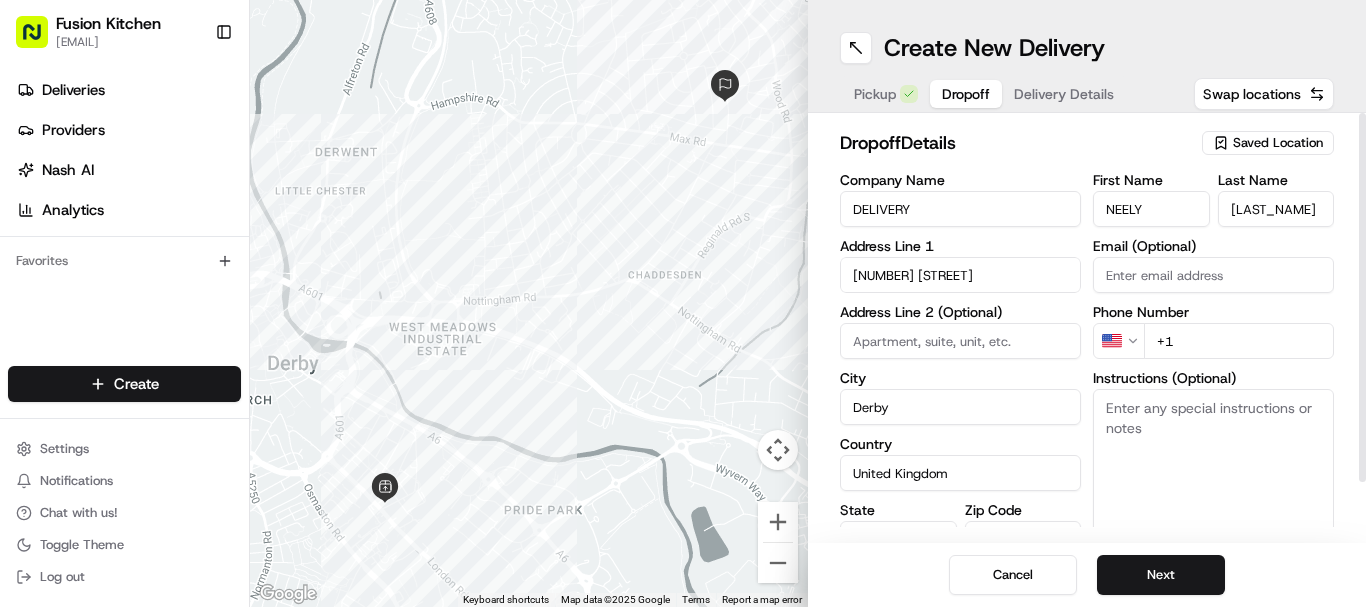 type on "[LAST_NAME]" 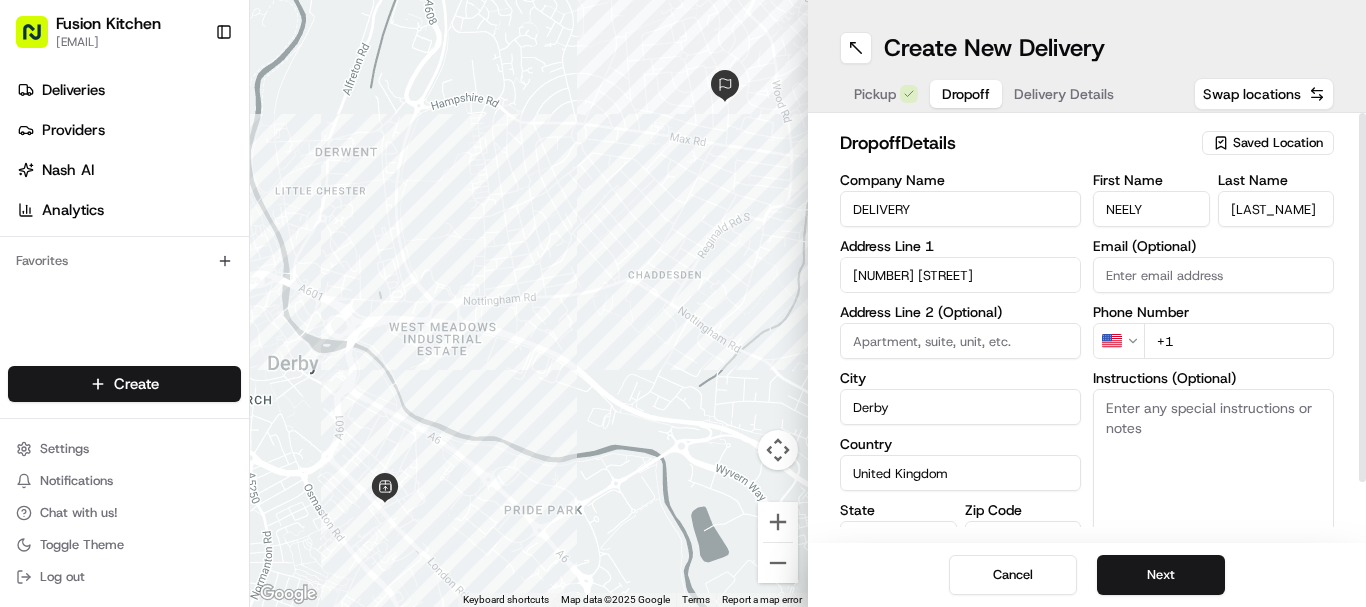 click on "DELIVERY" at bounding box center (960, 209) 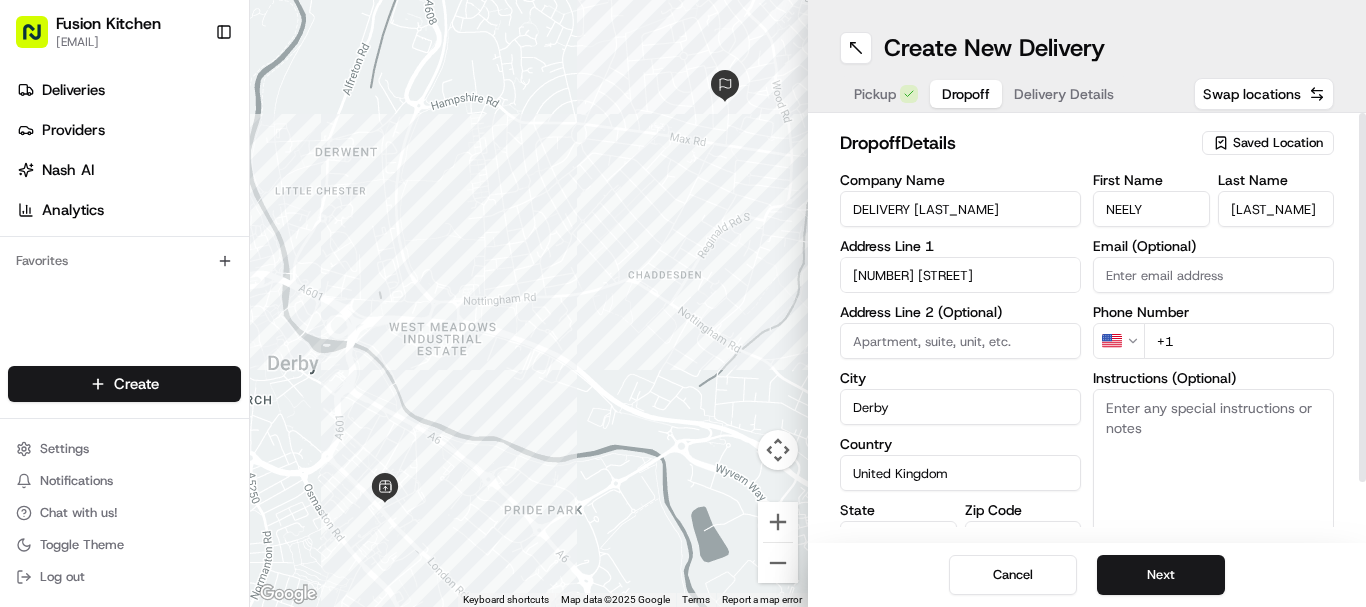 type on "DELIVERY [LAST_NAME]" 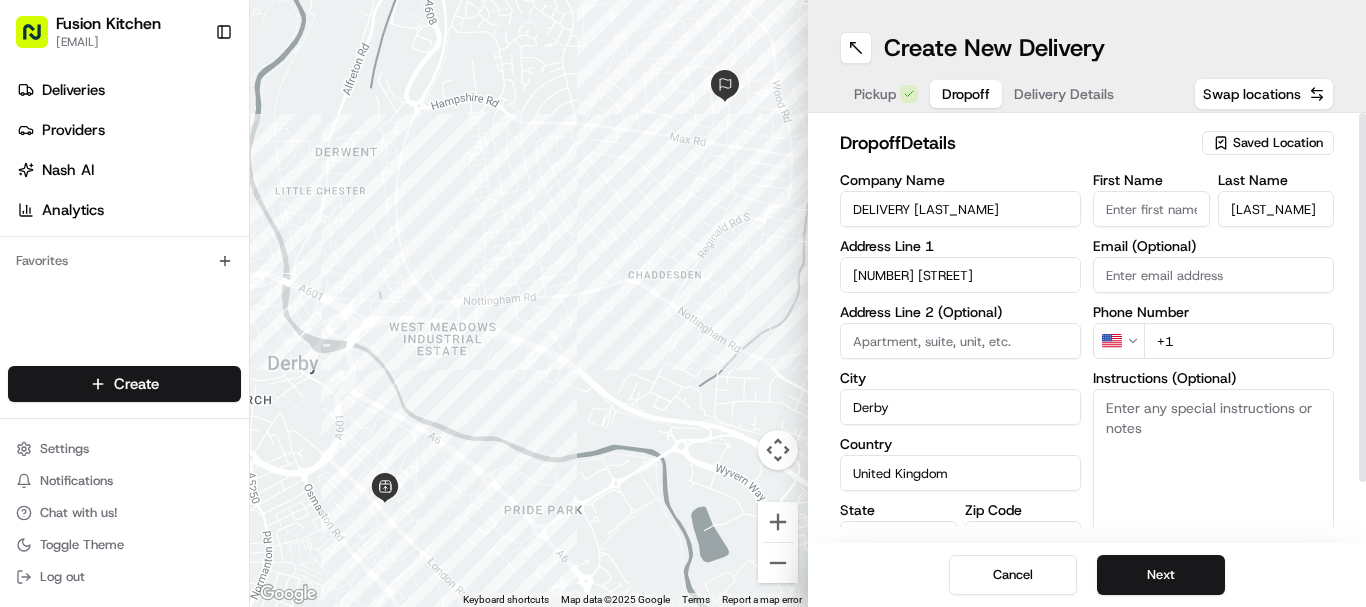 type on "NEELY" 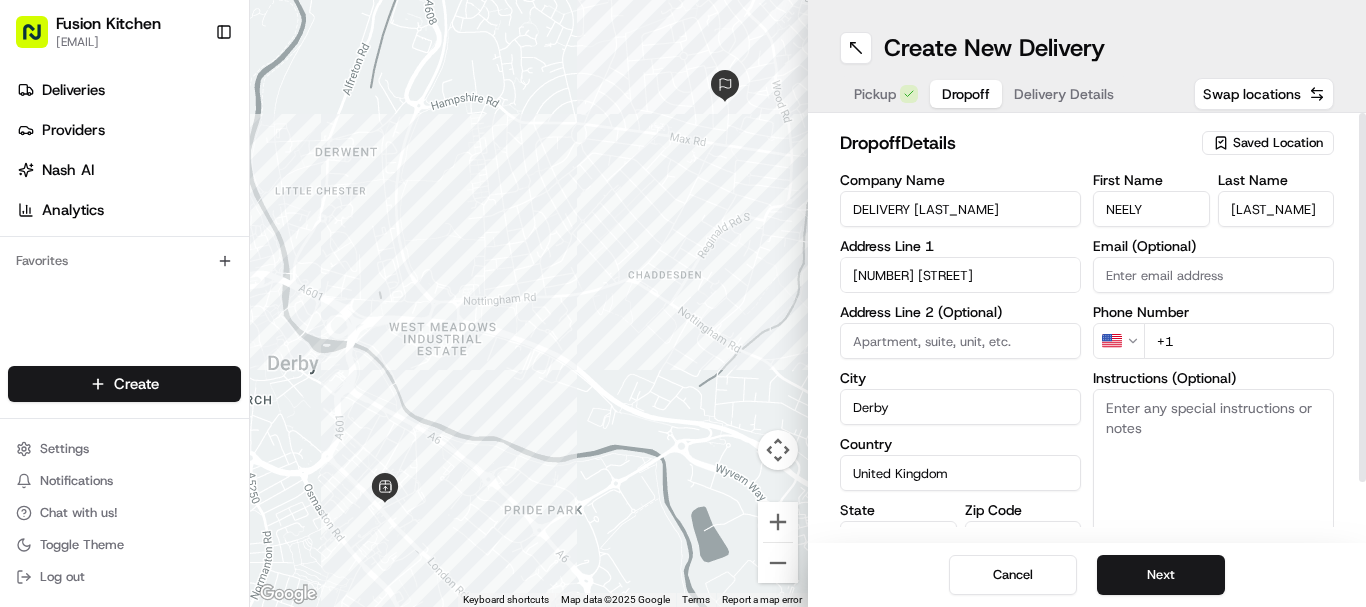 click on "DELIVERY [LAST_NAME]" at bounding box center (960, 209) 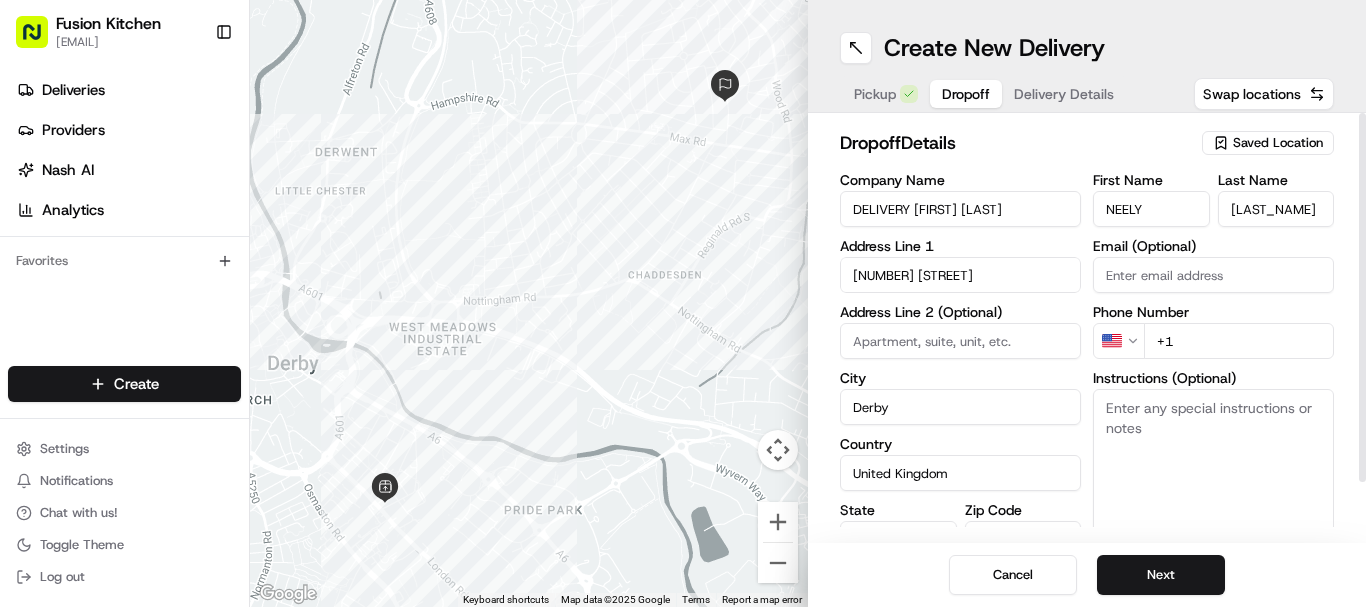 click on "DELIVERY [FIRST] [LAST]" at bounding box center (960, 209) 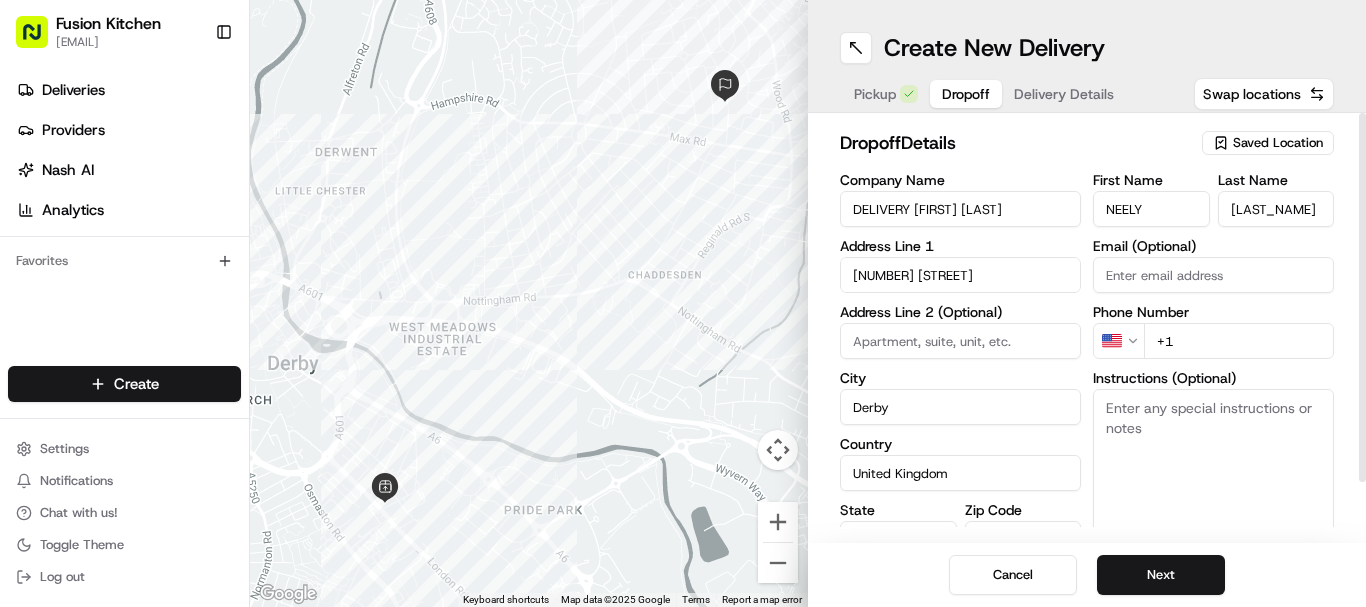 type on "DELIVERY [FIRST] [LAST]" 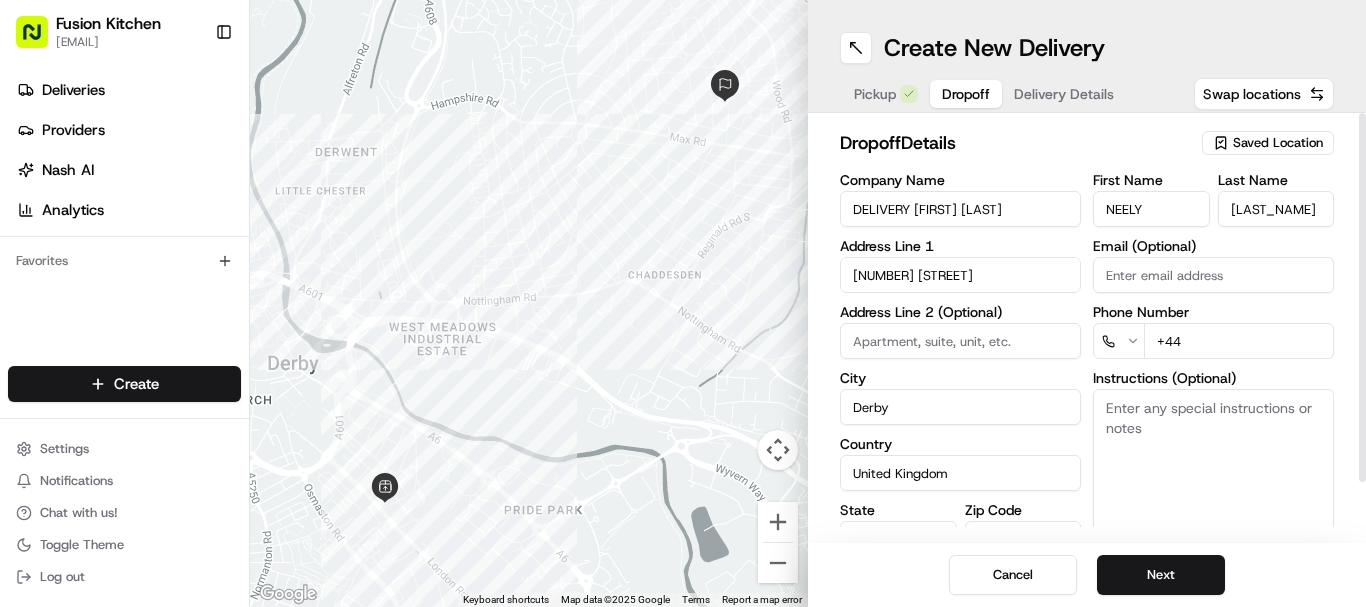 click on "+44" at bounding box center [1239, 341] 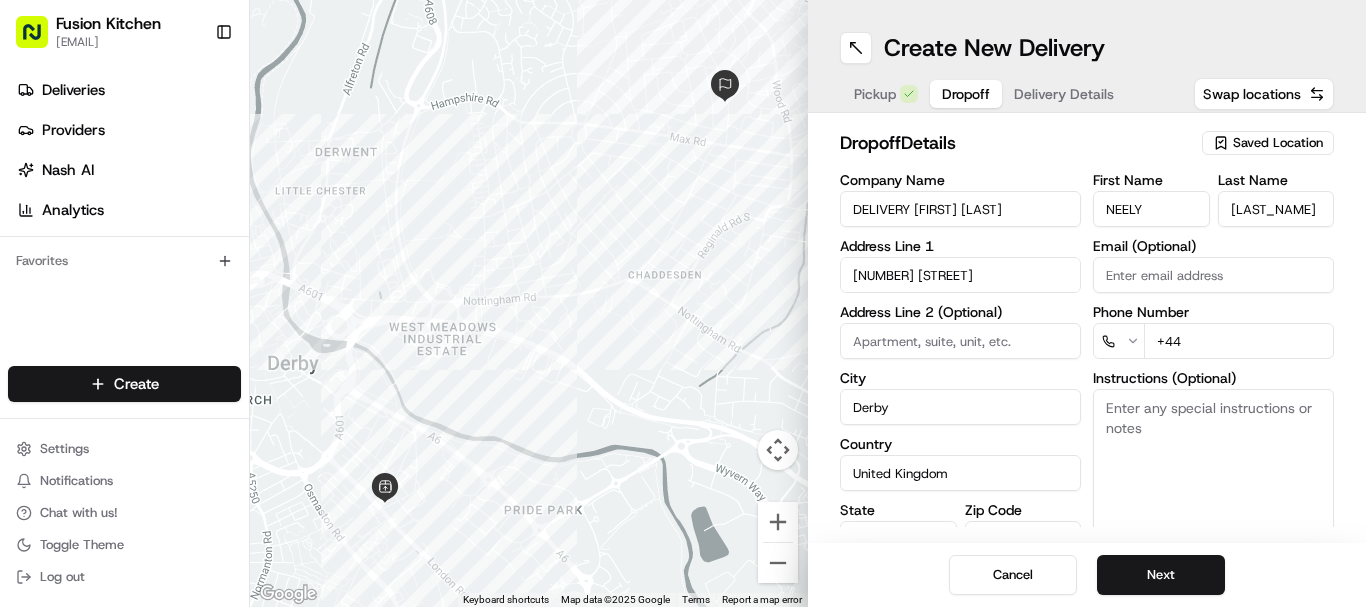 paste 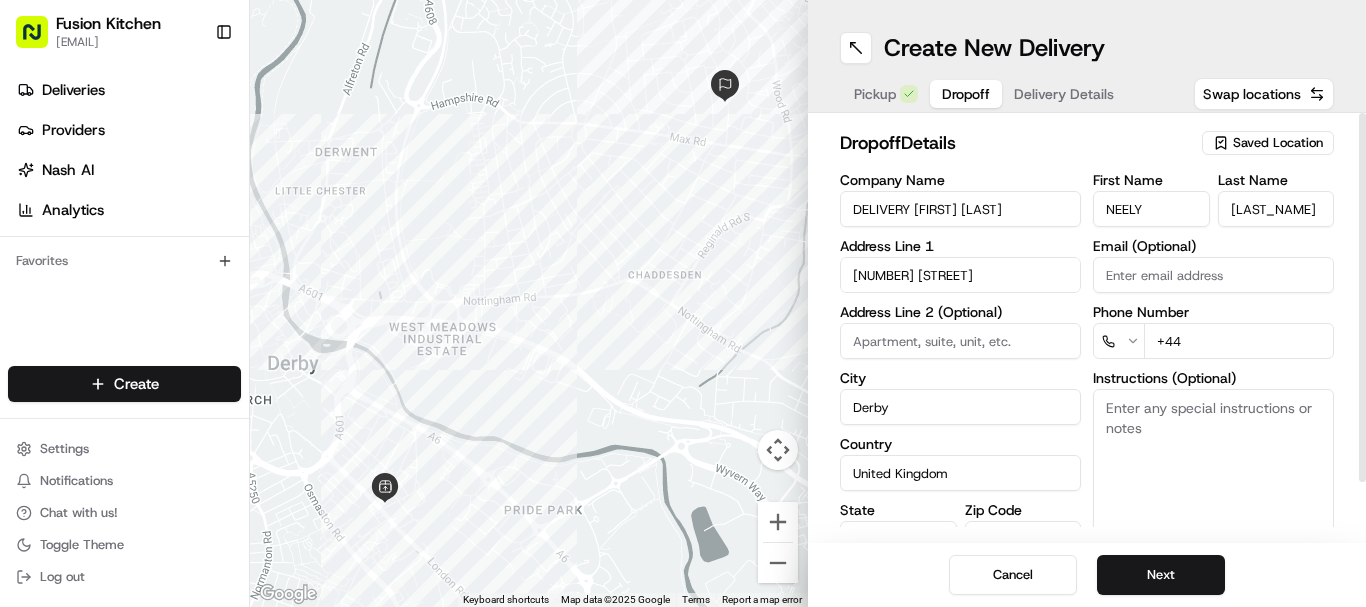 click on "+44" at bounding box center [1239, 341] 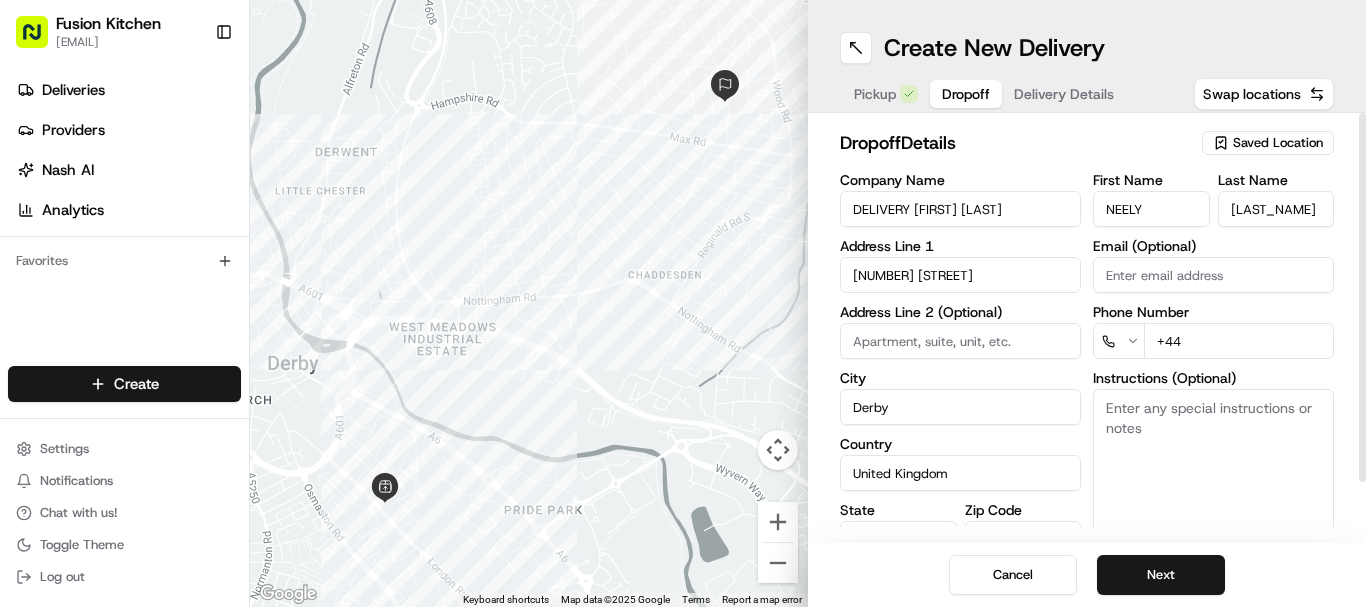 click on "Instructions (Optional)" at bounding box center [1213, 464] 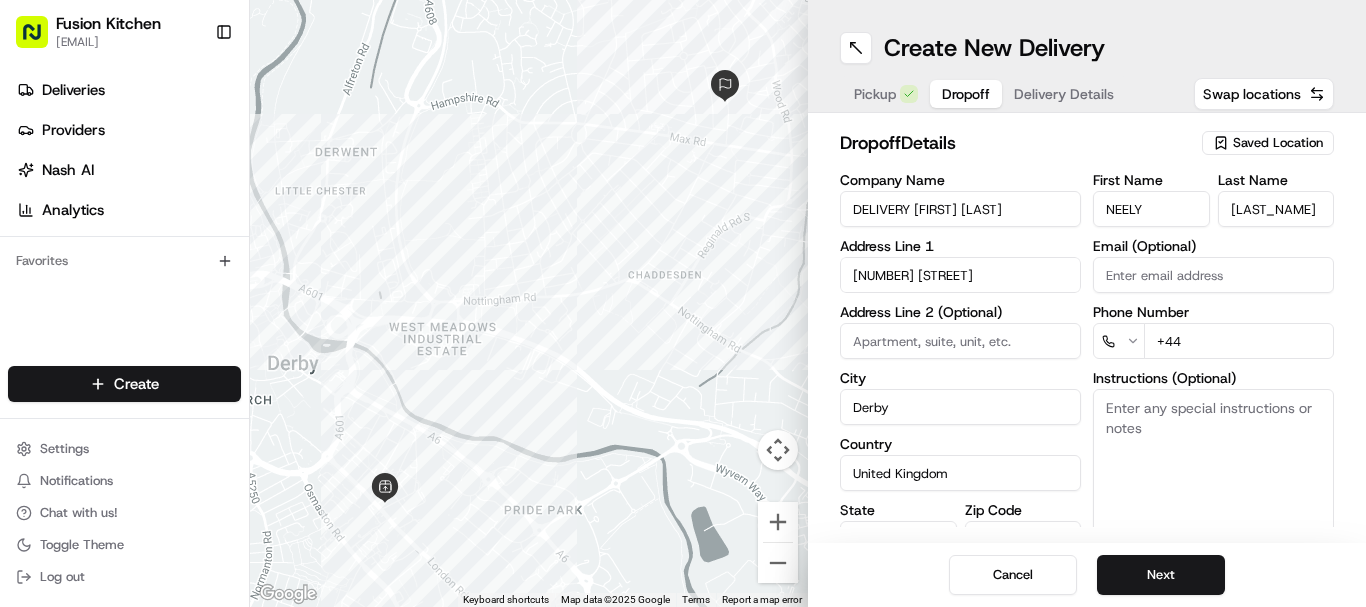 paste on "+44 [PHONE]" 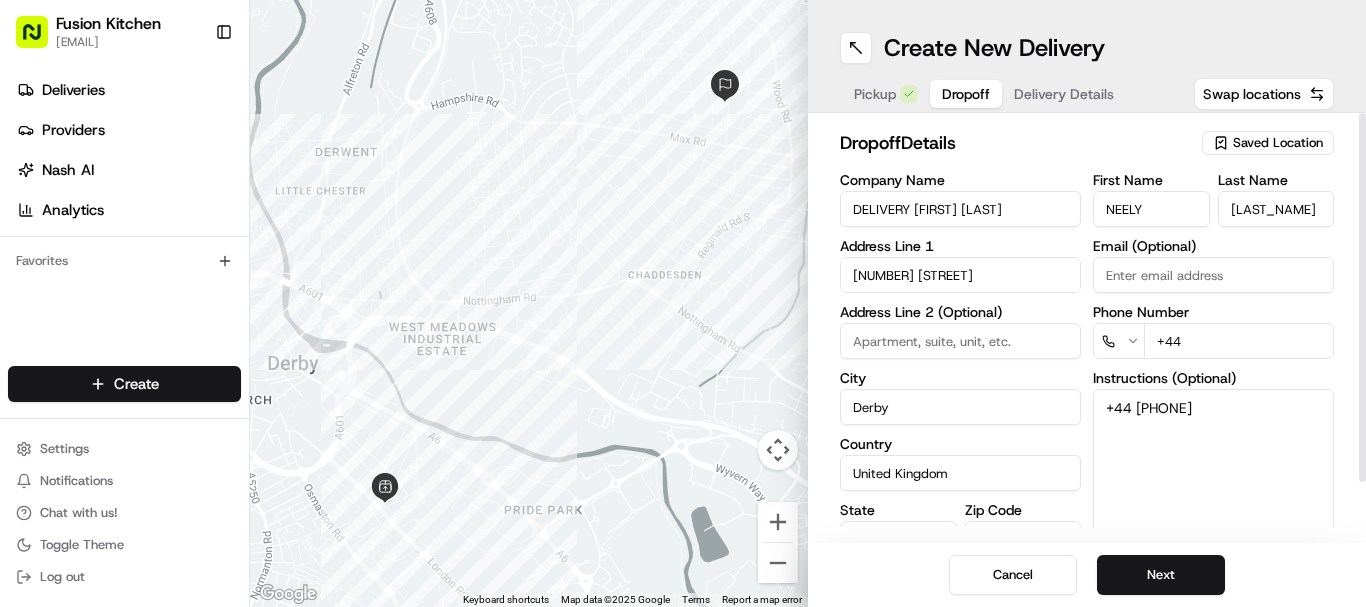 drag, startPoint x: 1271, startPoint y: 418, endPoint x: 1136, endPoint y: 419, distance: 135.00371 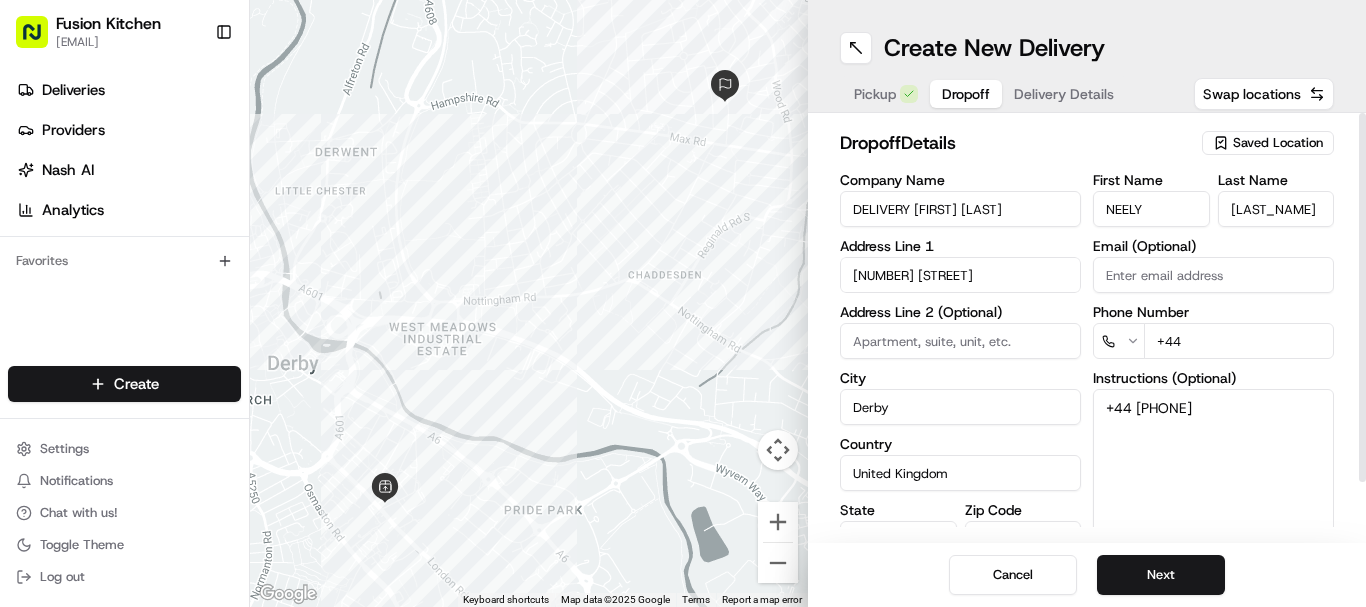 click on "+44 [PHONE]" at bounding box center [1213, 464] 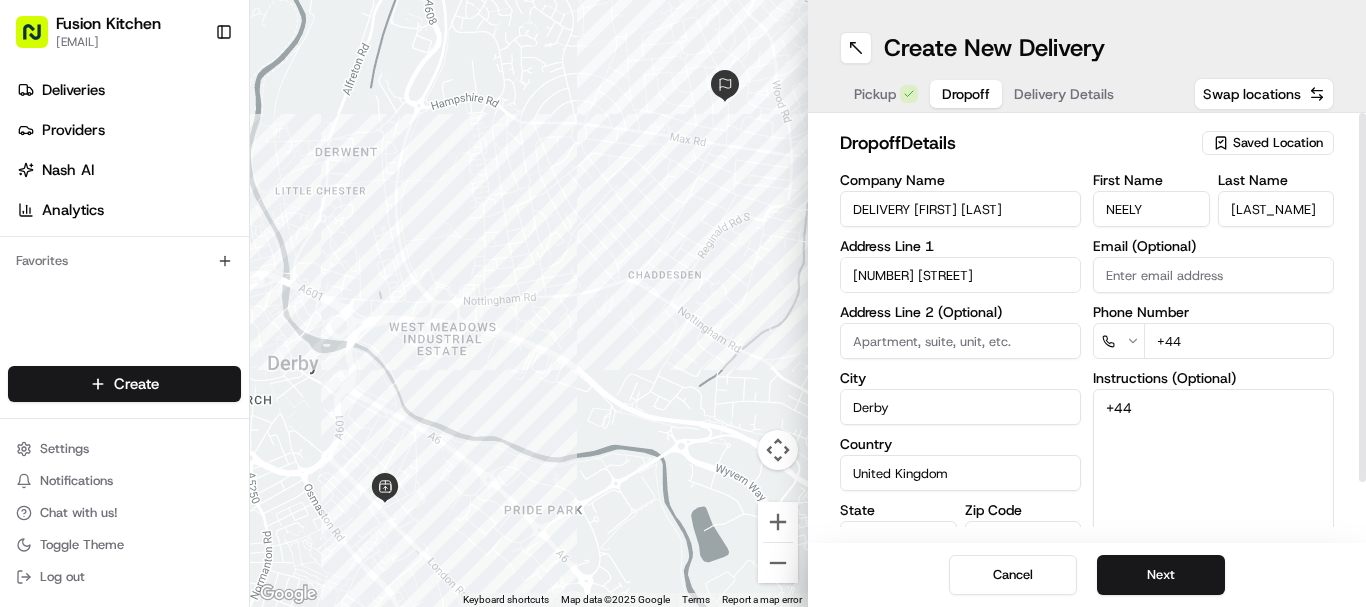 type on "+44" 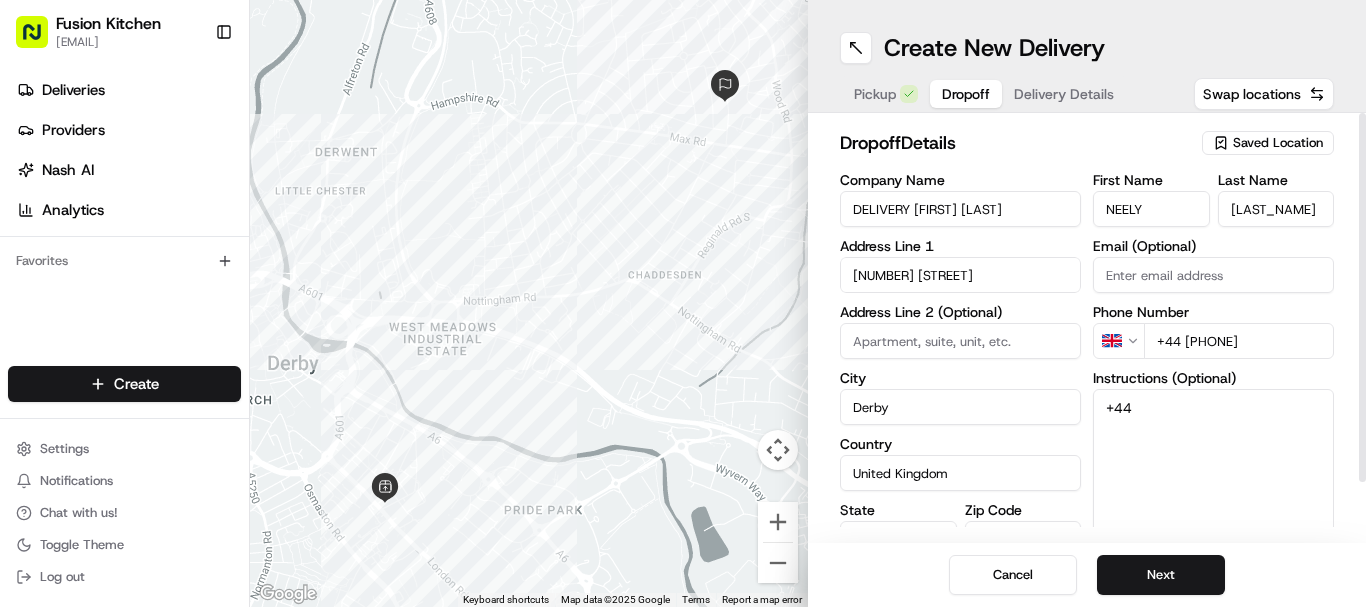 type on "+44 [PHONE]" 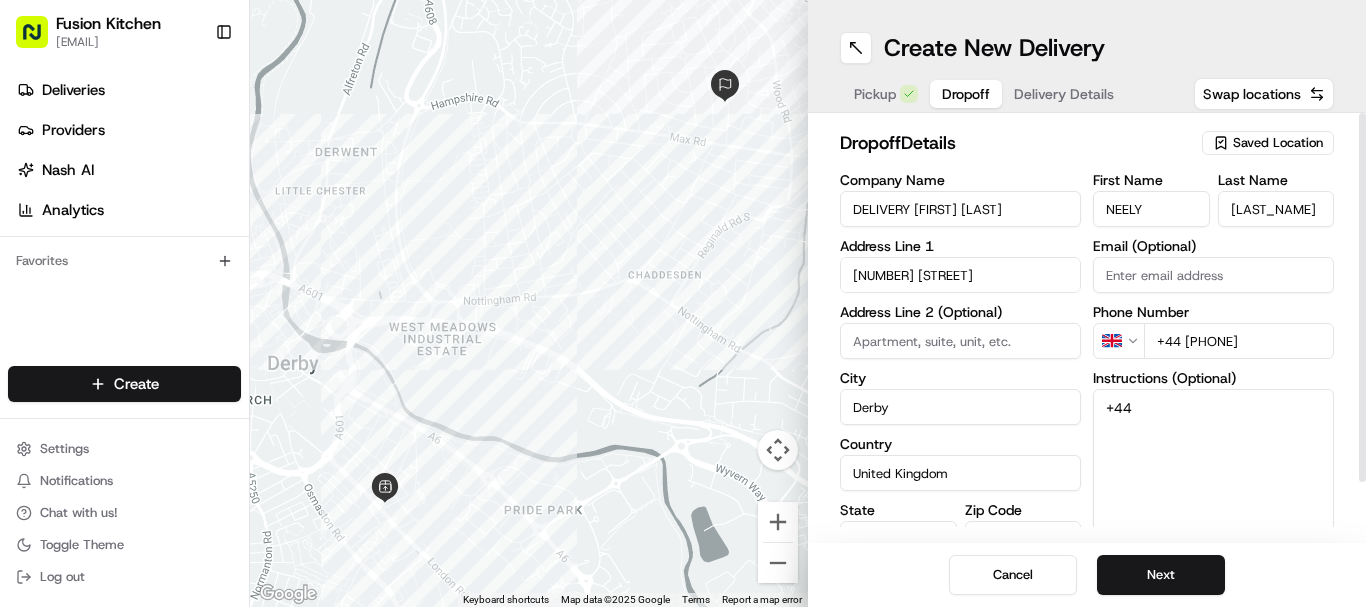 drag, startPoint x: 1160, startPoint y: 400, endPoint x: 1043, endPoint y: 405, distance: 117.10679 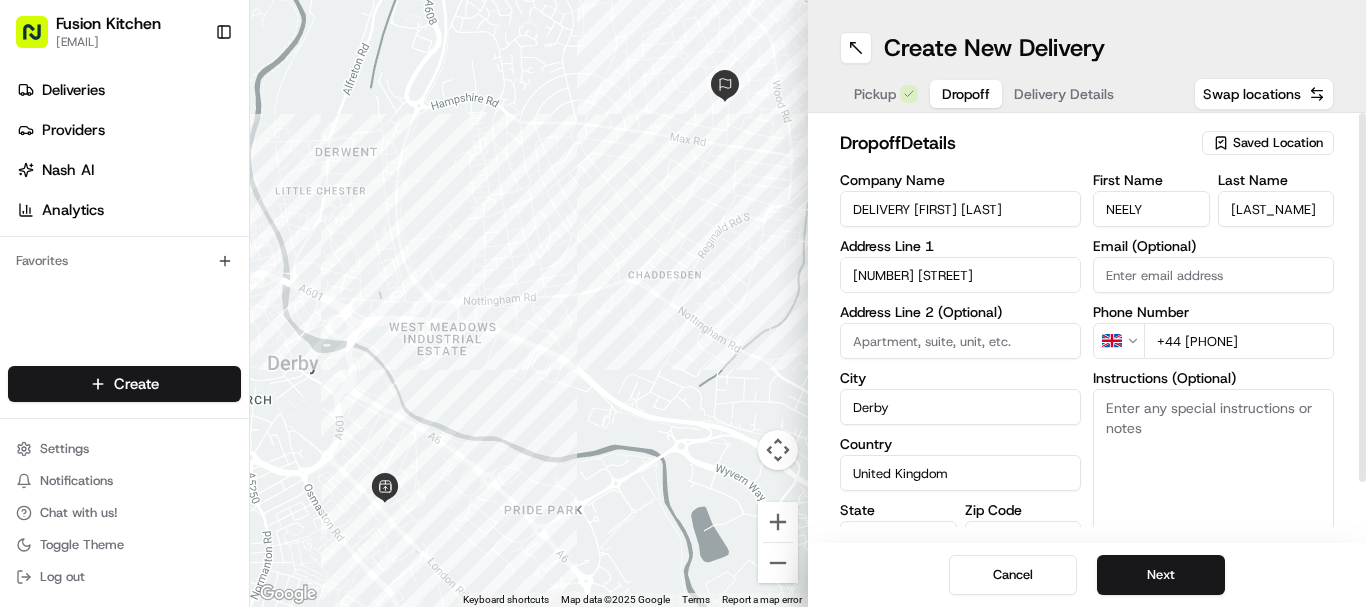 scroll, scrollTop: 66, scrollLeft: 0, axis: vertical 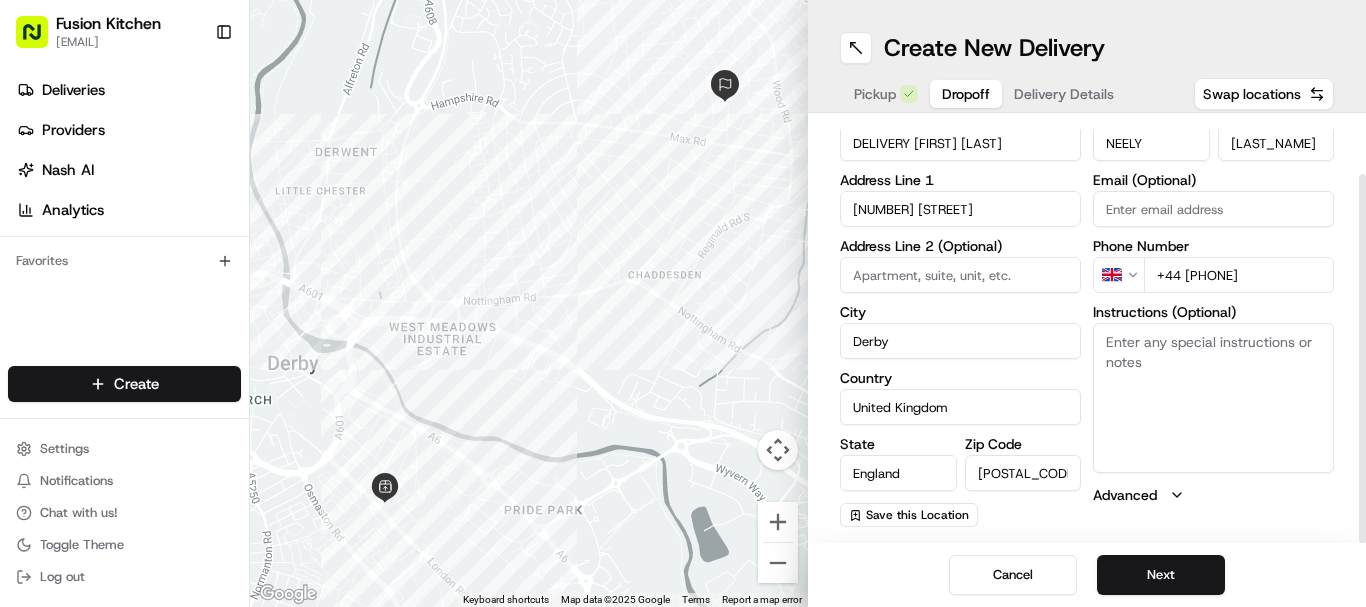 type 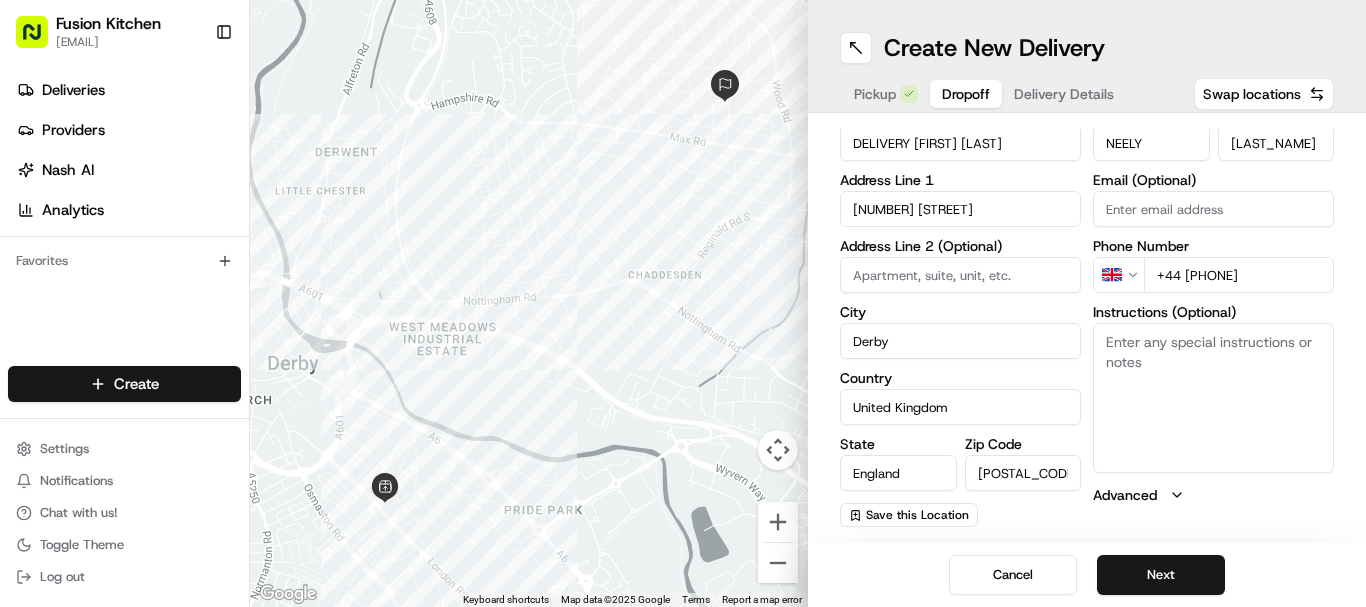 click on "[POSTAL_CODE]" at bounding box center (1023, 473) 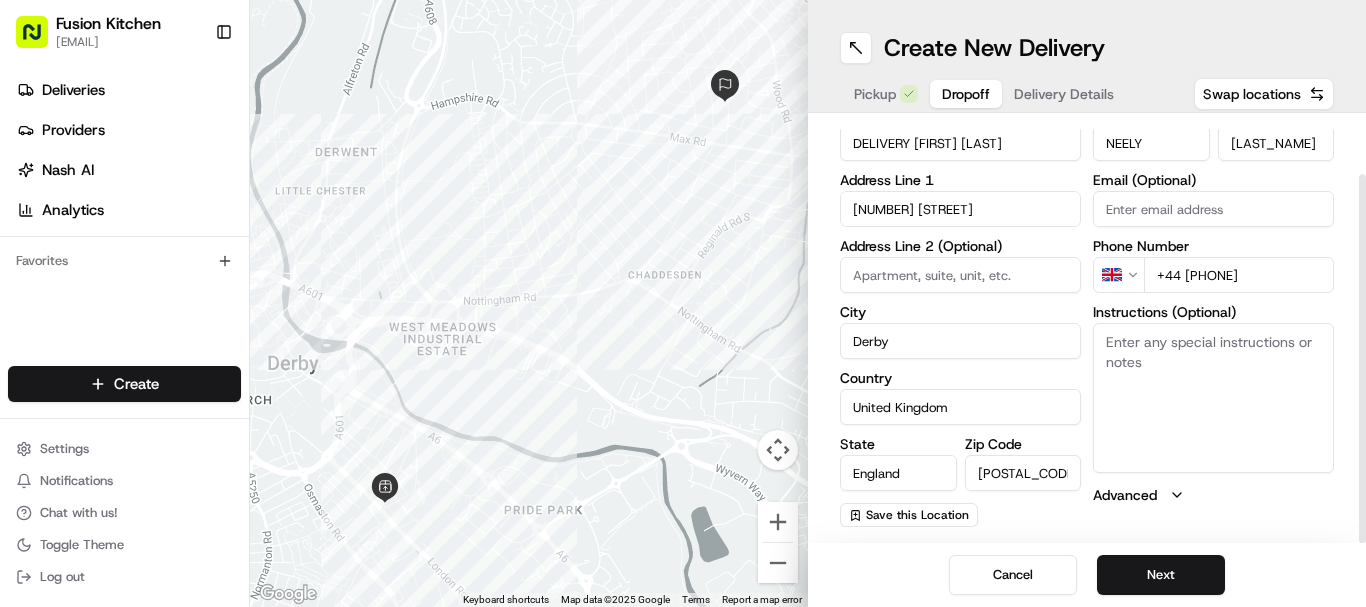 type on "[POSTAL_CODE]" 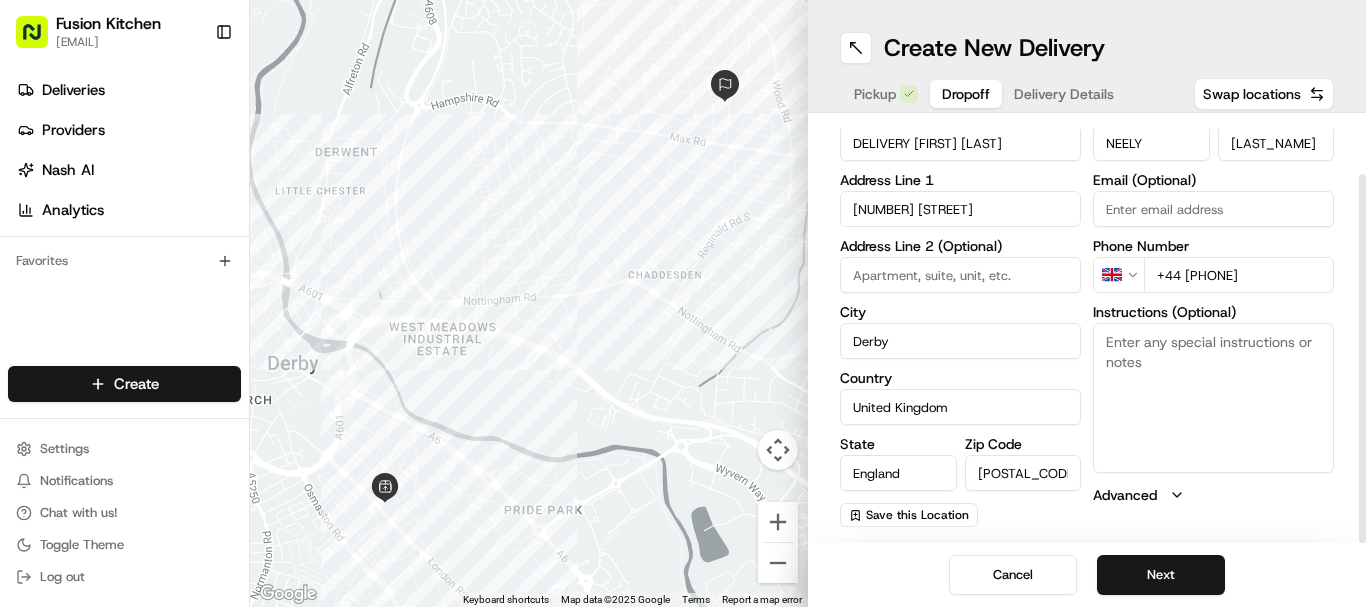 click on "United Kingdom" at bounding box center (960, 407) 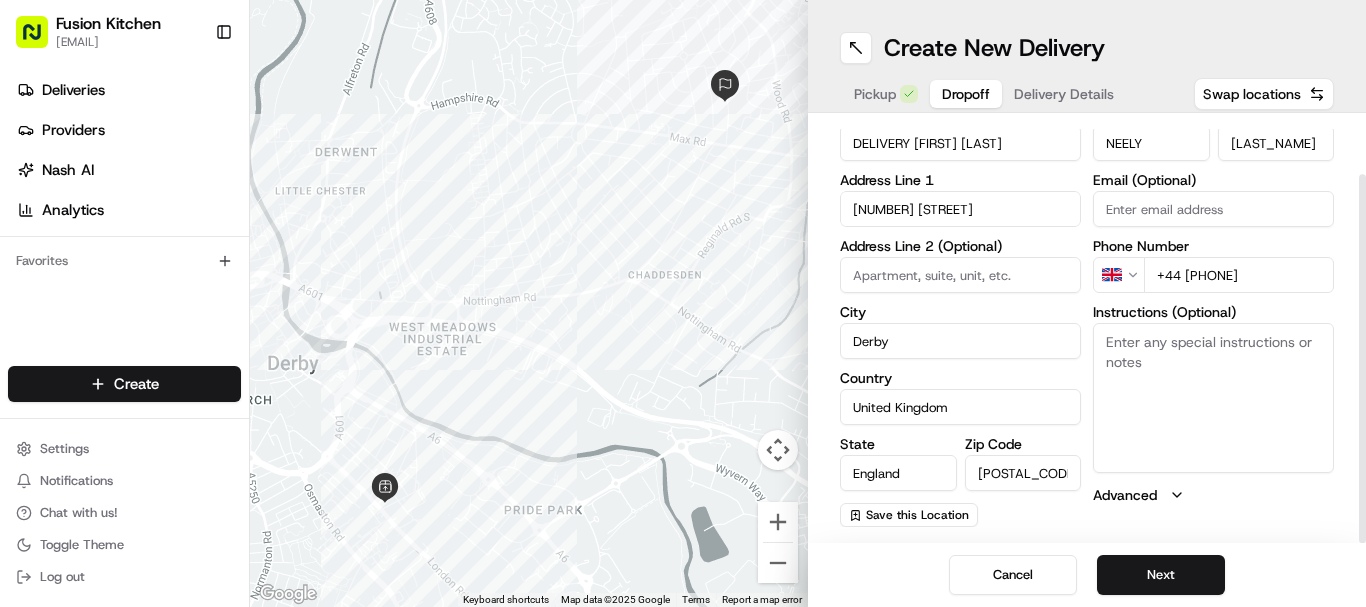 click on "Company Name DELIVERY [FIRST] [LAST] Address Line 1 [NUMBER] [STREET] Address Line 2 (Optional) City Derby Country United Kingdom State England Zip Code [POSTAL_CODE] Save this Location First Name [FIRST] Last Name [LAST] Email (Optional) Phone Number GB +44 [PHONE] Instructions (Optional) Advanced" at bounding box center [1087, 317] 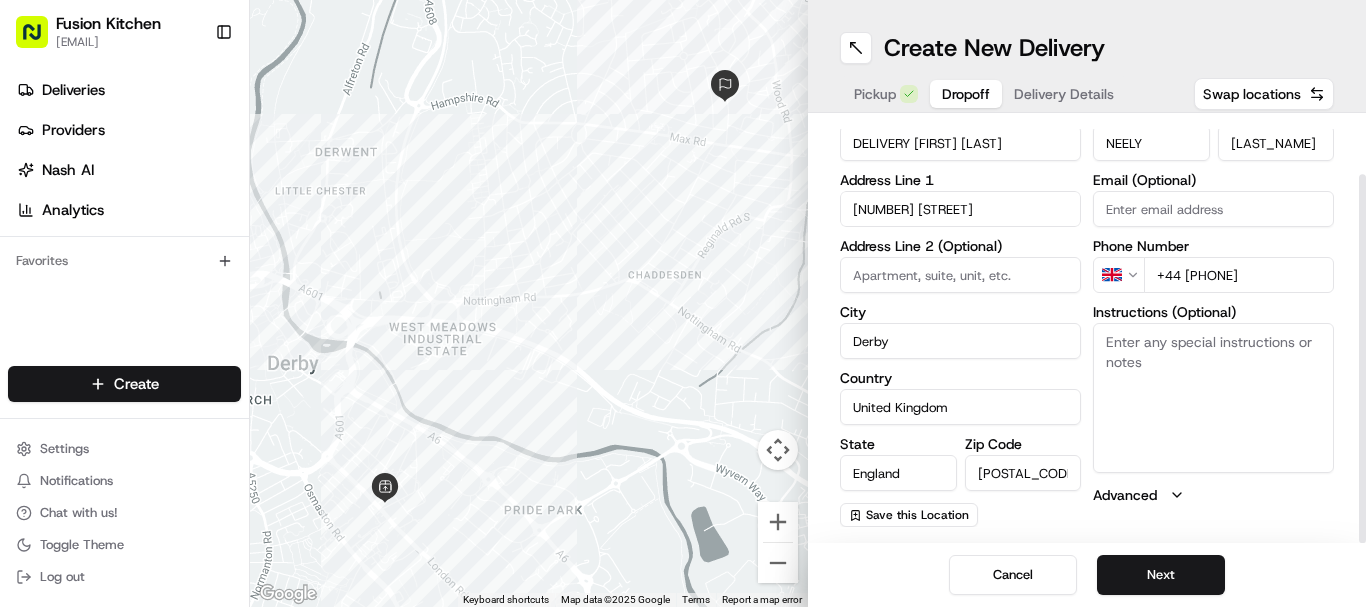 click on "[POSTAL_CODE]" at bounding box center (1023, 473) 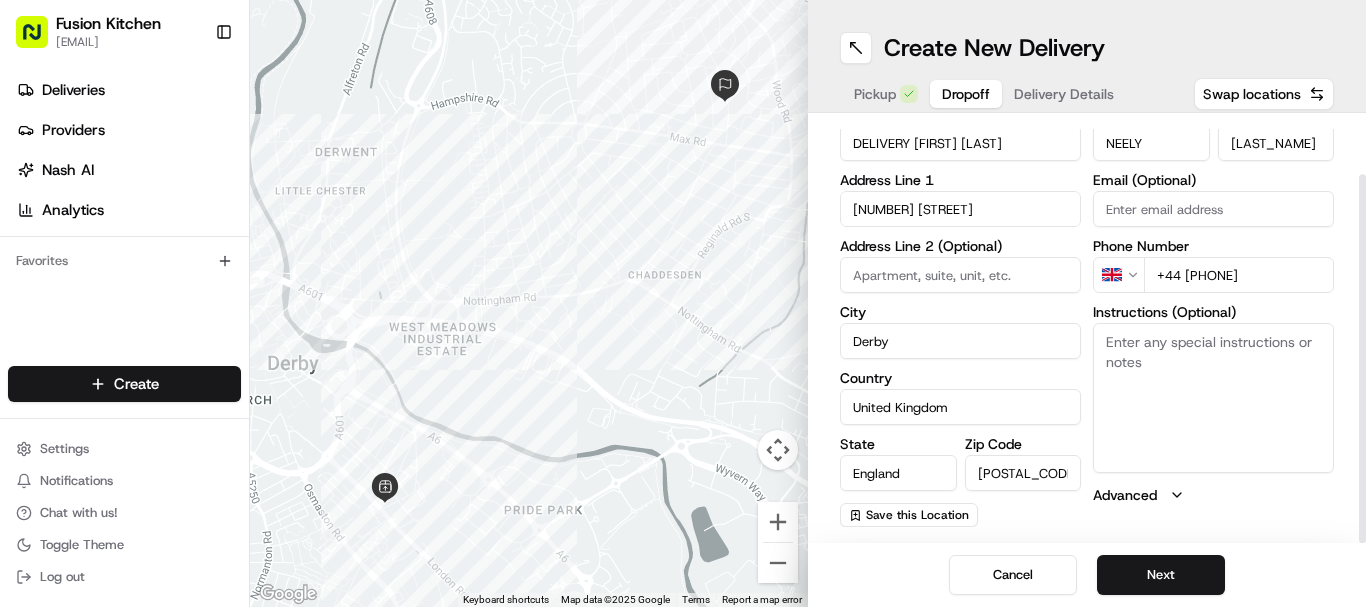 click on "dropoff Details Saved Location Company Name DELIVERY [FIRST] [LAST] Address Line 1 [NUMBER] [STREET] Address Line 2 (Optional) City Derby Country United Kingdom State England Zip Code [POSTAL_CODE] Save this Location First Name [FIRST] Last Name [LAST] Email (Optional) Phone Number GB +44 [PHONE] Instructions (Optional) Advanced" at bounding box center (1087, 328) 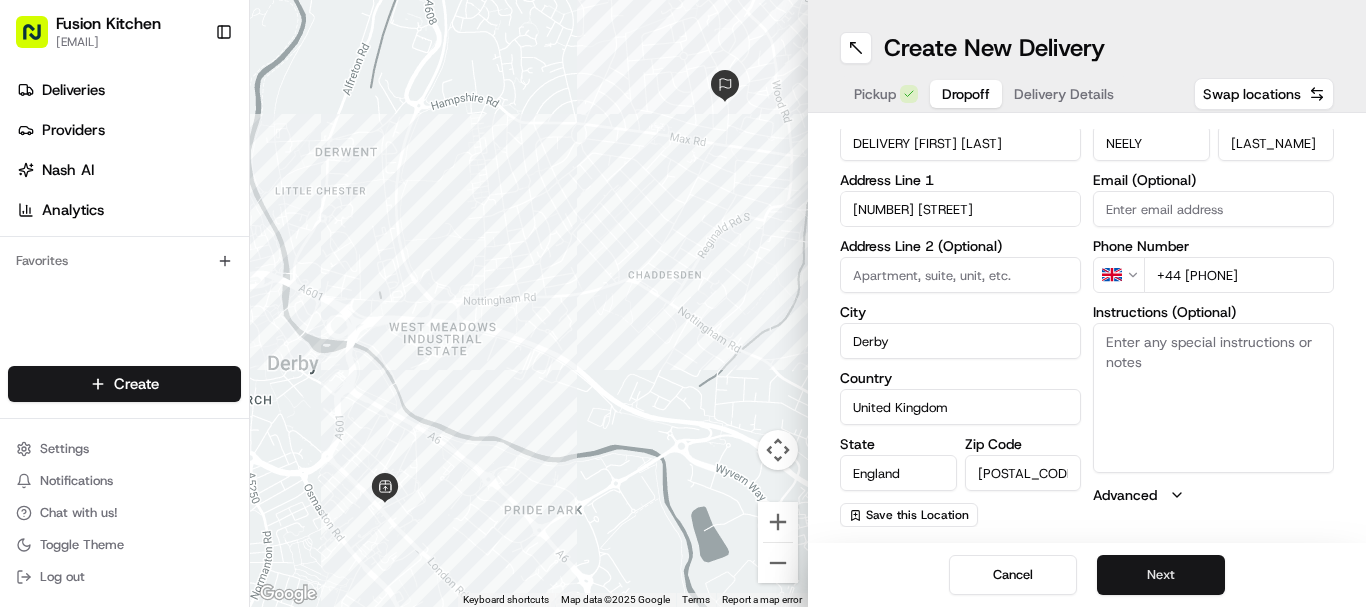 click on "Next" at bounding box center [1161, 575] 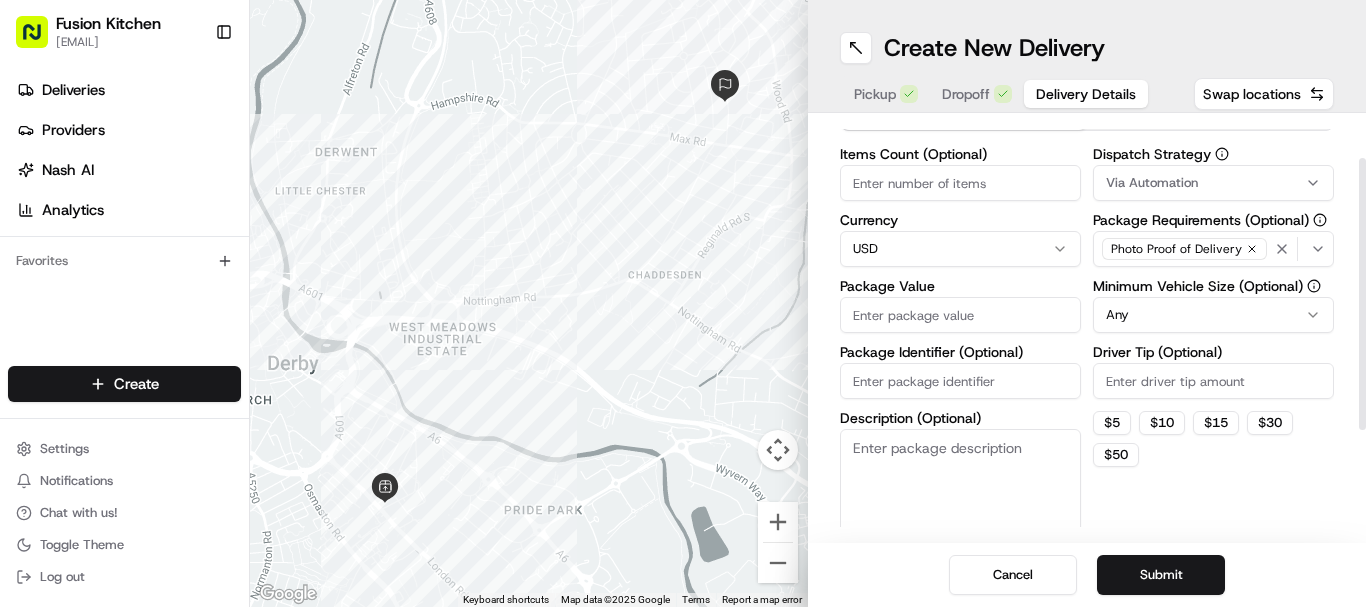 click on "Items Count (Optional)" at bounding box center [960, 183] 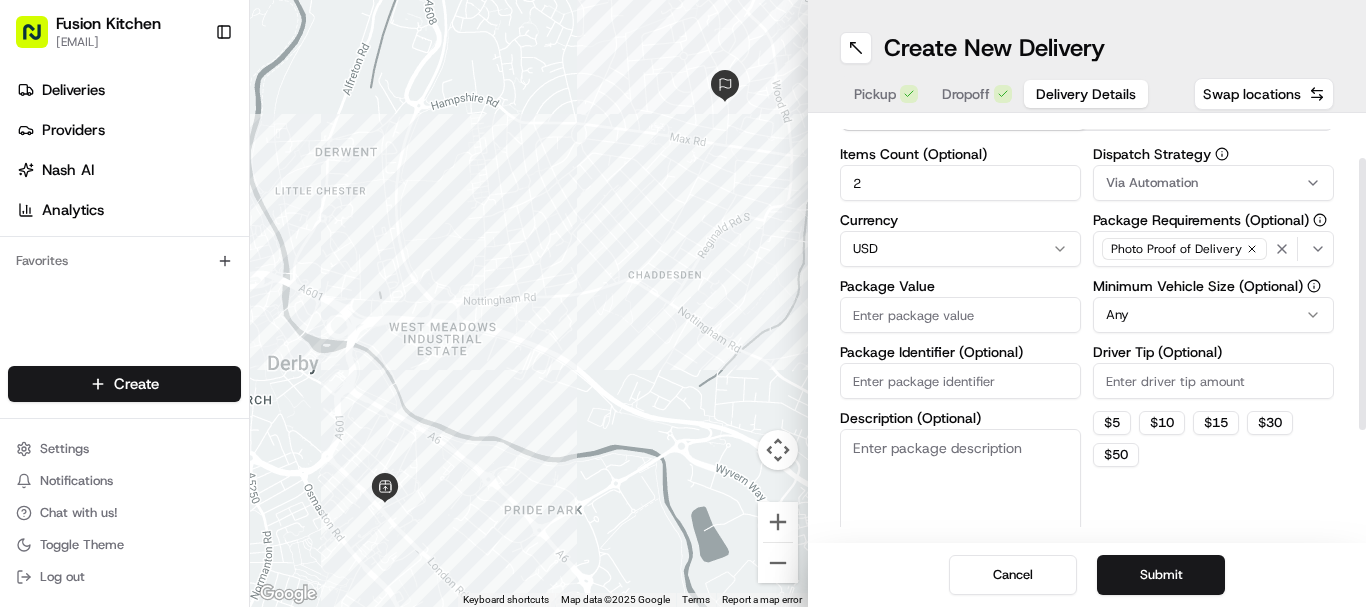 type on "2" 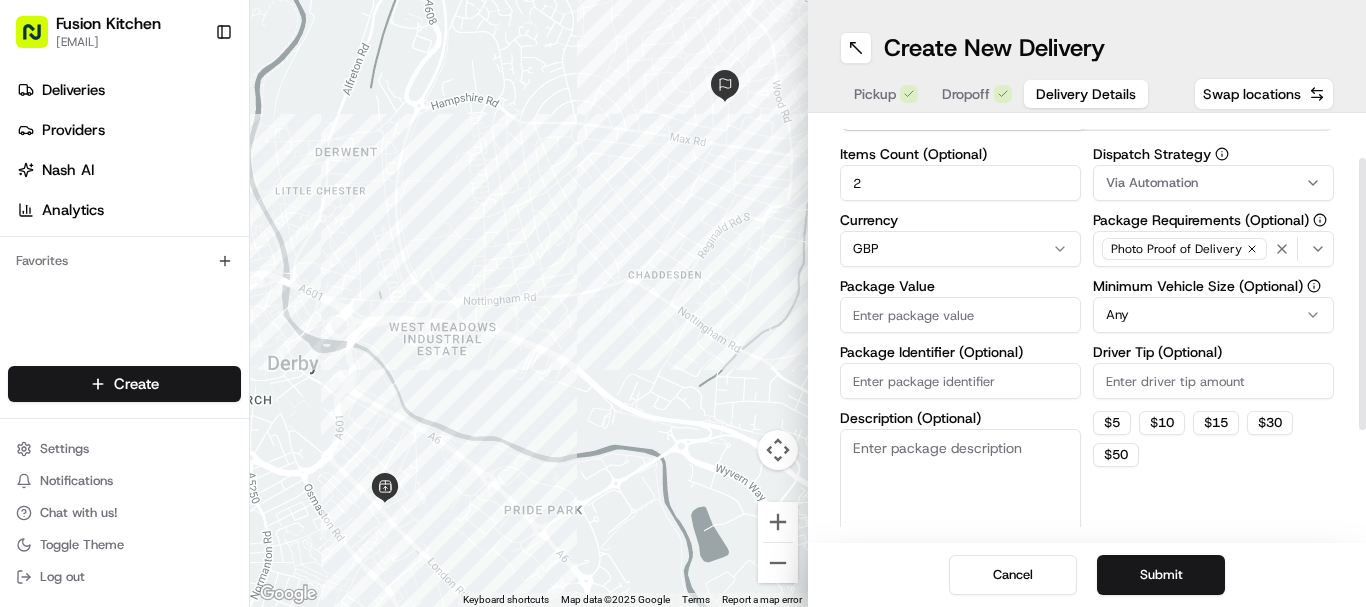 click on "Package Value" at bounding box center [960, 315] 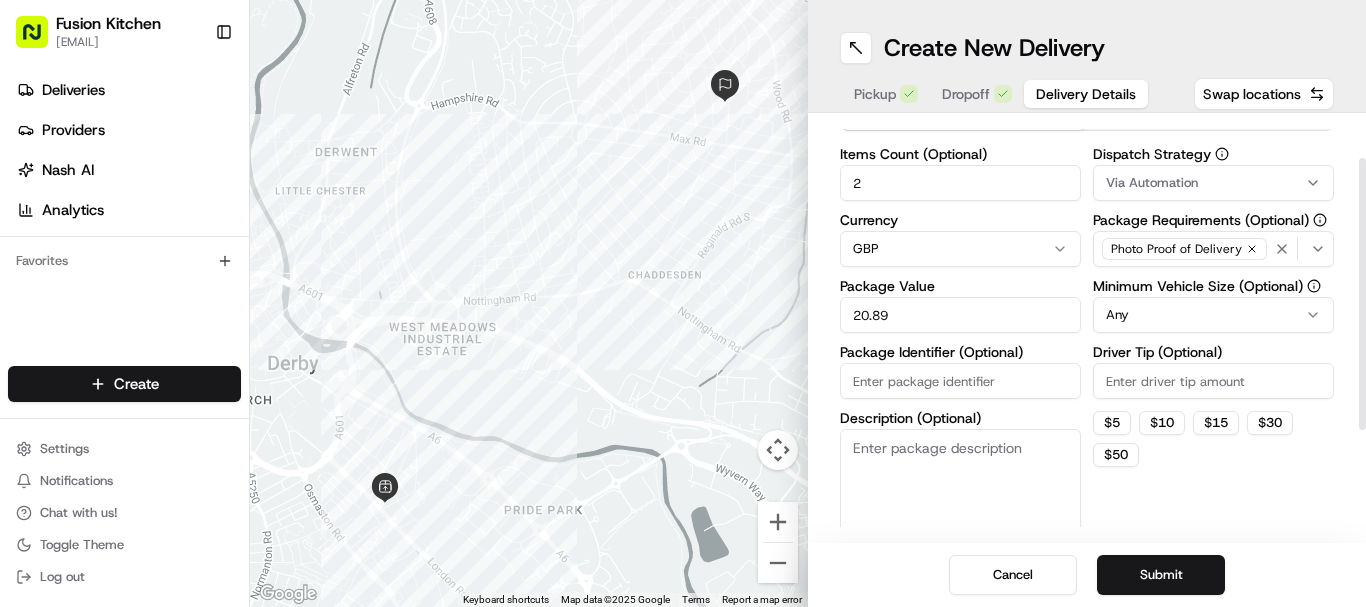 type on "20.89" 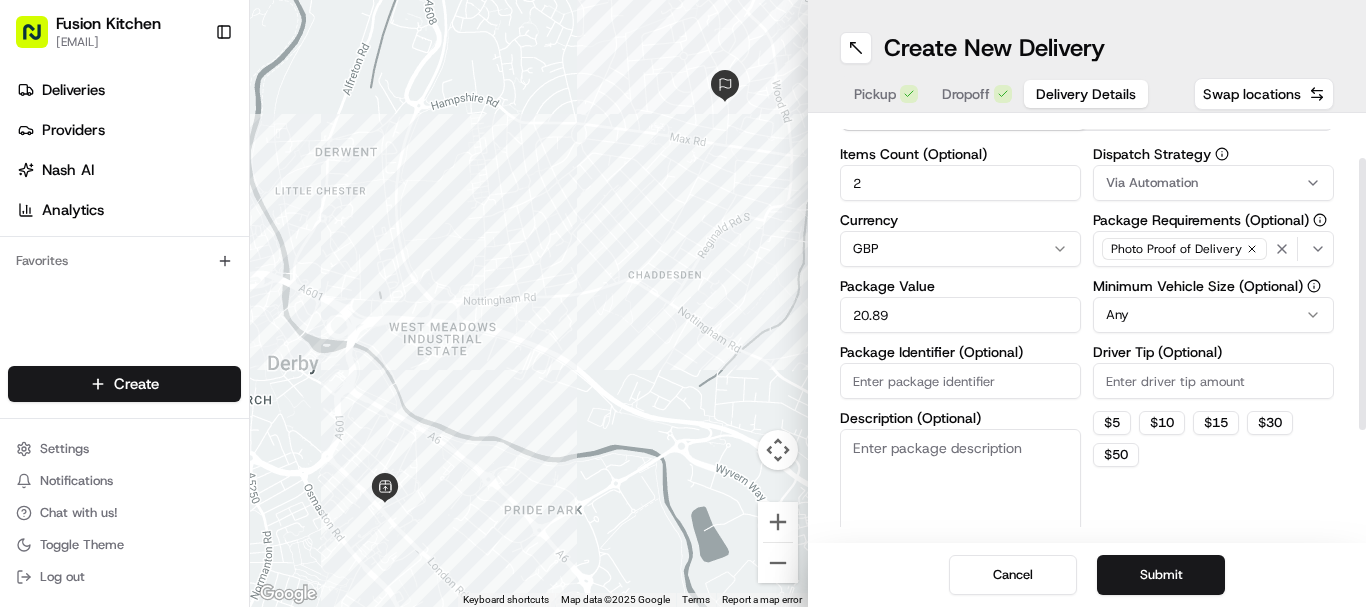 click on "Via Automation" at bounding box center (1213, 183) 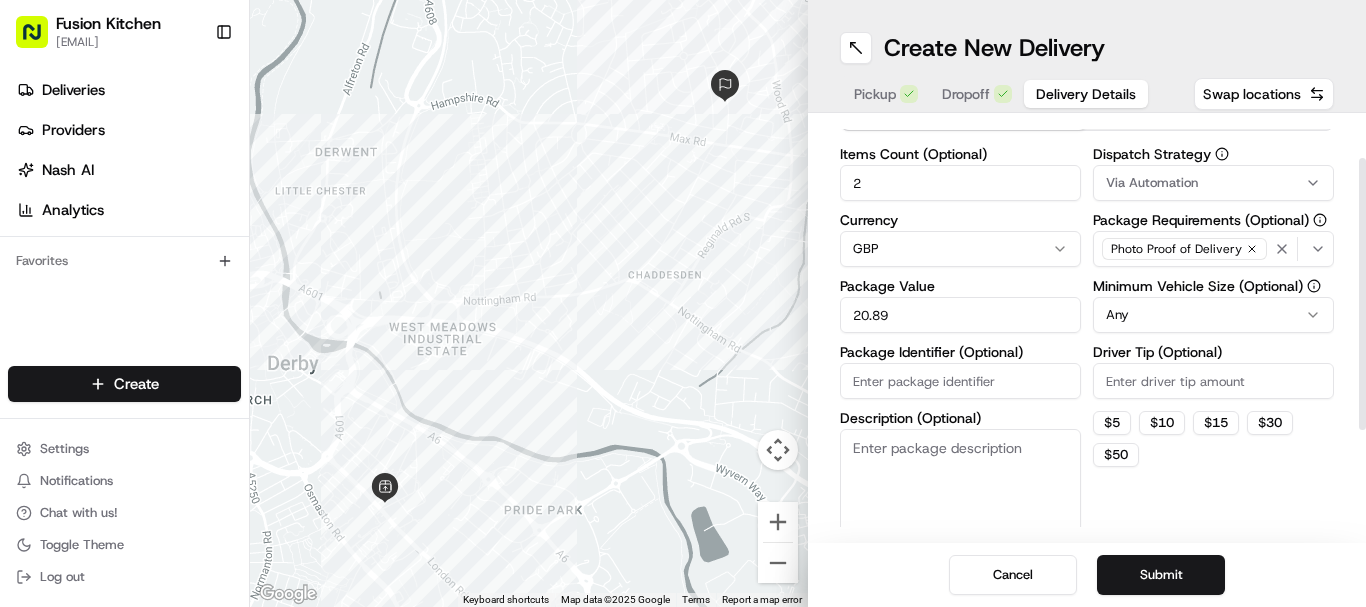 click on "Fusion Kitchen [EMAIL] Toggle Sidebar Deliveries Providers Nash AI Analytics Favorites Main Menu Members & Organization Organization Users Roles Preferences Customization Tracking Orchestration Automations Dispatch Strategy Locations Pickup Locations Dropoff Locations Billing Billing Refund Requests Integrations Notification Triggers Webhooks API Keys Request Logs Create Settings Notifications Chat with us! Toggle Theme Log out ← Move left → Move right ↑ Move up ↓ Move down + Zoom in - Zoom out Home Jump left by 75% End Jump right by 75% Page Up Jump up by 75% Page Down Jump down by 75% Keyboard shortcuts Map Data Map data ©2025 Google Map data ©2025 Google 200 m Click to toggle between metric and imperial units Terms Report a map error Create New Delivery Pickup Dropoff Delivery Details Swap locations Delivery Details now scheduled Items Count (Optional) 2 Currency USD Package Value Package Identifier (Optional) Description (Optional) Dispatch Strategy Via Automation Any" at bounding box center (683, 303) 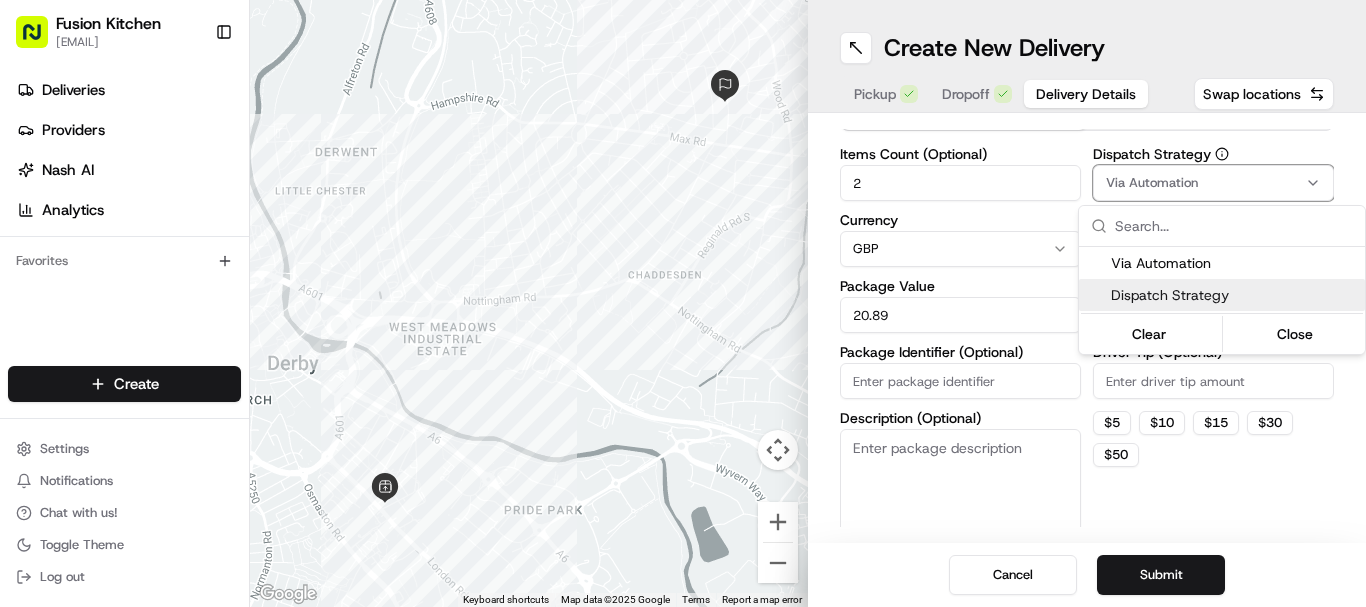 click on "Fusion Kitchen [EMAIL] Toggle Sidebar Deliveries Providers Nash AI Analytics Favorites Main Menu Members & Organization Organization Users Roles Preferences Customization Tracking Orchestration Automations Dispatch Strategy Locations Pickup Locations Dropoff Locations Billing Billing Refund Requests Integrations Notification Triggers Webhooks API Keys Request Logs Create Settings Notifications Chat with us! Toggle Theme Log out ← Move left → Move right ↑ Move up ↓ Move down + Zoom in - Zoom out Home Jump left by 75% End Jump right by 75% Page Up Jump up by 75% Page Down Jump down by 75% Keyboard shortcuts Map Data Map data ©2025 Google Map data ©2025 Google 200 m Click to toggle between metric and imperial units Terms Report a map error Create New Delivery Pickup Dropoff Delivery Details Swap locations Delivery Details now scheduled Items Count (Optional) 2 Currency USD Package Value Package Identifier (Optional) Description (Optional) Dispatch Strategy Via Automation Any" at bounding box center [683, 303] 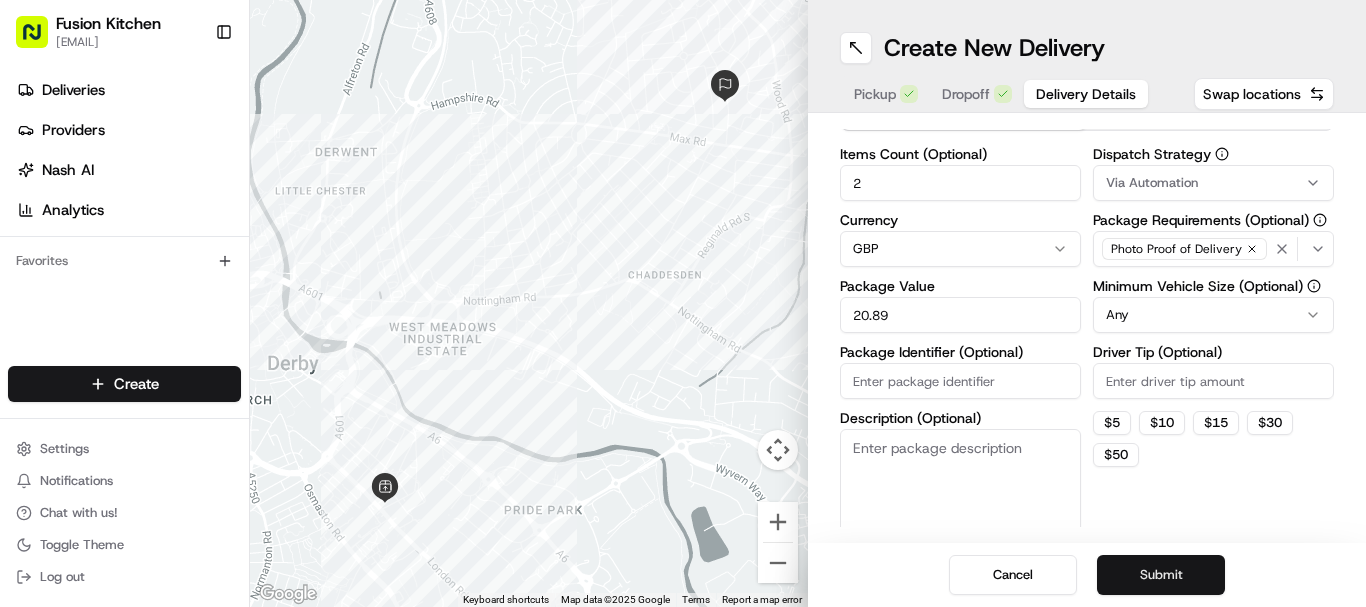 click on "Submit" at bounding box center (1161, 575) 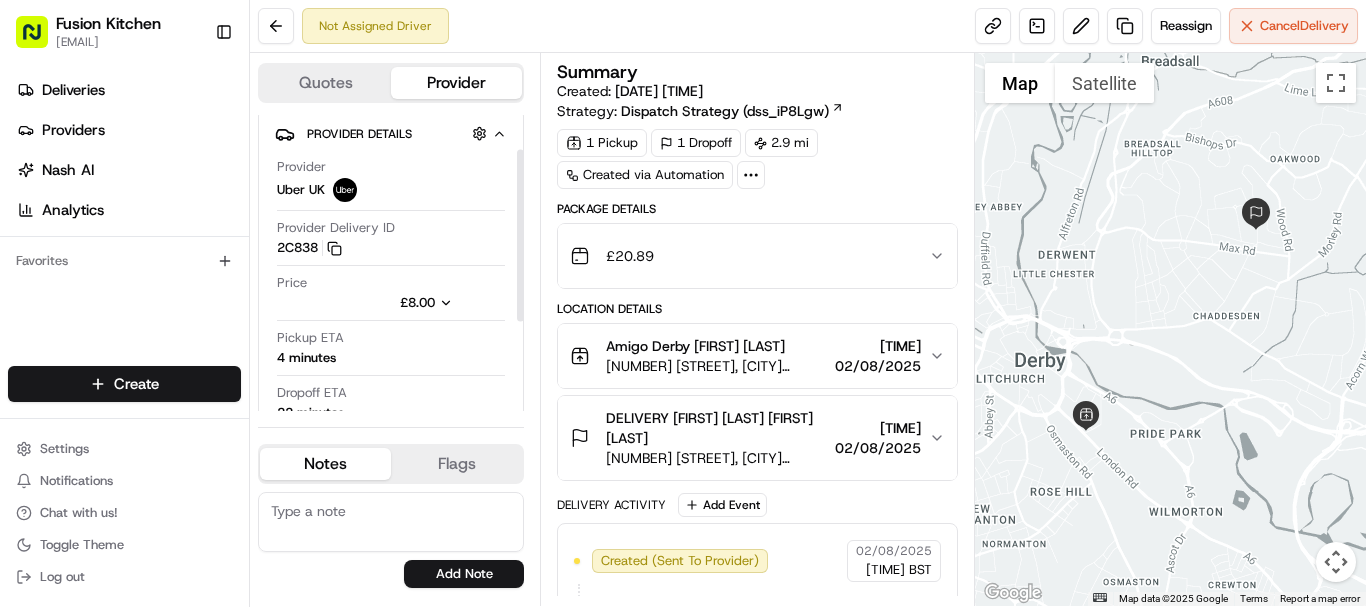 scroll, scrollTop: 0, scrollLeft: 0, axis: both 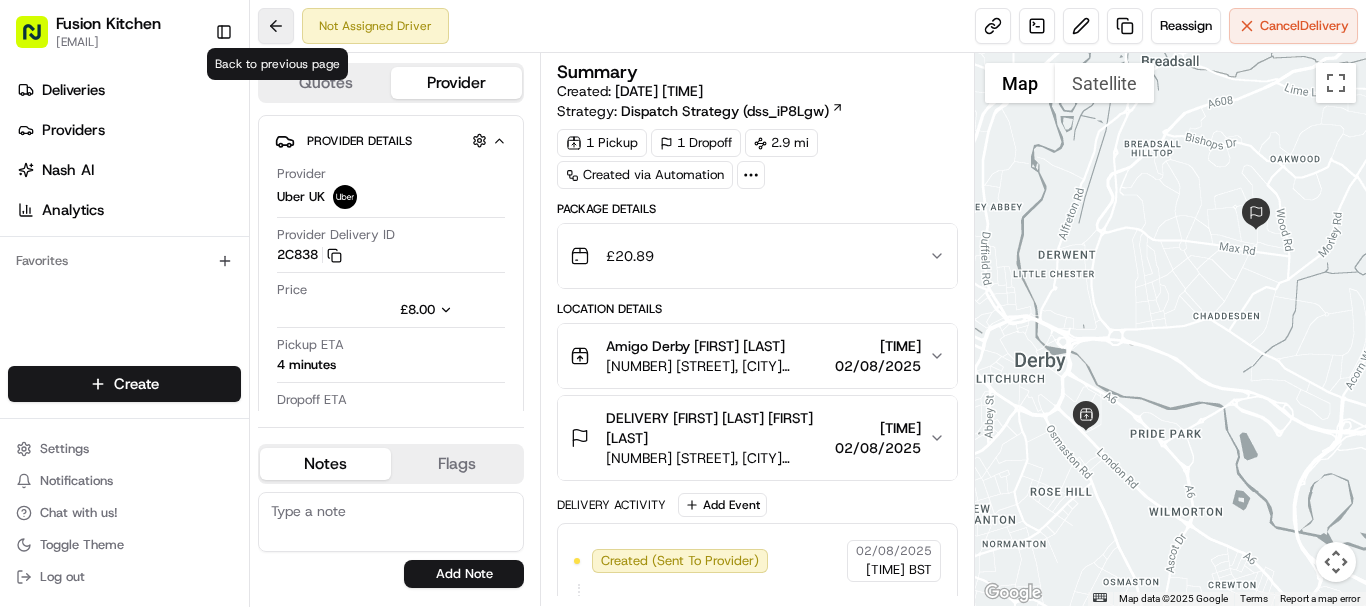 click at bounding box center [276, 26] 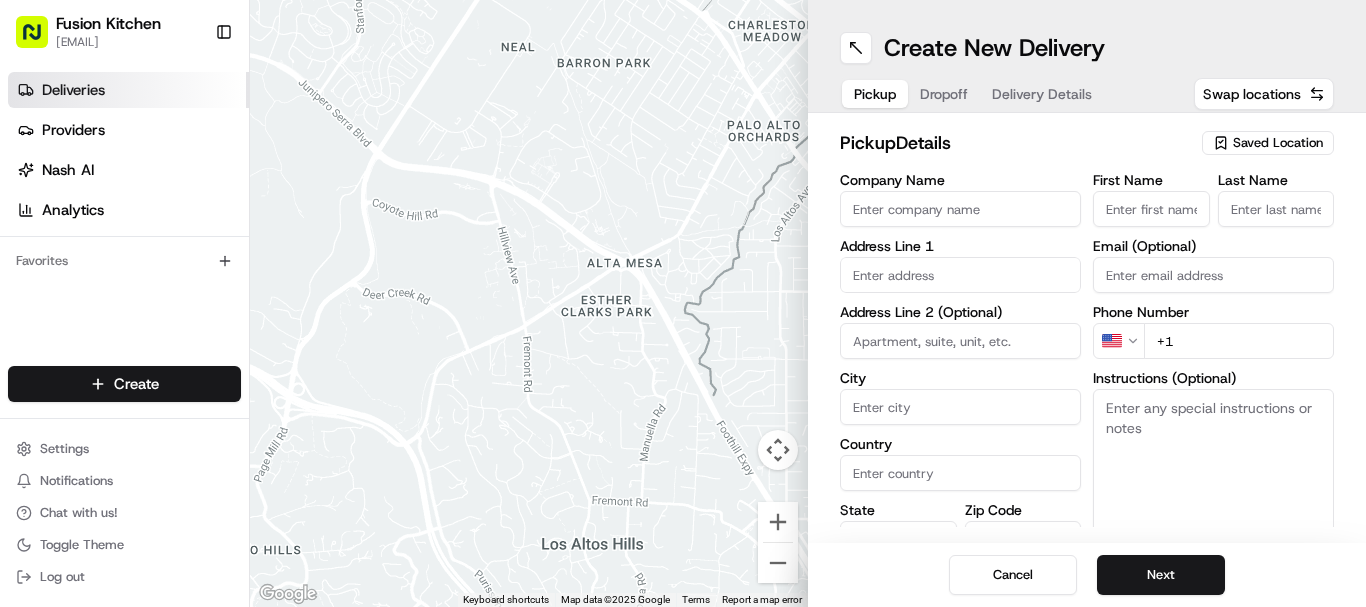 click on "Deliveries" at bounding box center [128, 90] 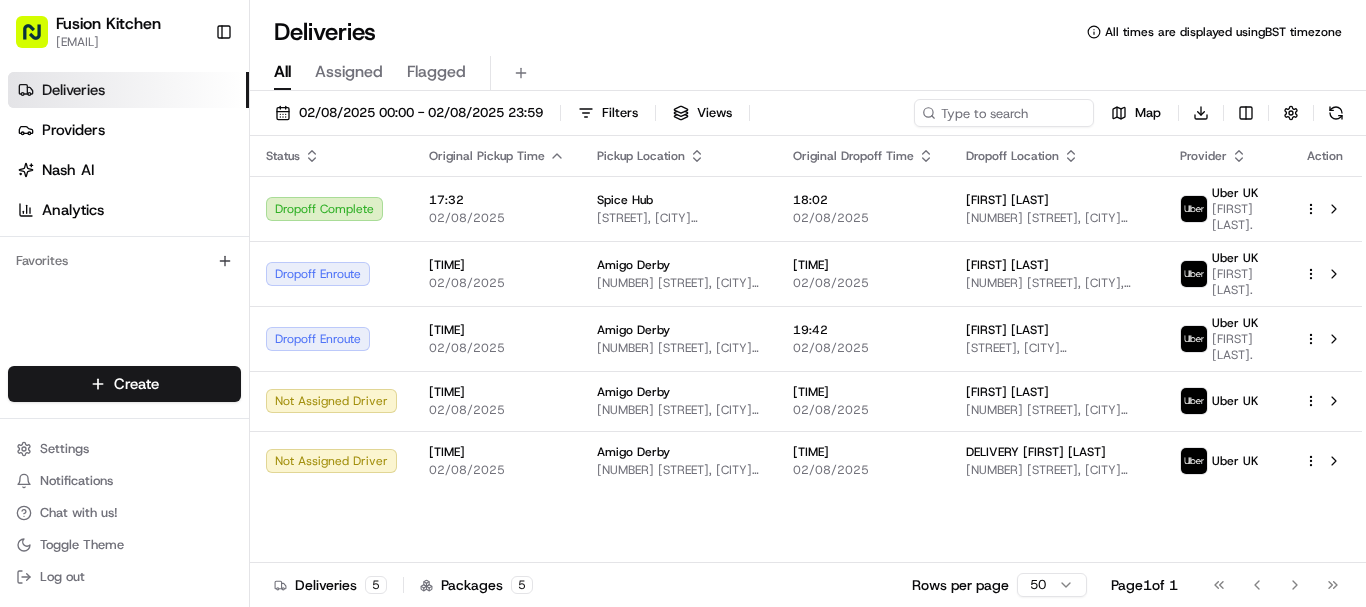 click on "Status Original Pickup Time Pickup Location Original Dropoff Time Dropoff Location Provider Action Dropoff Complete 17:32 02/08/2025 Spice Hub [STREET], [CITY] [POSTAL_CODE], UK 18:02 02/08/2025 [FIRST] [LAST] [NUMBER] [STREET], [CITY] [POSTAL_CODE], UK Uber UK [FIRST] [LAST] Dropoff Enroute 19:08 02/08/2025 Amigo Derby [NUMBER] [STREET], [CITY] [POSTAL_CODE], UK 19:38 02/08/2025 [FIRST] [LAST] [NUMBER] [STREET], [CITY] [POSTAL_CODE], UK Uber UK [FIRST] [LAST] Dropoff Enroute 19:12 02/08/2025 Amigo Derby [NUMBER] [STREET], [CITY] [POSTAL_CODE], UK 19:42 02/08/2025 [FIRST] [LAST] [STREET], [CITY] [POSTAL_CODE], UK Uber UK [FIRST] [LAST] Not Assigned Driver 19:22 02/08/2025 Amigo Derby [NUMBER] [STREET], [CITY] [POSTAL_CODE], UK 19:52 02/08/2025 [FIRST] [LAST] [NUMBER] [STREET], [CITY] [POSTAL_CODE], UK Uber UK Not Assigned Driver 19:22 02/08/2025 Amigo Derby [NUMBER] [STREET], [CITY] [POSTAL_CODE], UK 19:52 02/08/2025 DELIVERY [FIRST] [LAST] [NUMBER] [STREET], [CITY] [POSTAL_CODE], UK Uber UK" at bounding box center (806, 349) 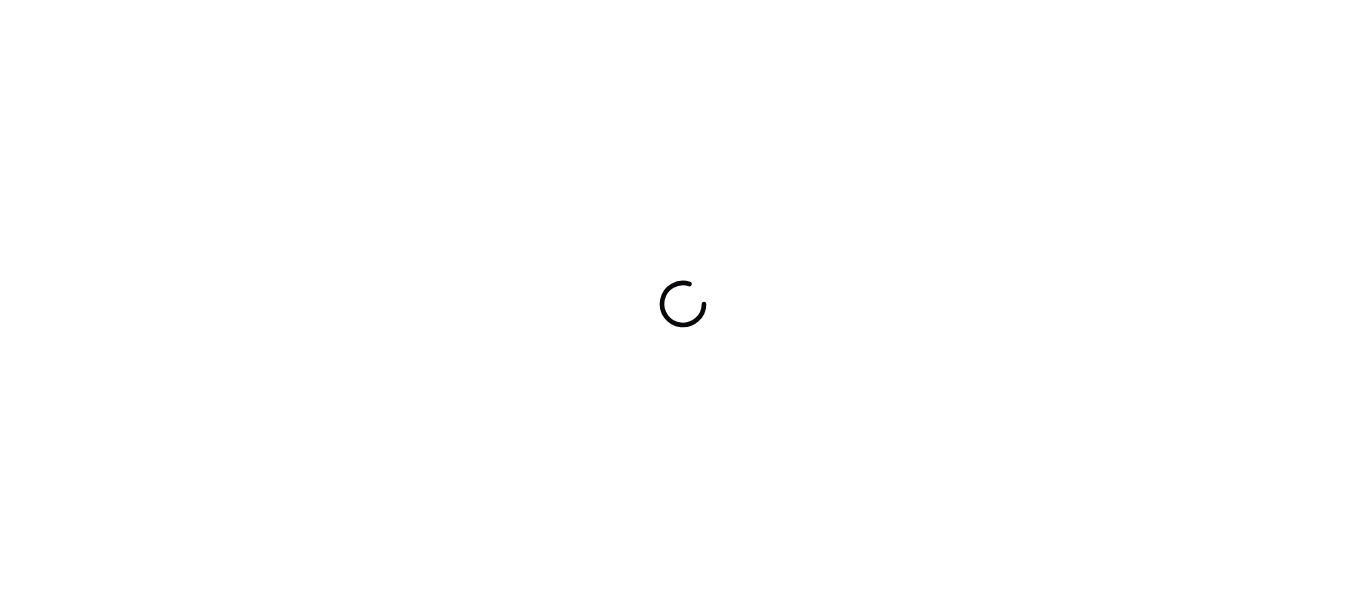 scroll, scrollTop: 0, scrollLeft: 0, axis: both 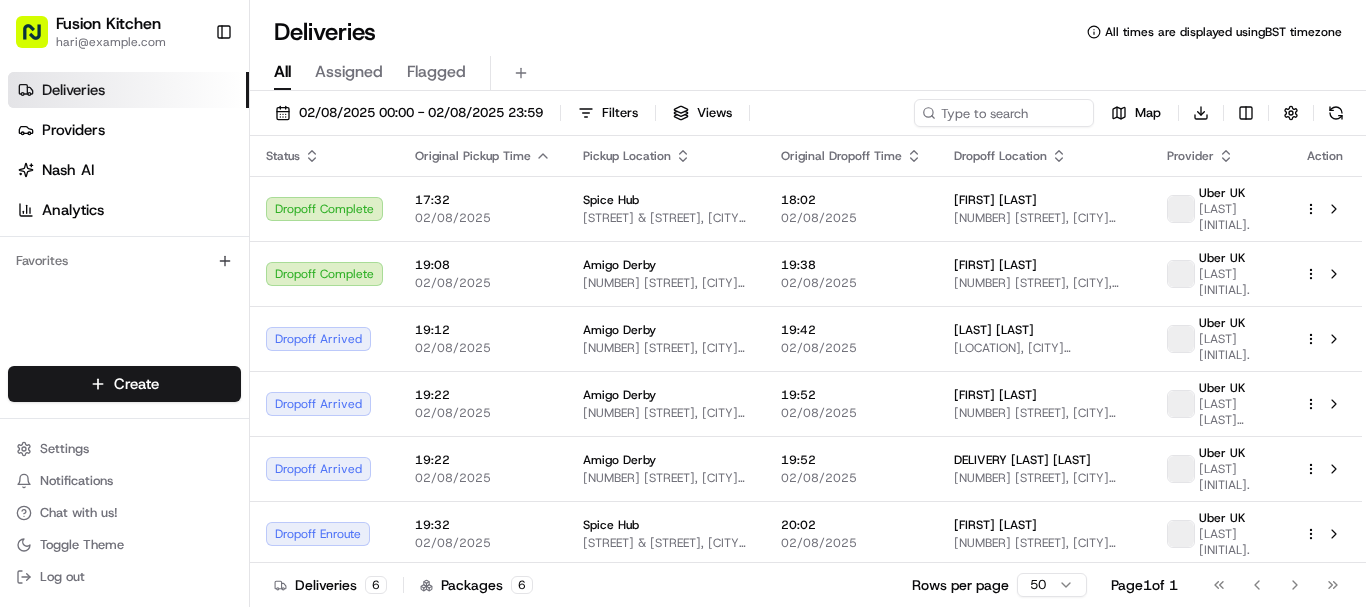 click on "Fusion Kitchen hari@fusionpos.uk Toggle Sidebar Deliveries Providers Nash AI Analytics Favorites Main Menu Members & Organization Organization Users Roles Preferences Customization Tracking Orchestration Automations Dispatch Strategy Locations Pickup Locations Dropoff Locations Billing Billing Refund Requests Integrations Notification Triggers Webhooks API Keys Request Logs Create Settings Notifications Chat with us! Toggle Theme Log out Deliveries All times are displayed using  BST   timezone All Assigned Flagged 02/08/2025 00:00 - 02/08/2025 23:59 Filters Views Map Download Status Original Pickup Time Pickup Location Original Dropoff Time Dropoff Location Provider Action Dropoff Complete 17:32 02/08/2025 Spice Hub Ewell By-Pass & Castle Parade, Epsom KT17 2PP, UK 18:02 02/08/2025 Aadit Jain 5 Dalewood Gardens, Worcester Park KT4 8JZ, UK Uber UK OLGA L. Dropoff Complete 19:08 02/08/2025 Amigo Derby 4 Midland Rd, Derby DE1 2SN, UK 19:38 02/08/2025 Cat Gardner Uber UK RAJA A. Dropoff Arrived 6" at bounding box center [683, 303] 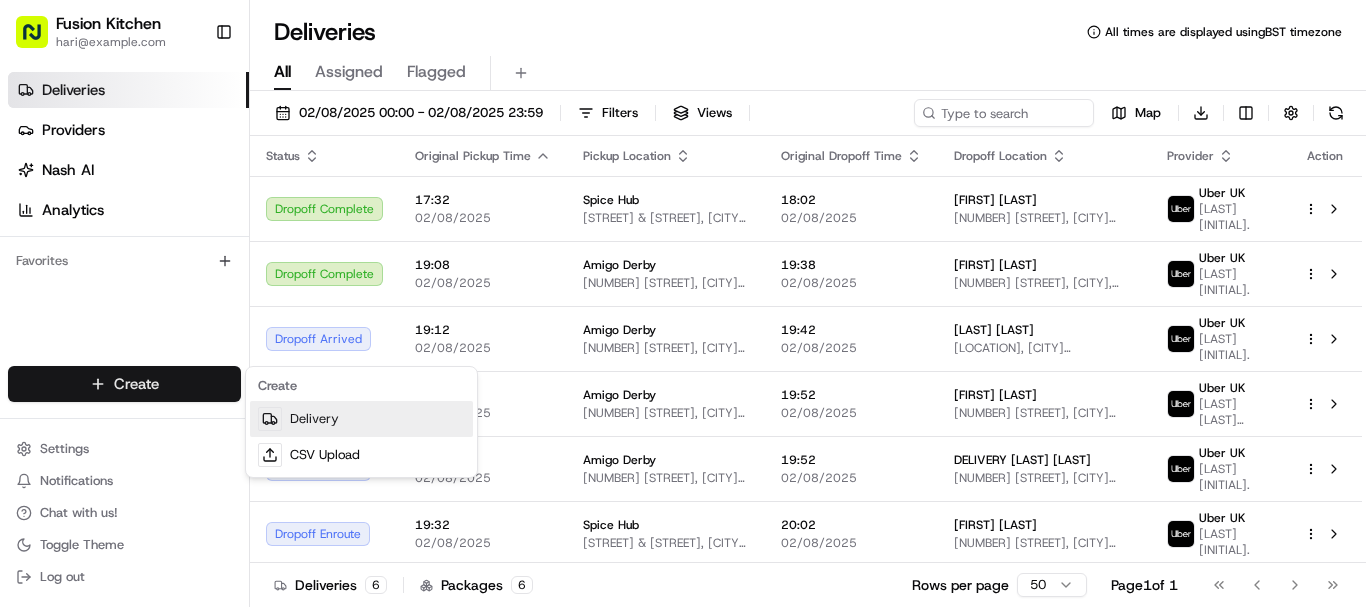 click on "Delivery" at bounding box center (361, 419) 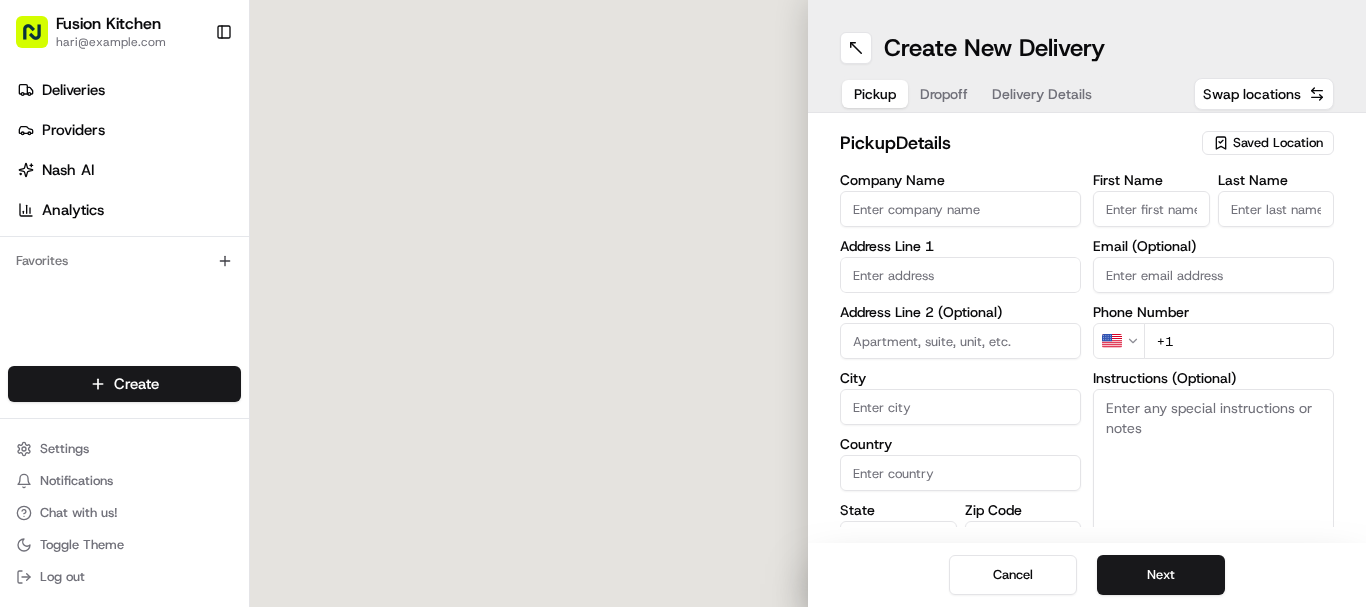 scroll, scrollTop: 0, scrollLeft: 0, axis: both 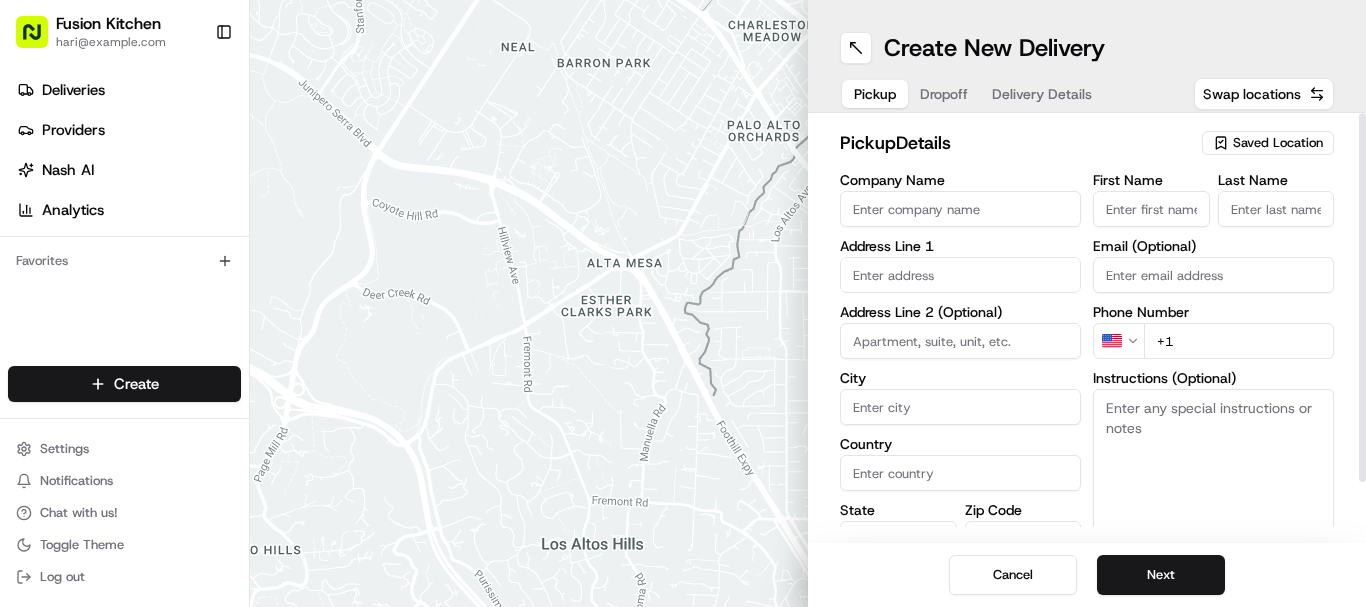 click on "Dropoff" at bounding box center [944, 94] 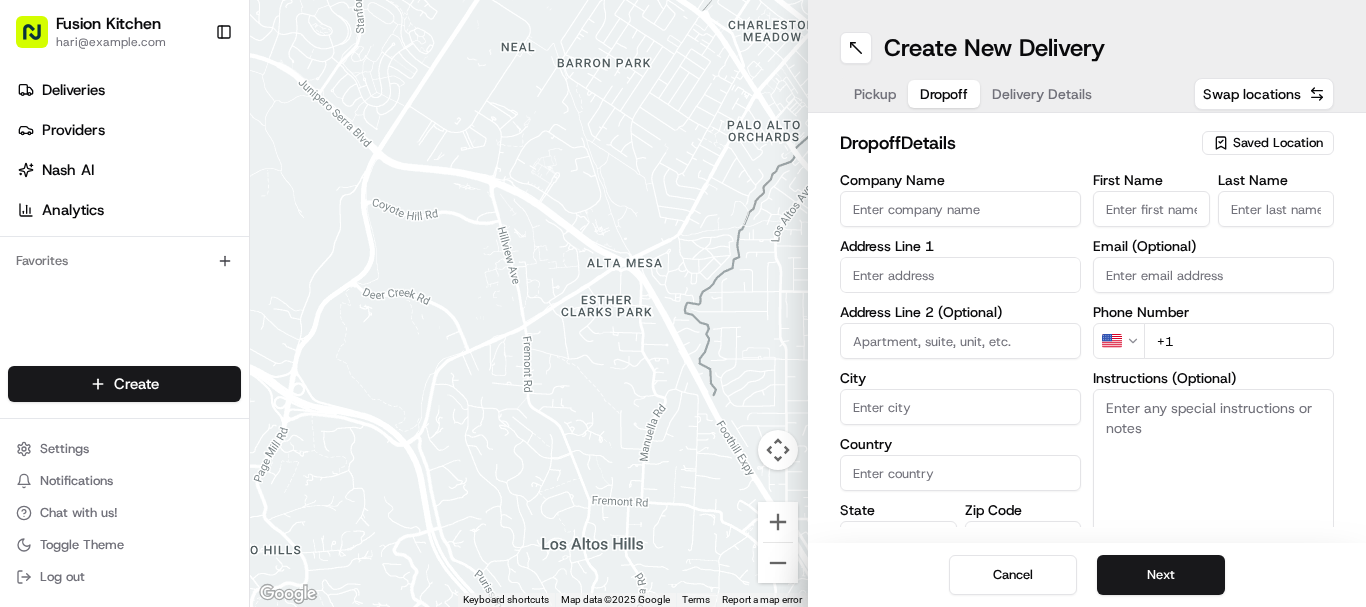 scroll, scrollTop: 0, scrollLeft: 0, axis: both 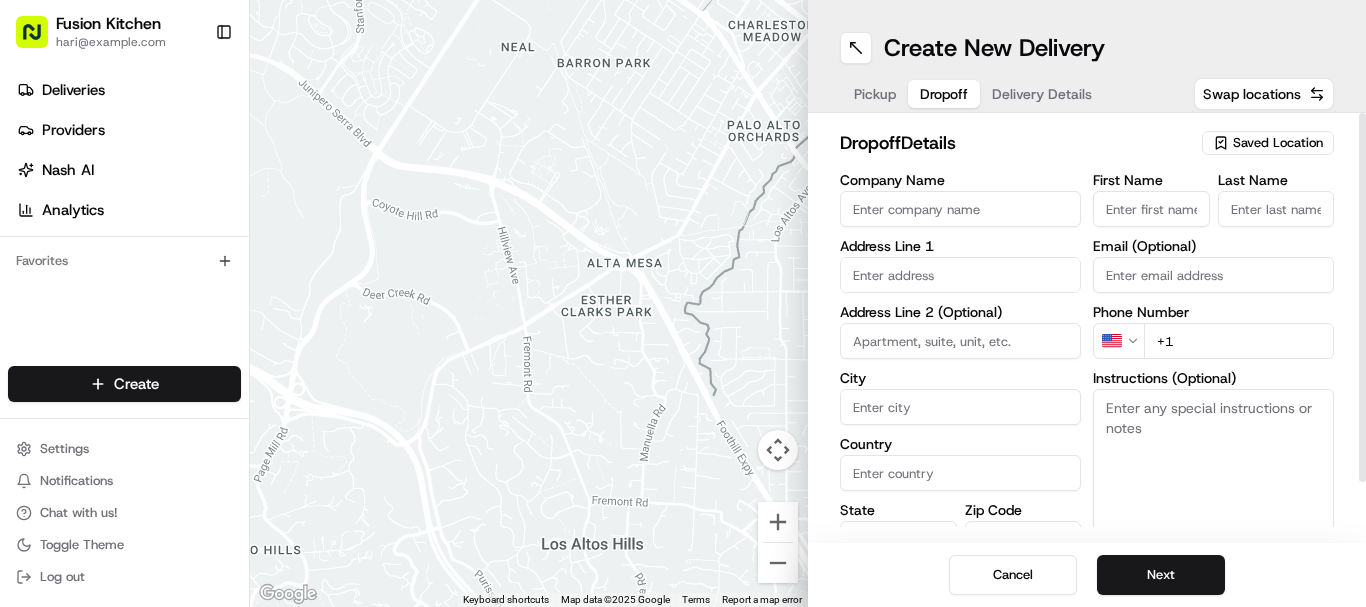 click at bounding box center [960, 275] 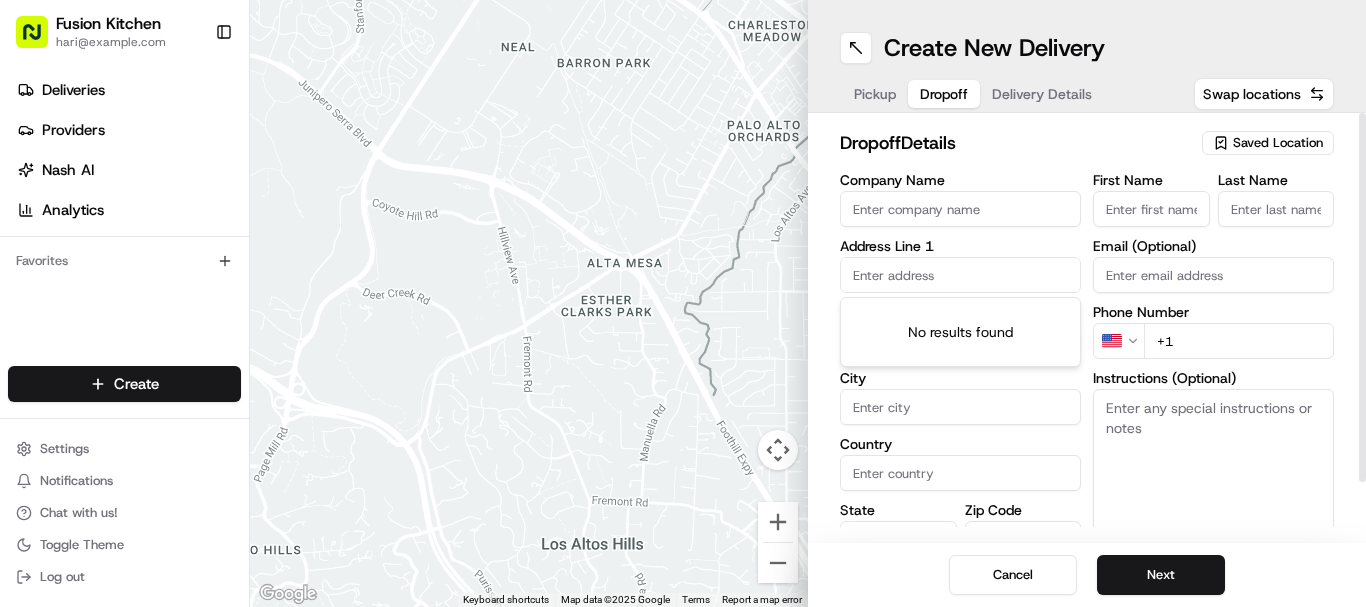 paste on "2b 2 Kirk Dale Ave, Spondon Derby, UK DE21" 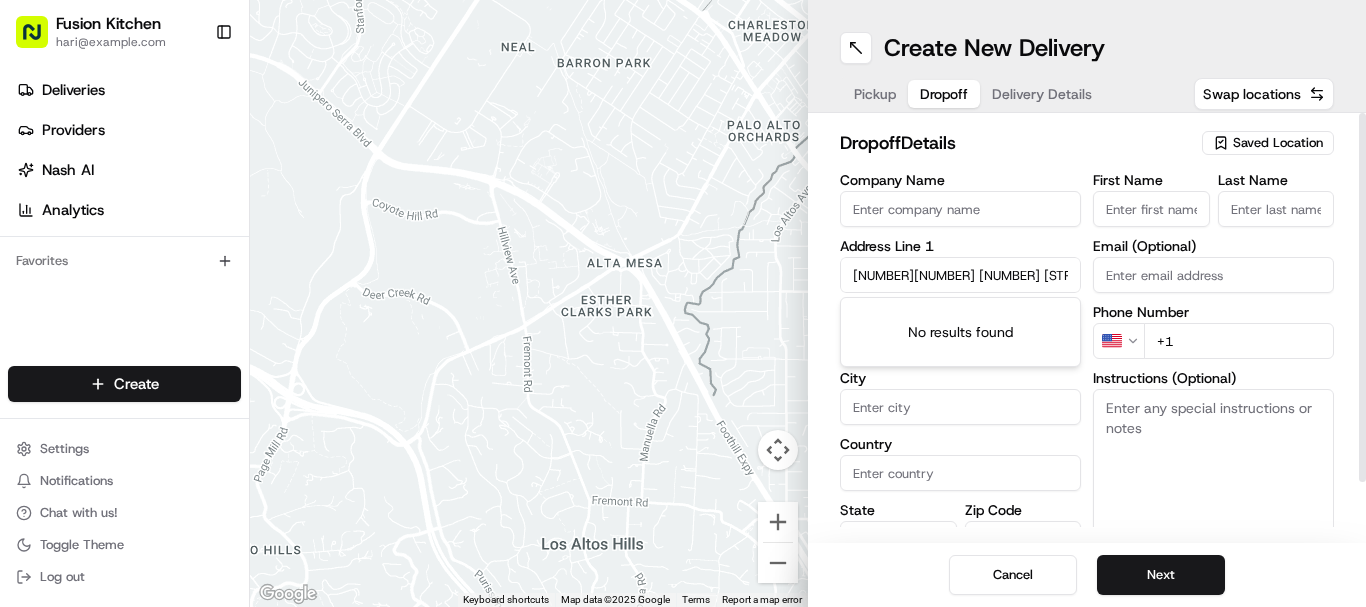 scroll, scrollTop: 0, scrollLeft: 54, axis: horizontal 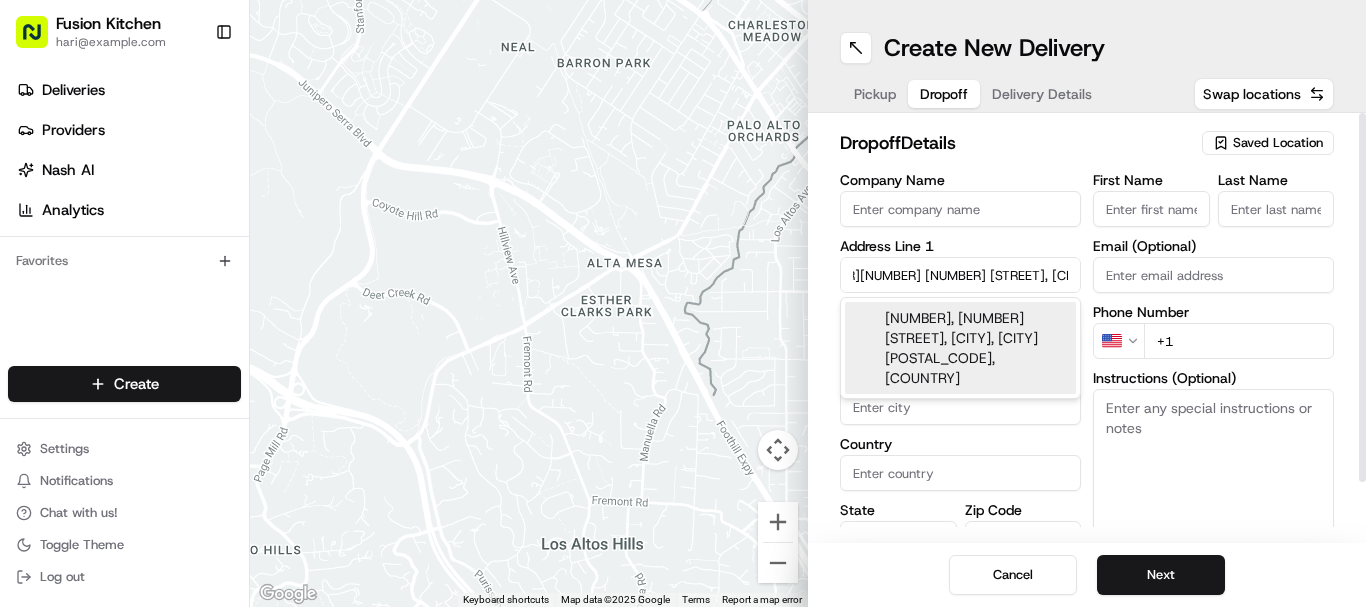 click on "2b, 2 Kirk Dale Ave, Spondon, Derby DE21 7HQ, UK" at bounding box center (960, 348) 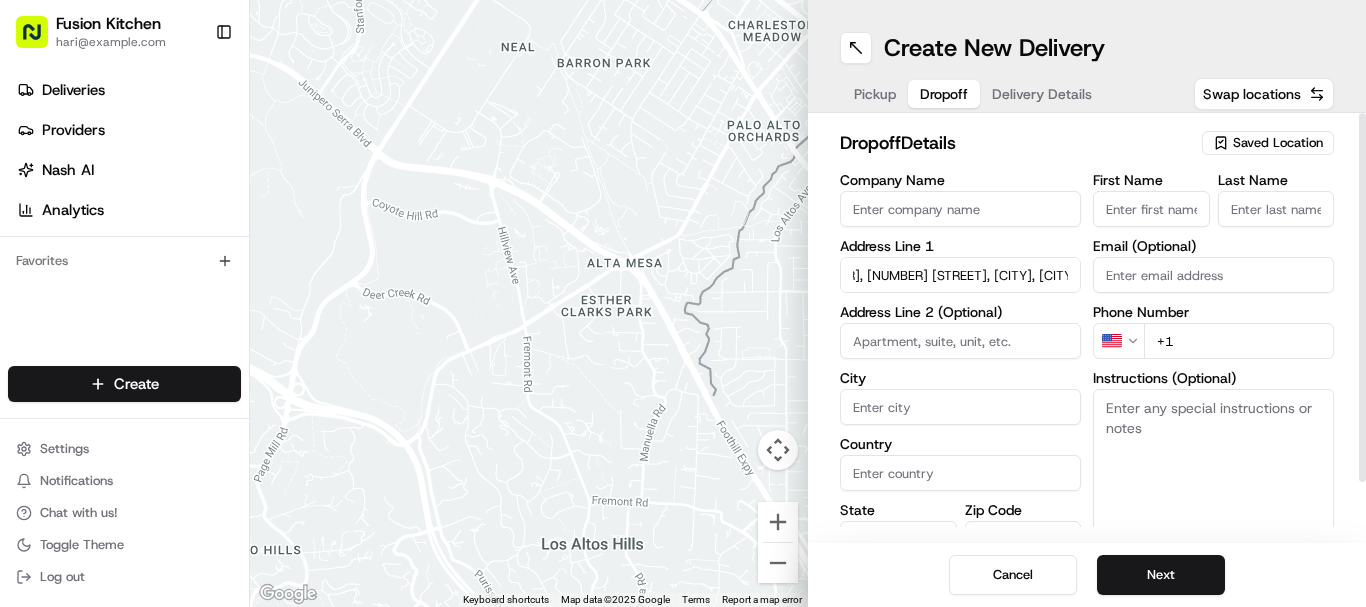 type on "2b, 2 Kirk Dale Ave, Spondon, Derby DE21 7HQ, UK" 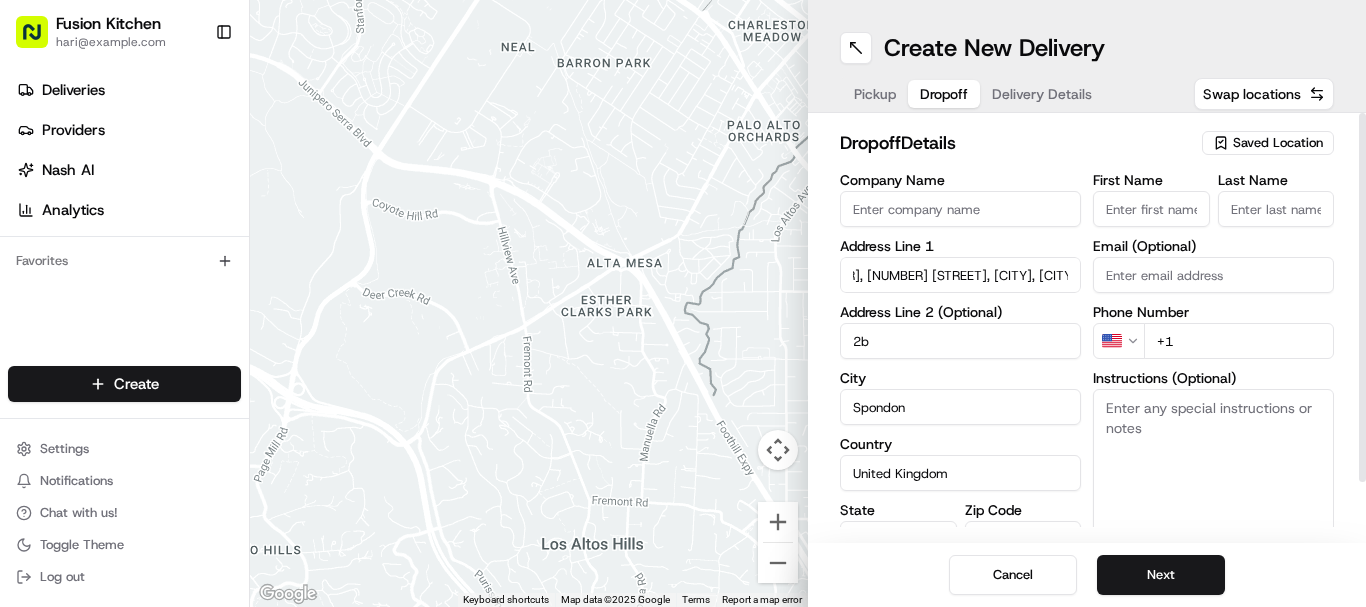 type on "2 Kirk Dale Avenue" 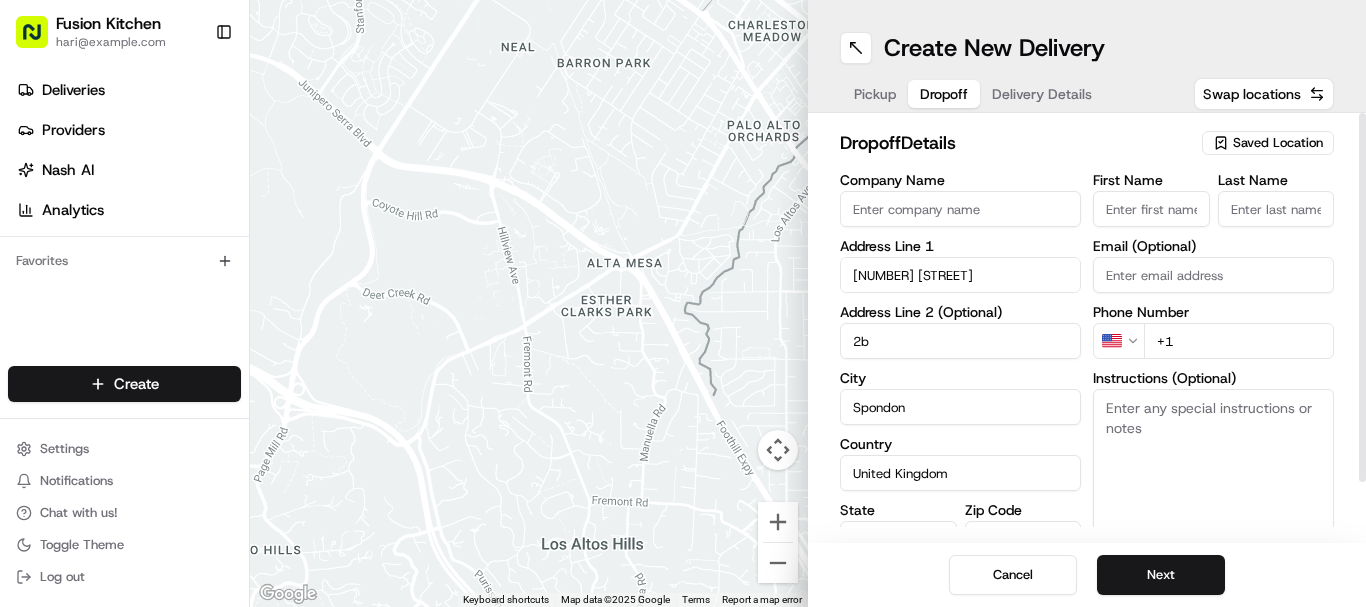 scroll, scrollTop: 0, scrollLeft: 0, axis: both 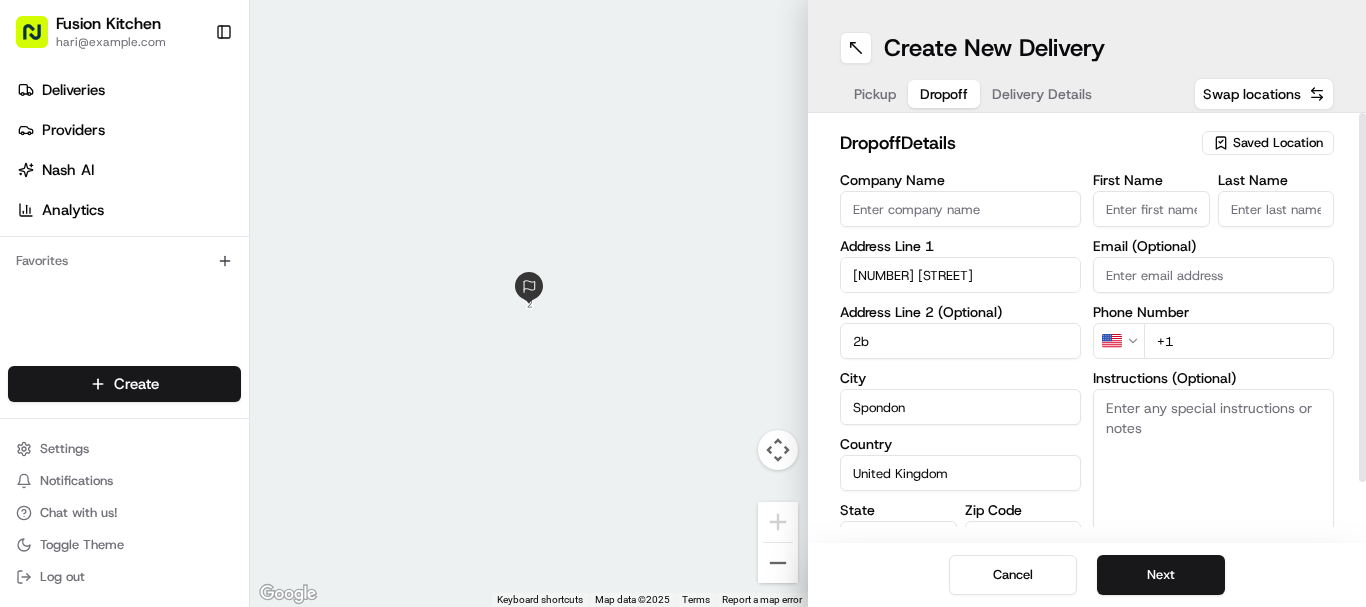click on "Pickup" at bounding box center [875, 94] 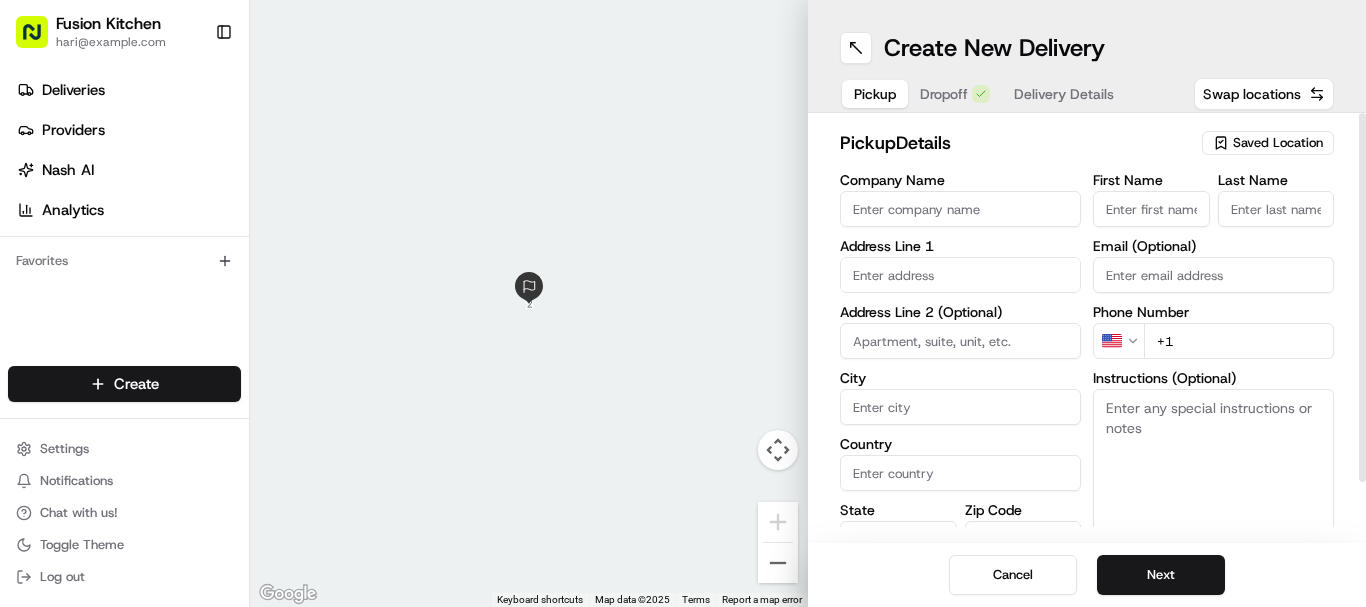 click at bounding box center [960, 275] 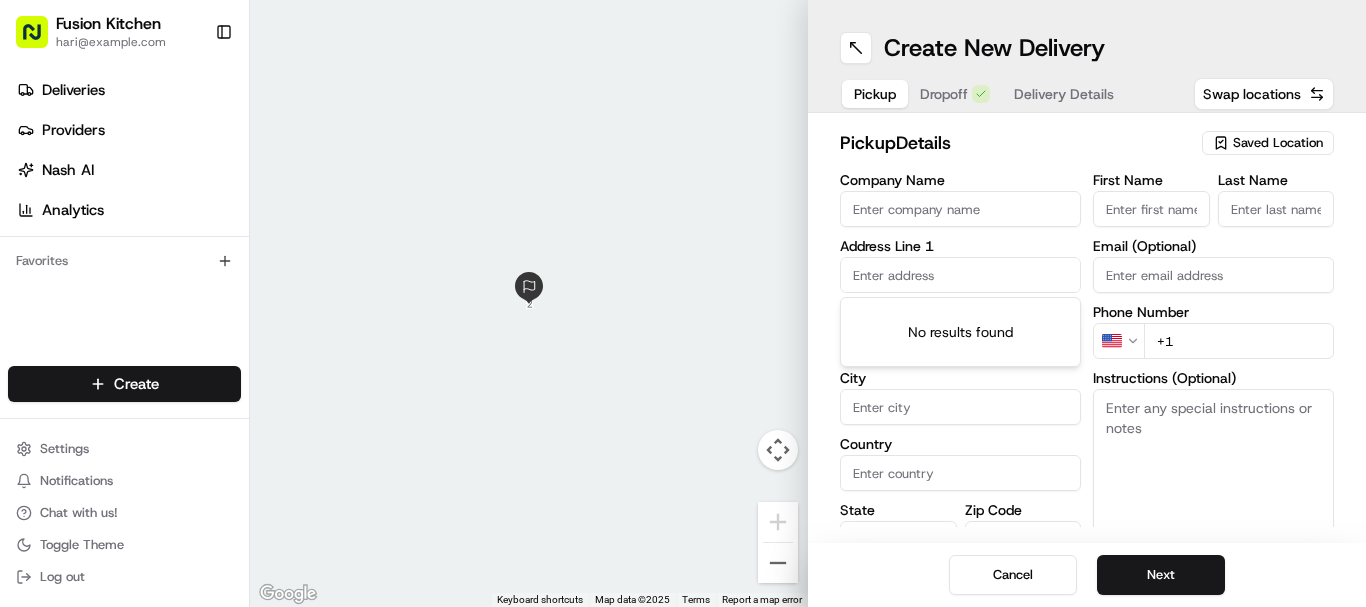 paste on "[NUMBER] [STREET], [CITY] [POSTAL_CODE], United Kingdom" 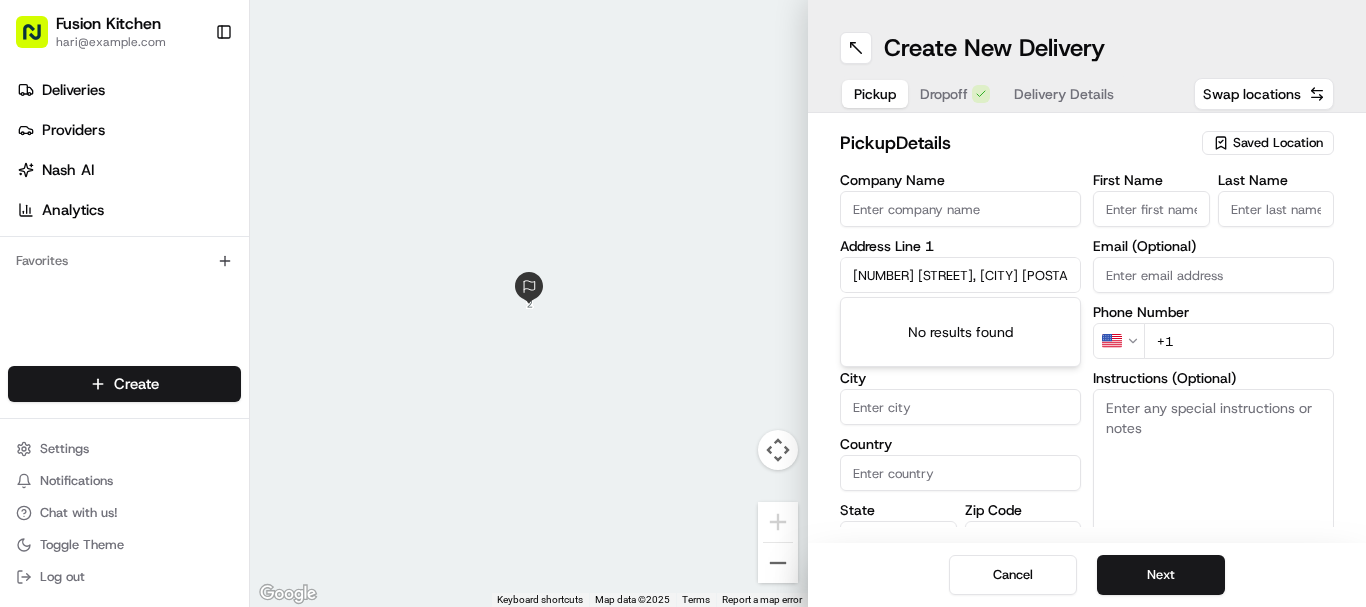 scroll, scrollTop: 0, scrollLeft: 66, axis: horizontal 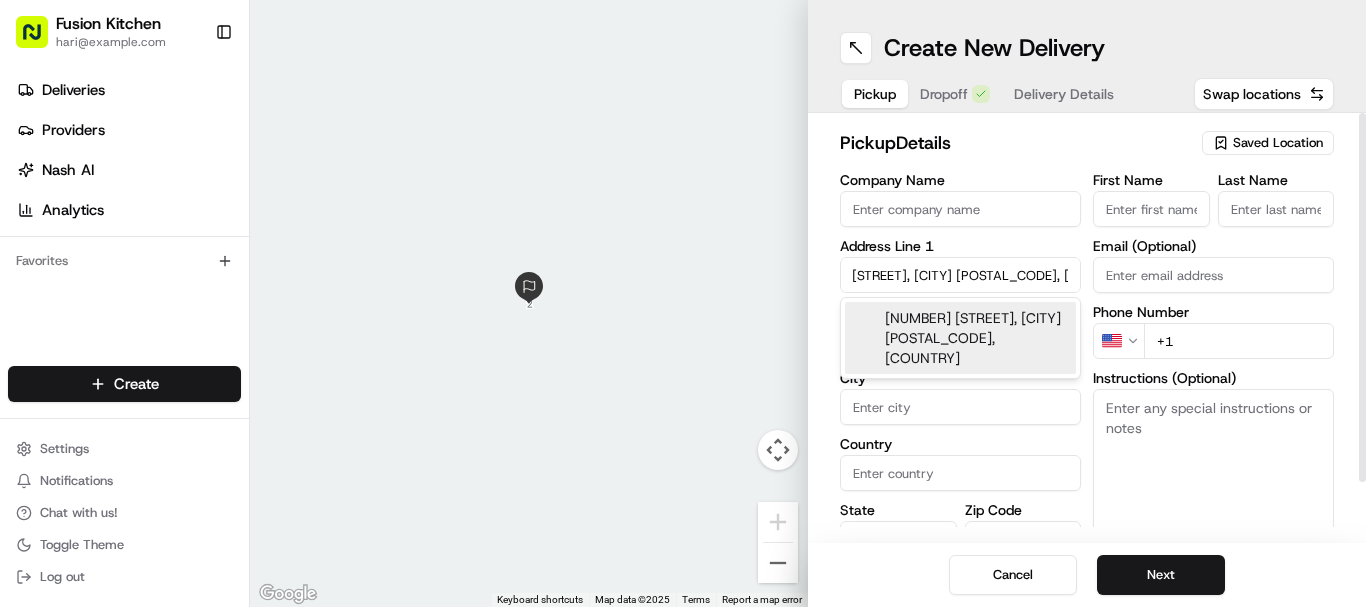 click on "[NUMBER] [STREET], [CITY] [POSTAL_CODE], United Kingdom" at bounding box center [960, 338] 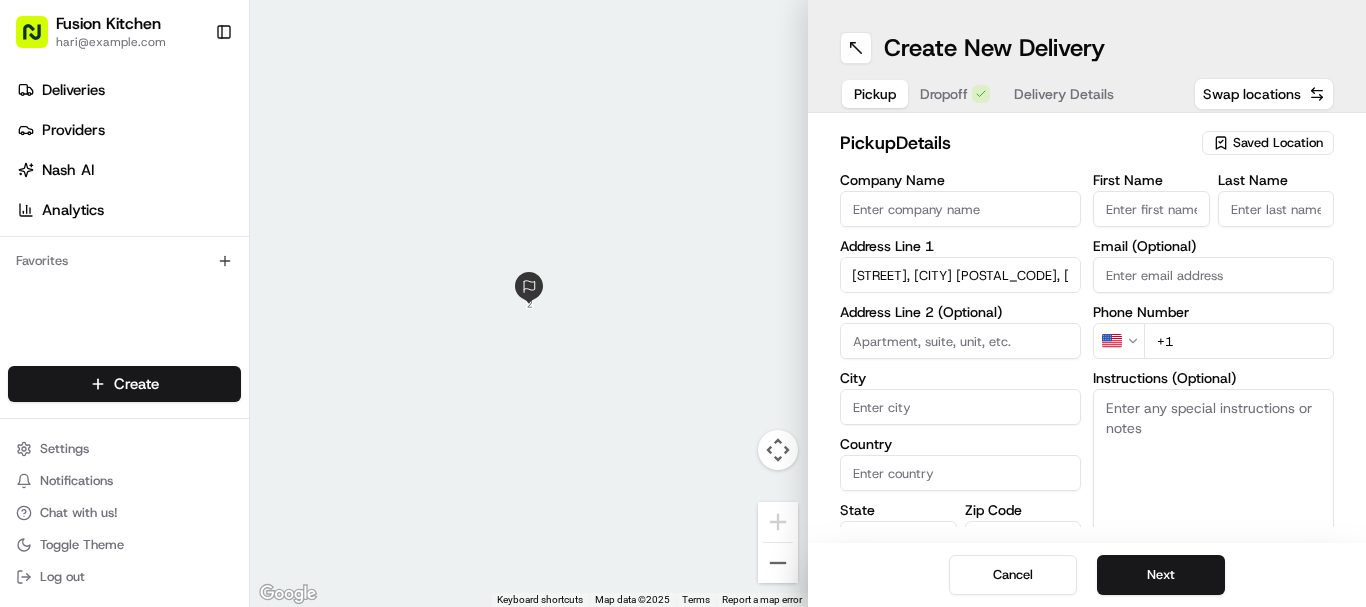 click on "Company Name" at bounding box center (960, 209) 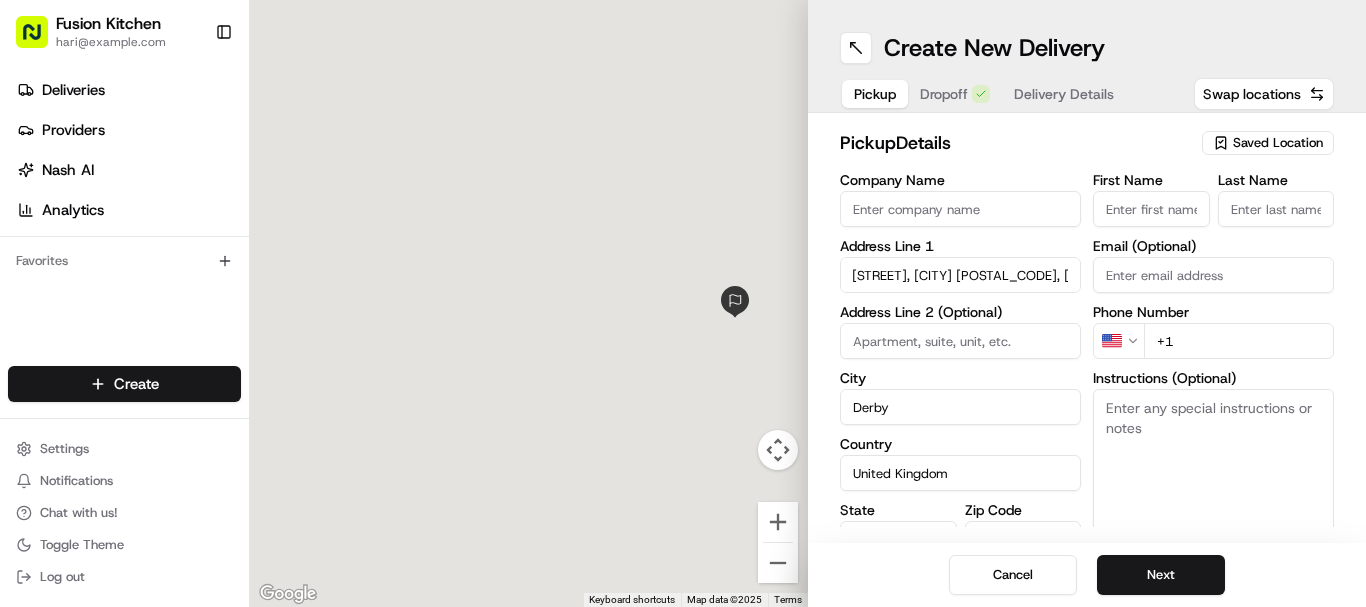 type on "[NUMBER] [STREET], [CITY] [POSTAL_CODE], UK" 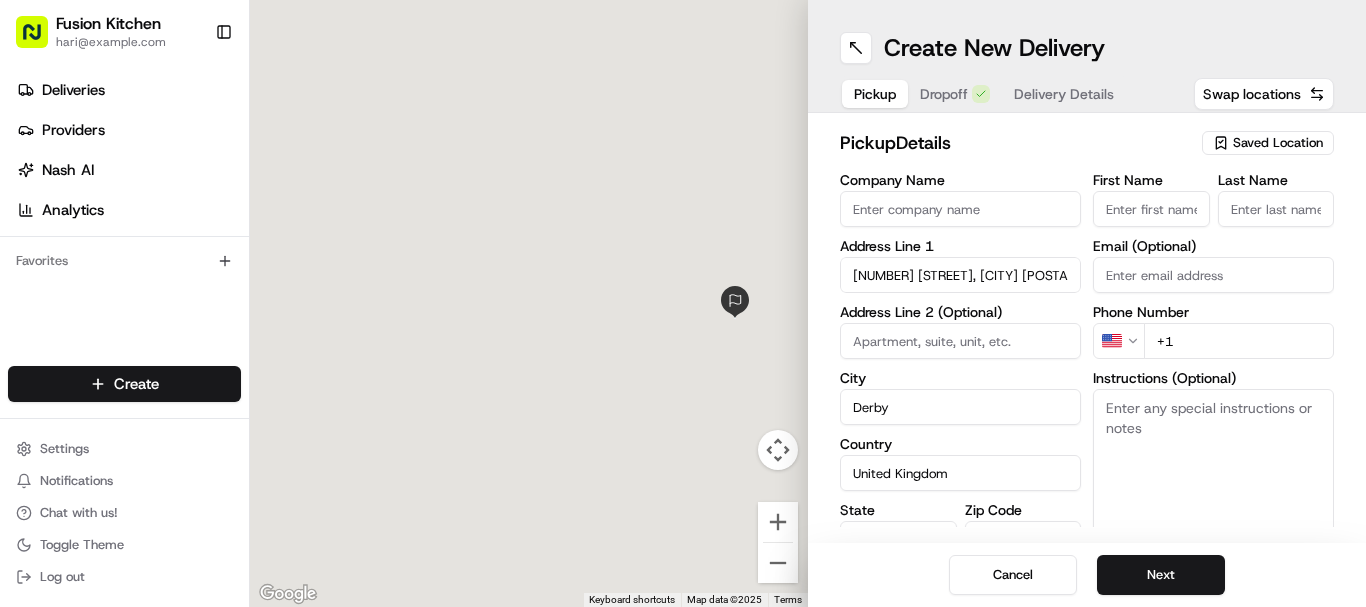 type on "[NUMBER] [STREET]" 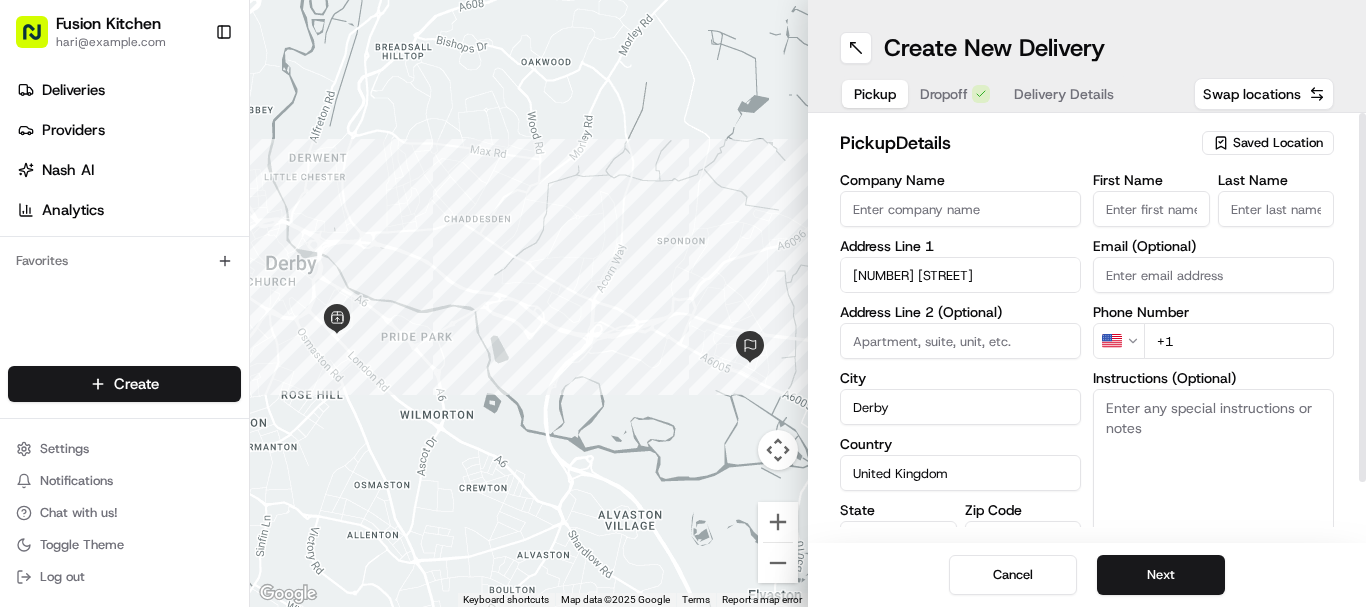 type on "Amigo Derby" 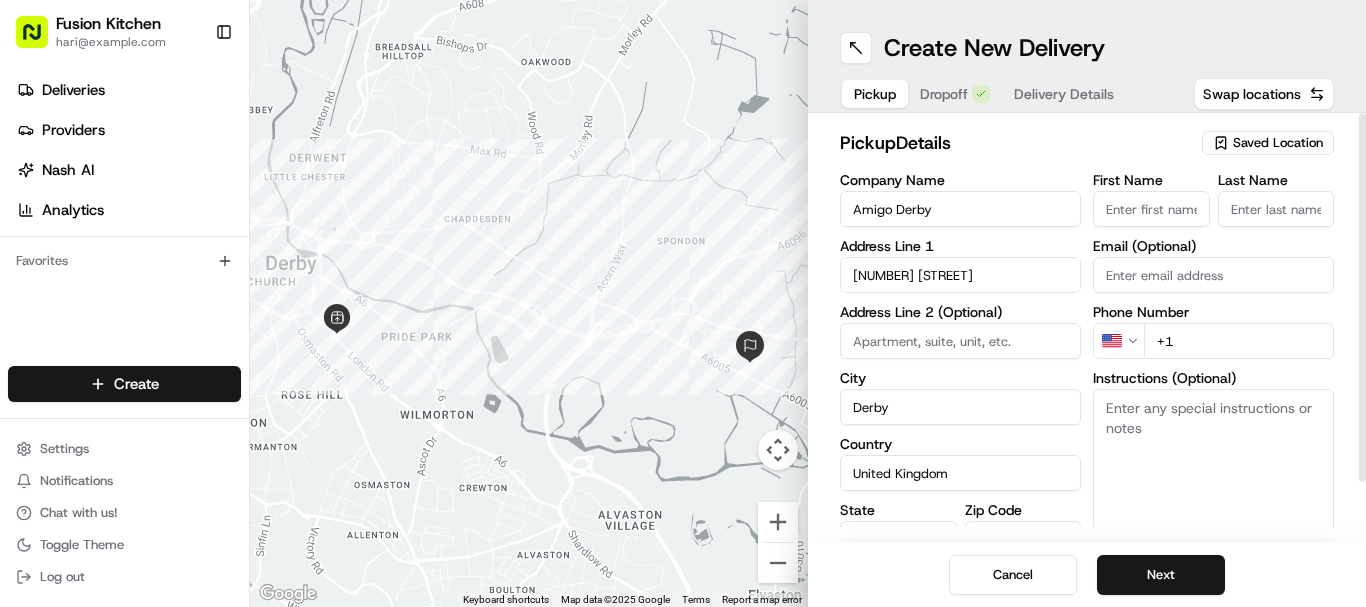 click on "First Name" at bounding box center [1151, 209] 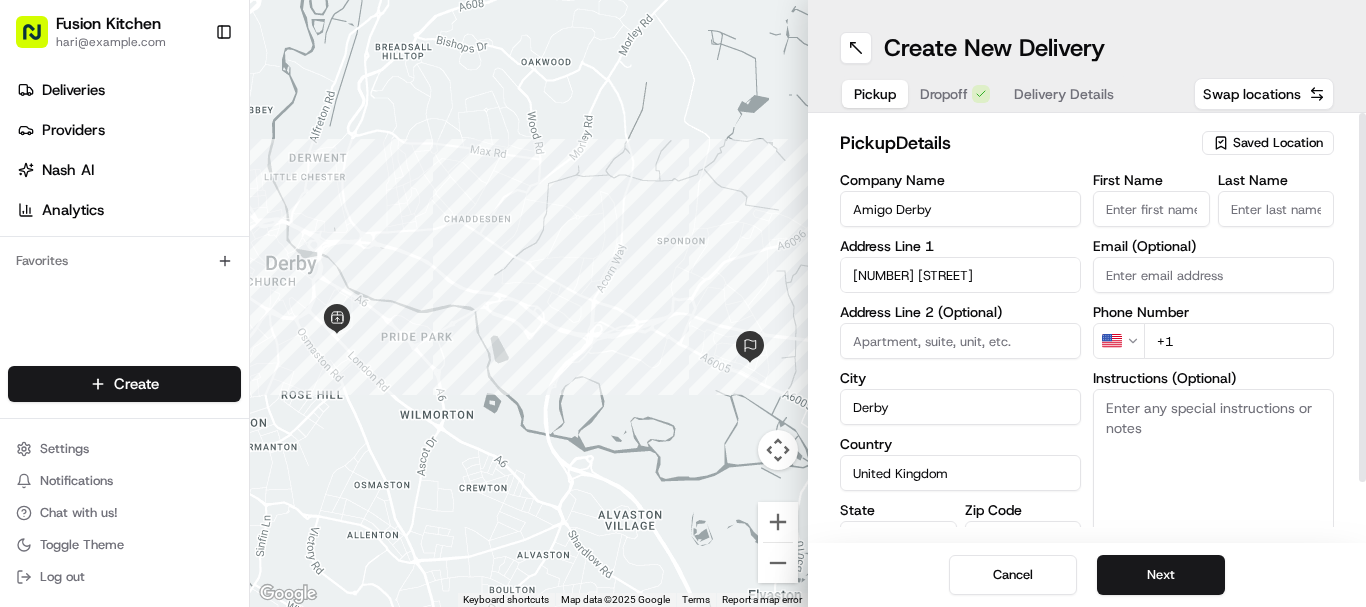 type on "[LAST_NAME]" 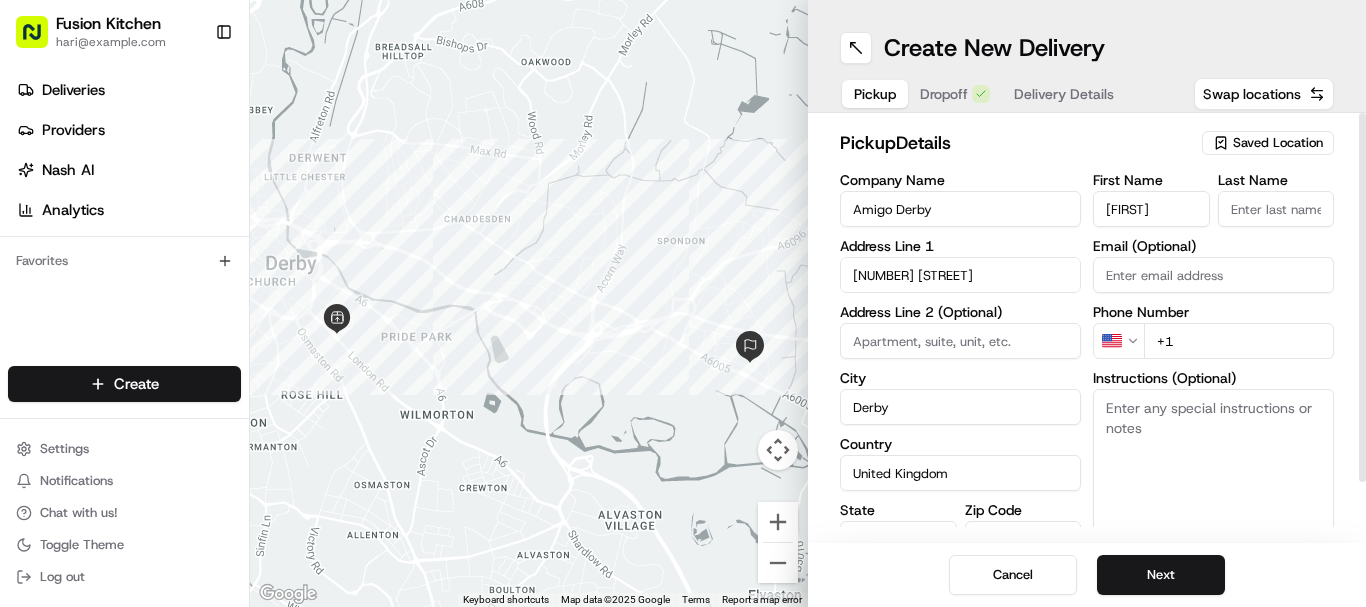click on "Last Name" at bounding box center (1276, 209) 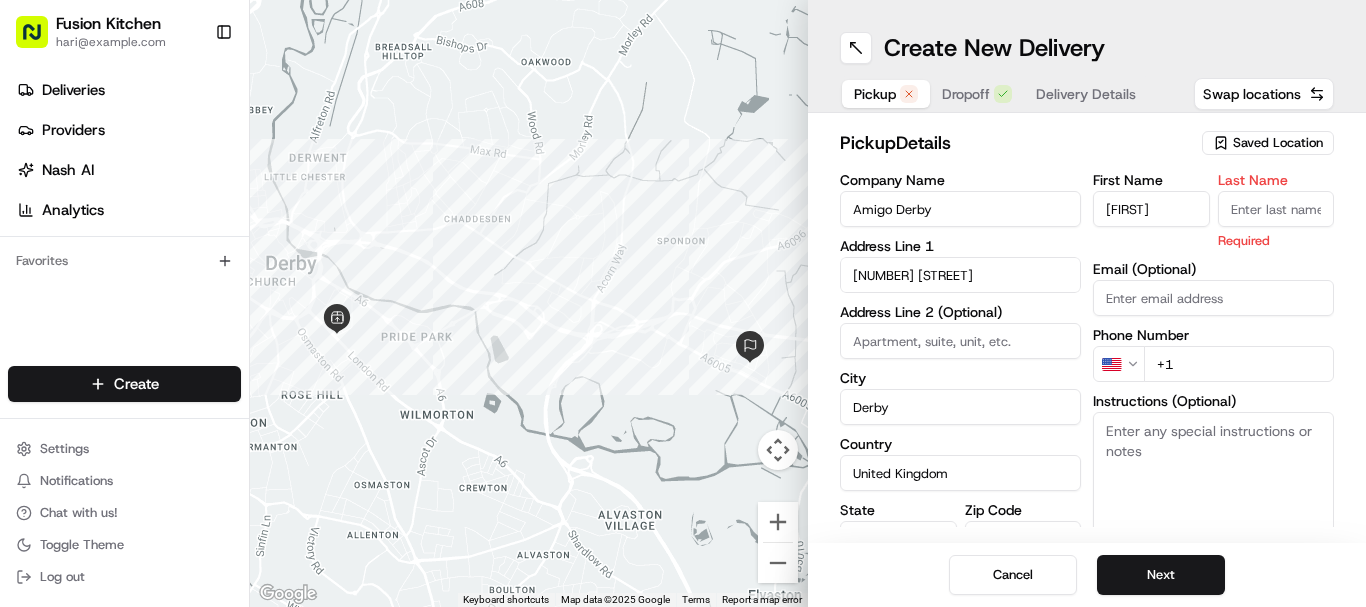type on "[LAST_NAME]" 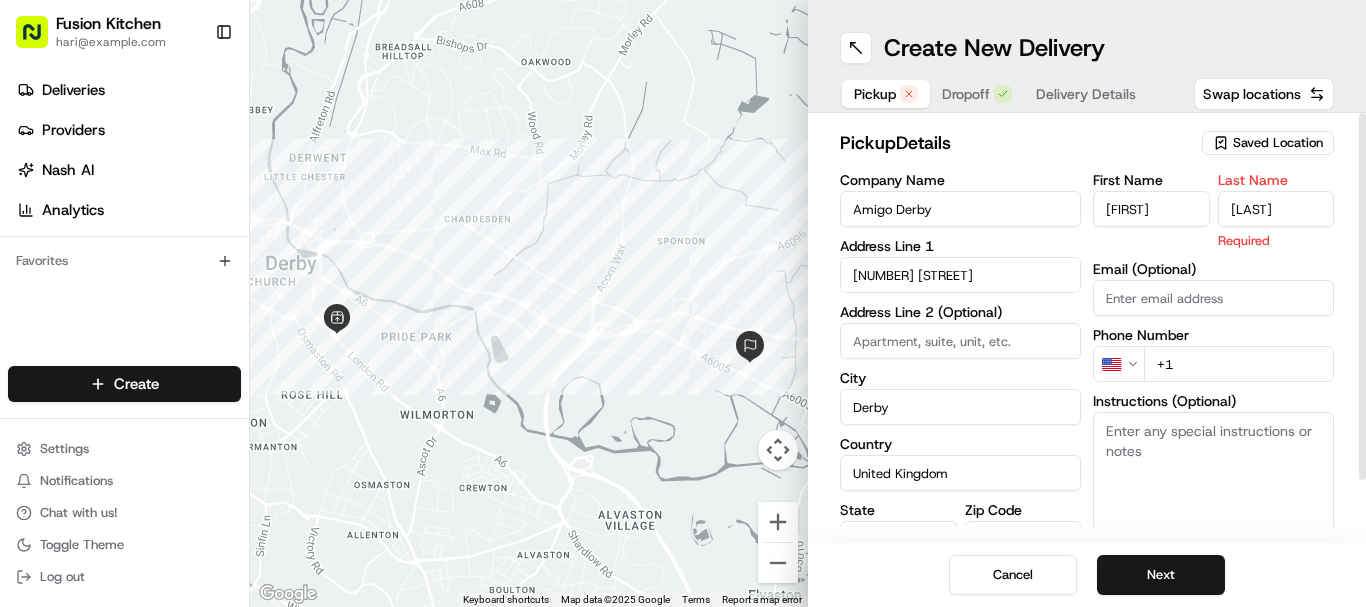click on "First Name Rohanthan Last Name Selvam Required Email (Optional) Phone Number US +1 Instructions (Optional) Advanced" at bounding box center [1213, 384] 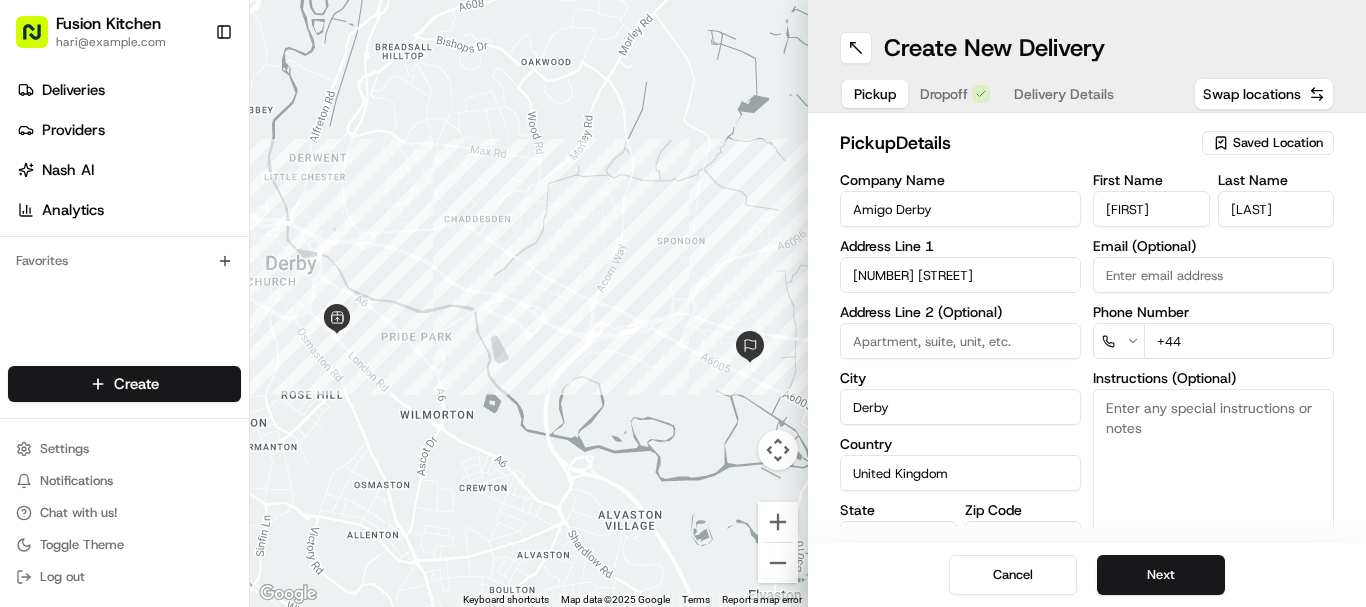 paste on "1332 231319" 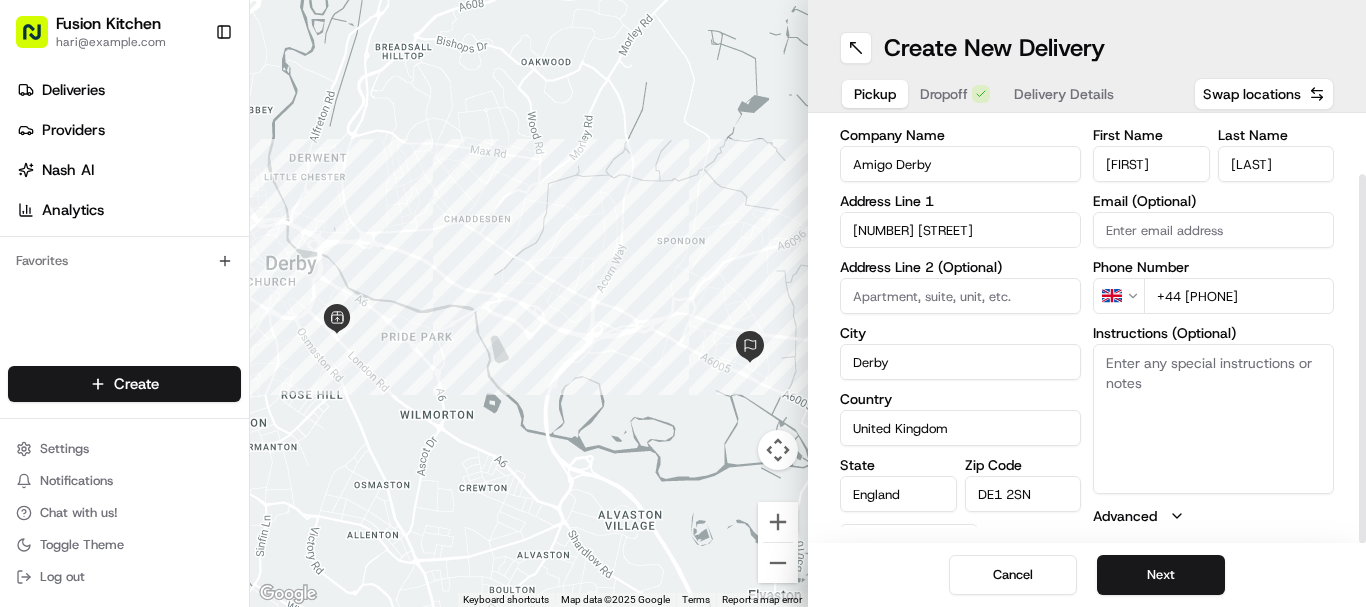 scroll, scrollTop: 66, scrollLeft: 0, axis: vertical 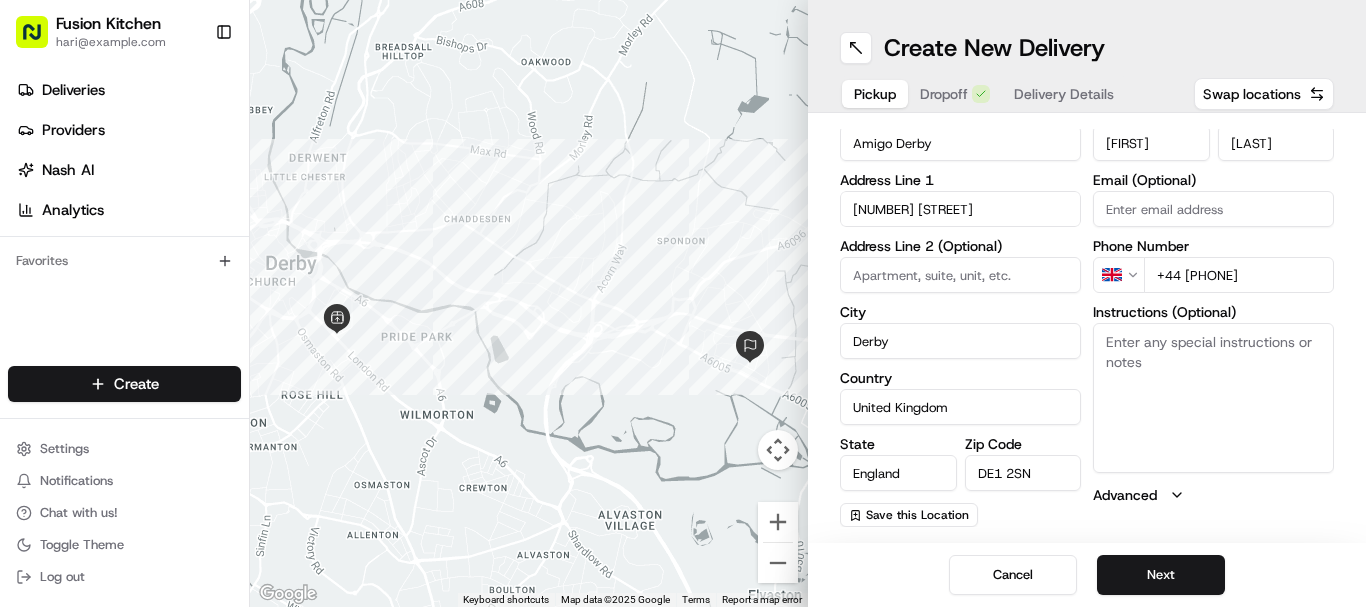 type on "+44 [PHONE]" 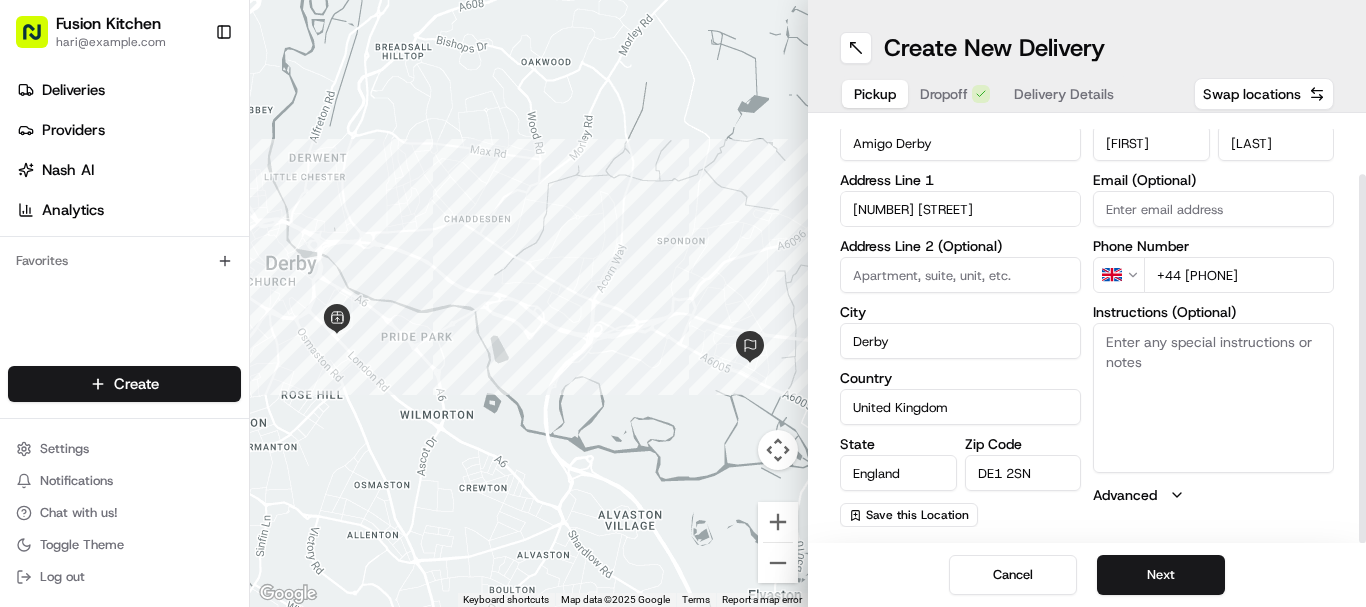 click on "Instructions (Optional)" at bounding box center [1213, 398] 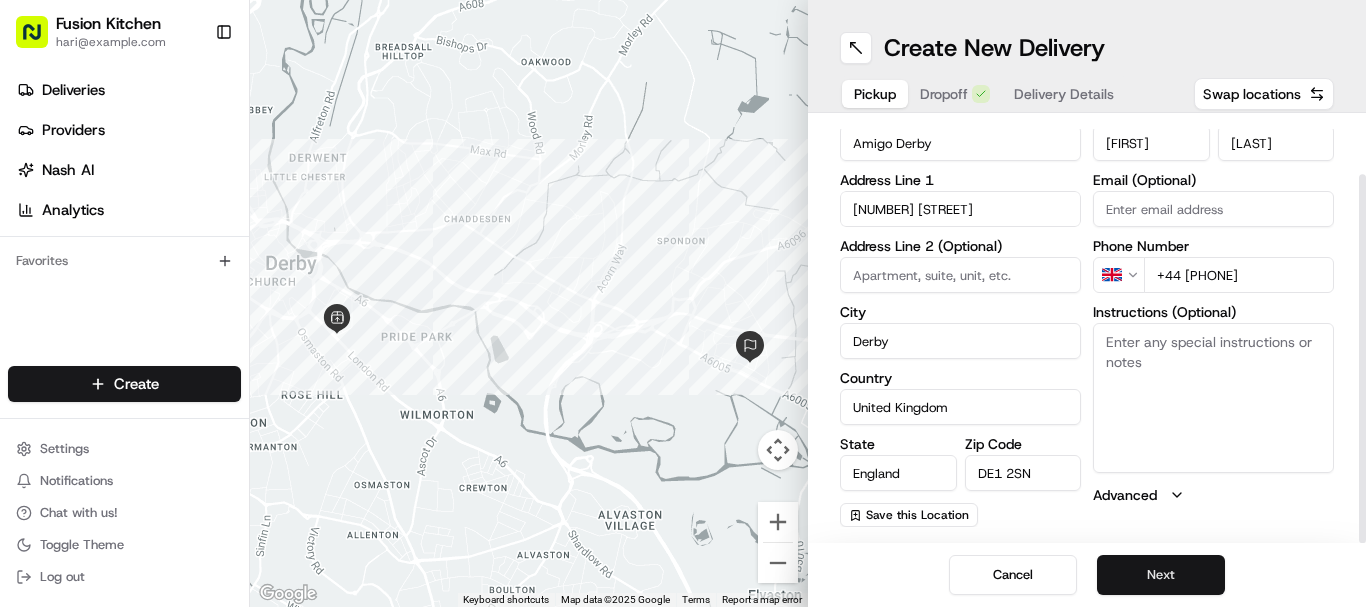 click on "Next" at bounding box center [1161, 575] 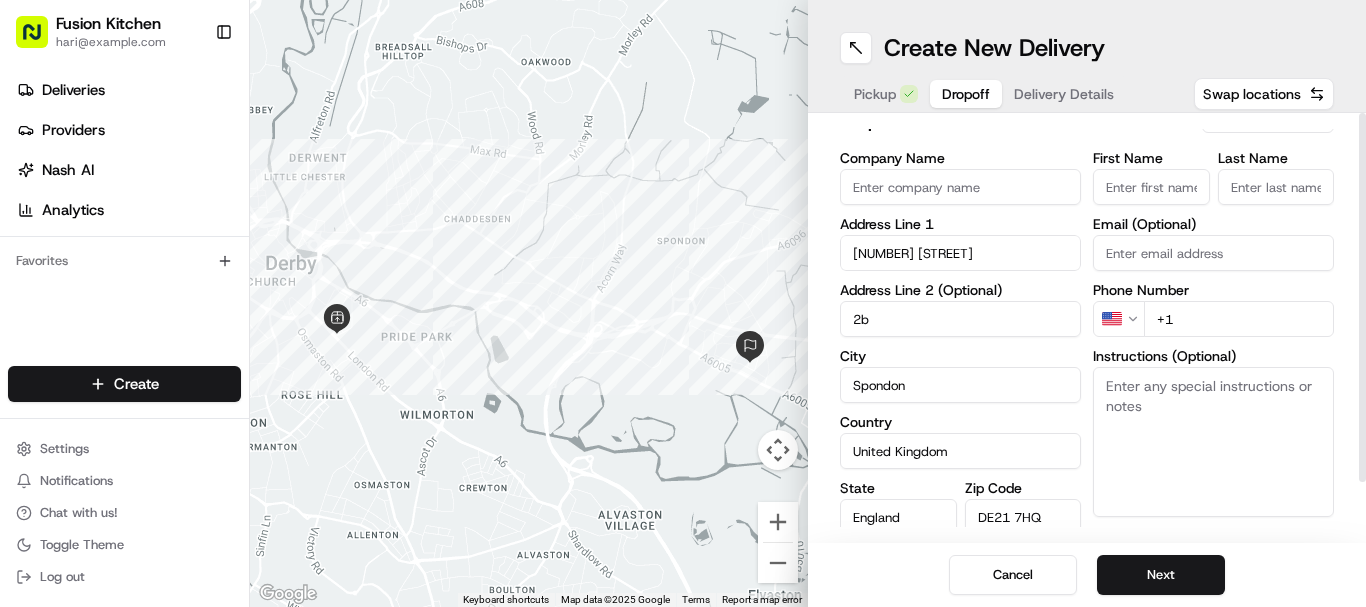 scroll, scrollTop: 0, scrollLeft: 0, axis: both 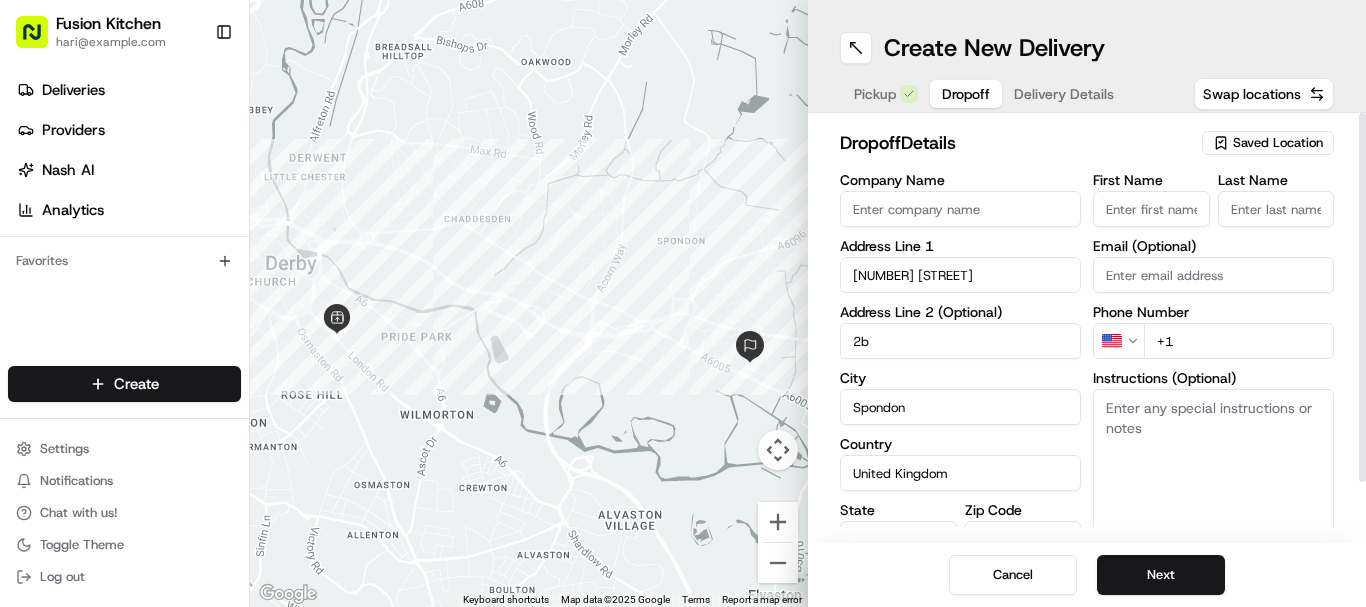 click on "First Name" at bounding box center (1151, 209) 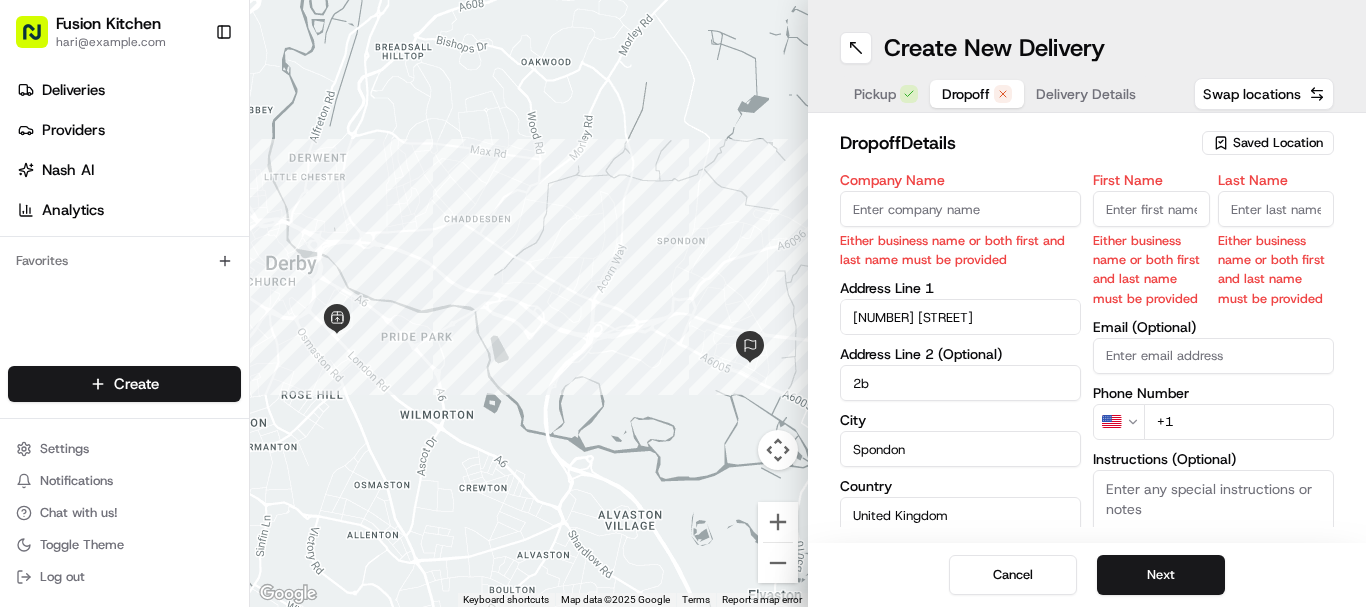 click on "First Name" at bounding box center (1151, 209) 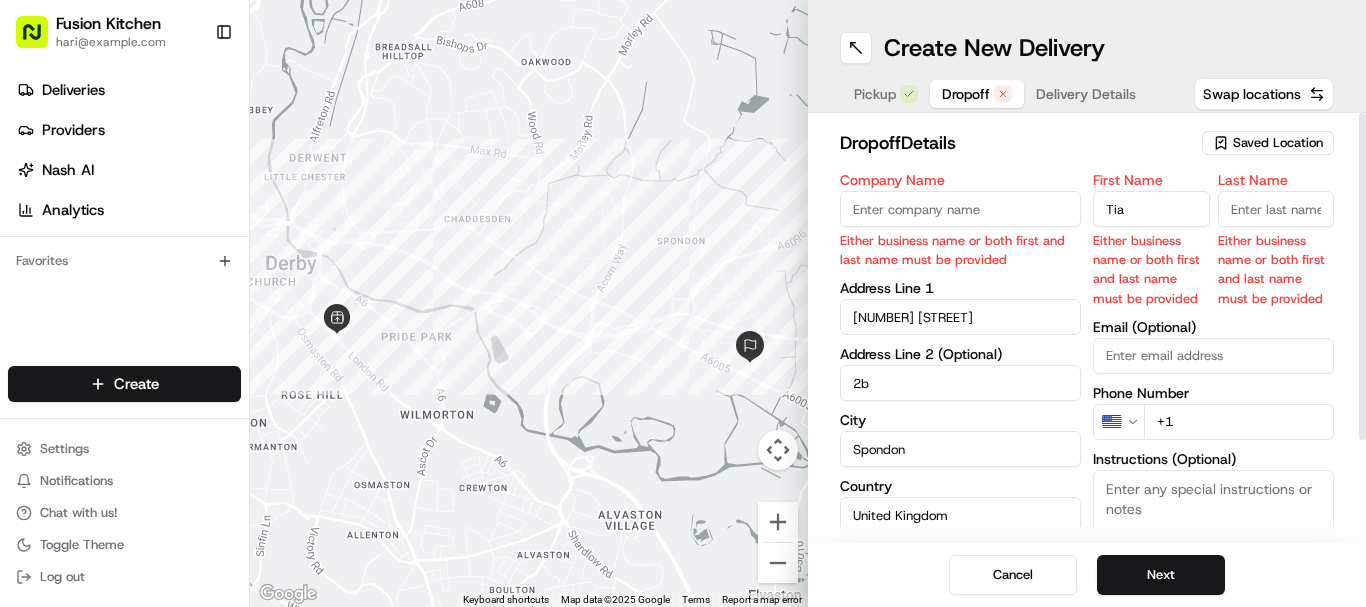 type on "Tia" 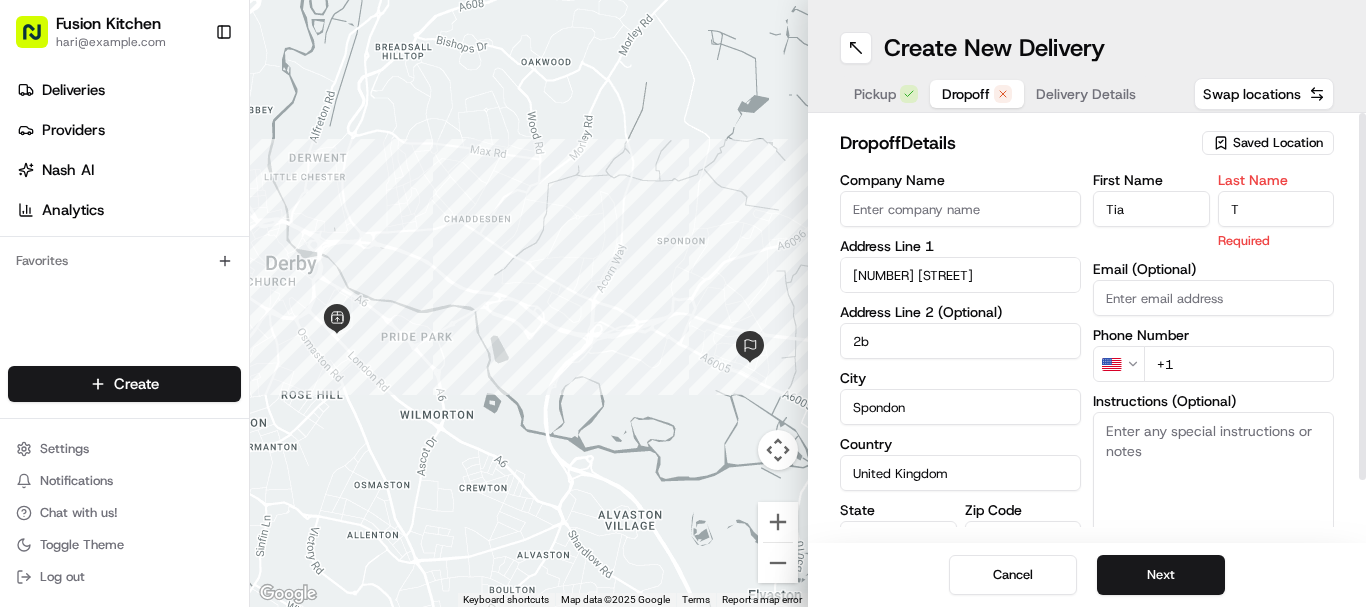 type on "T" 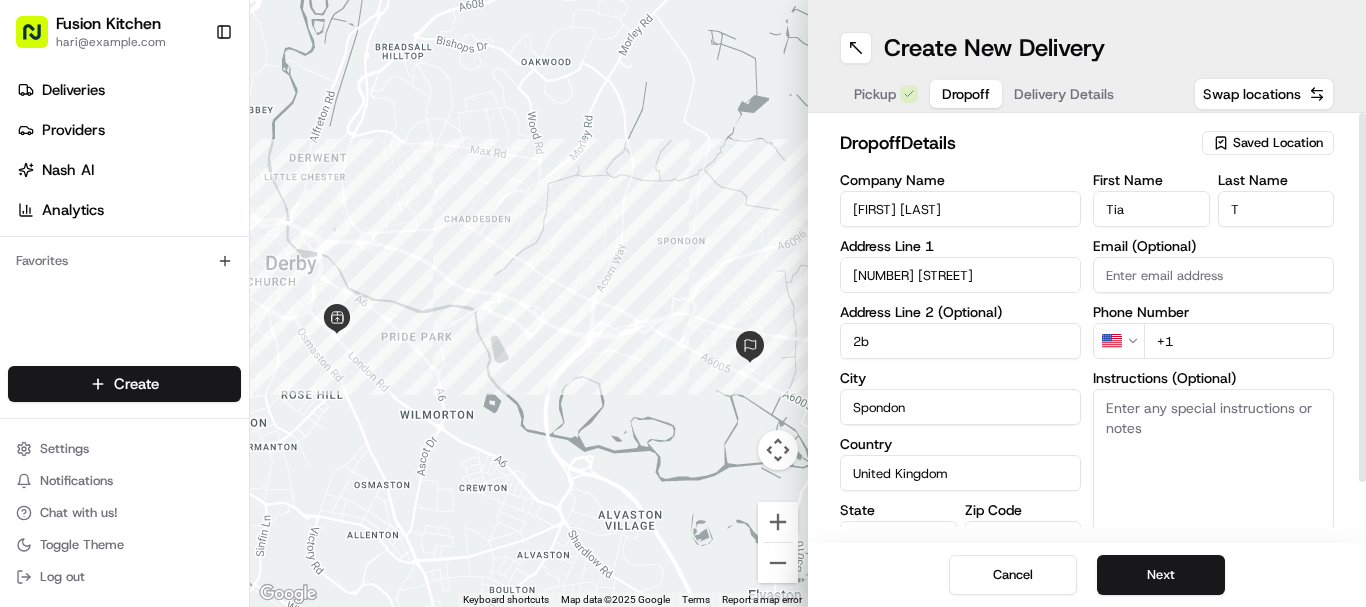 type on "Tia T" 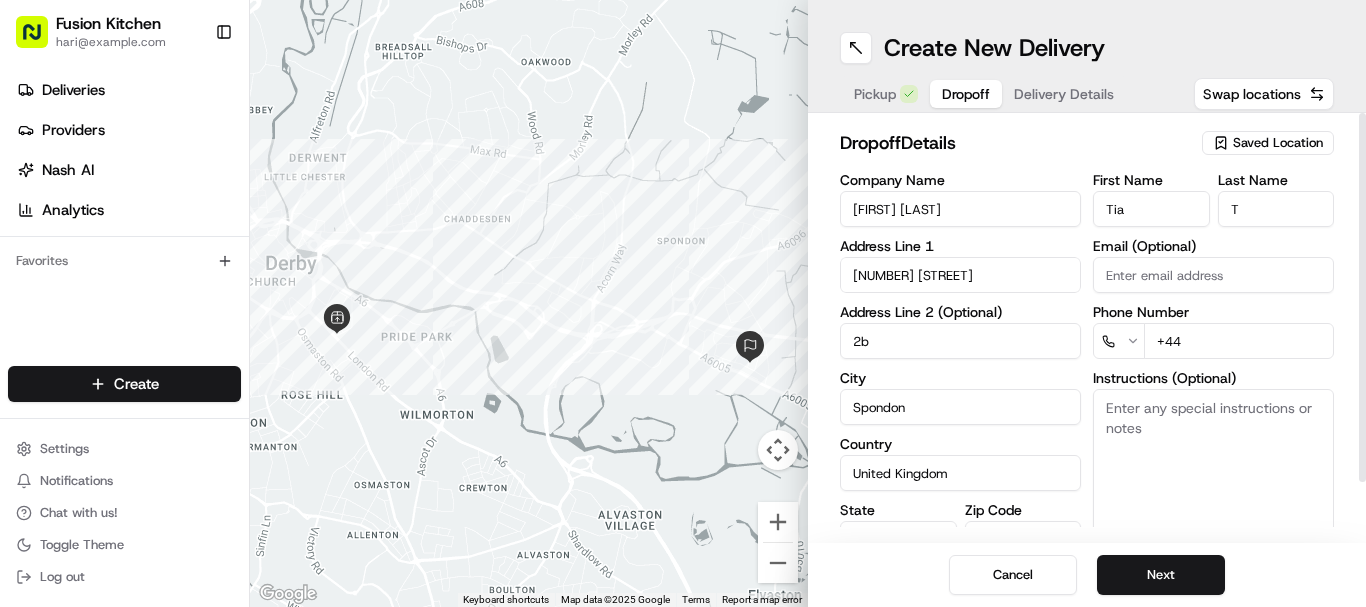 paste on "1388 436844" 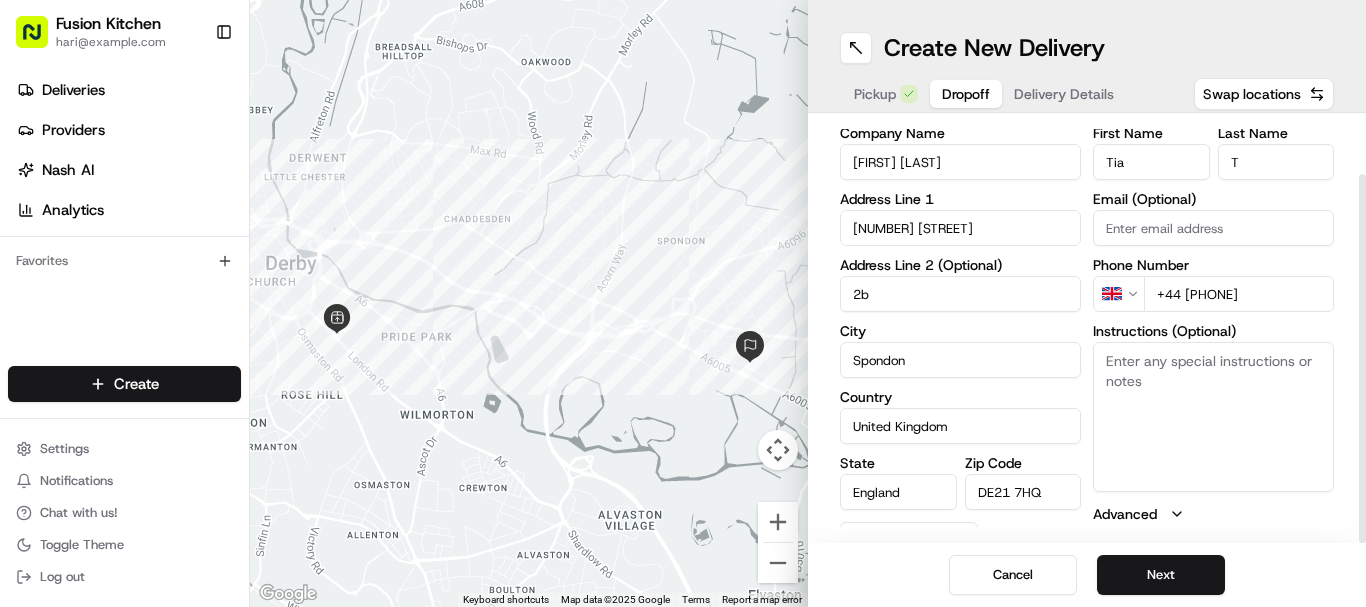 scroll, scrollTop: 66, scrollLeft: 0, axis: vertical 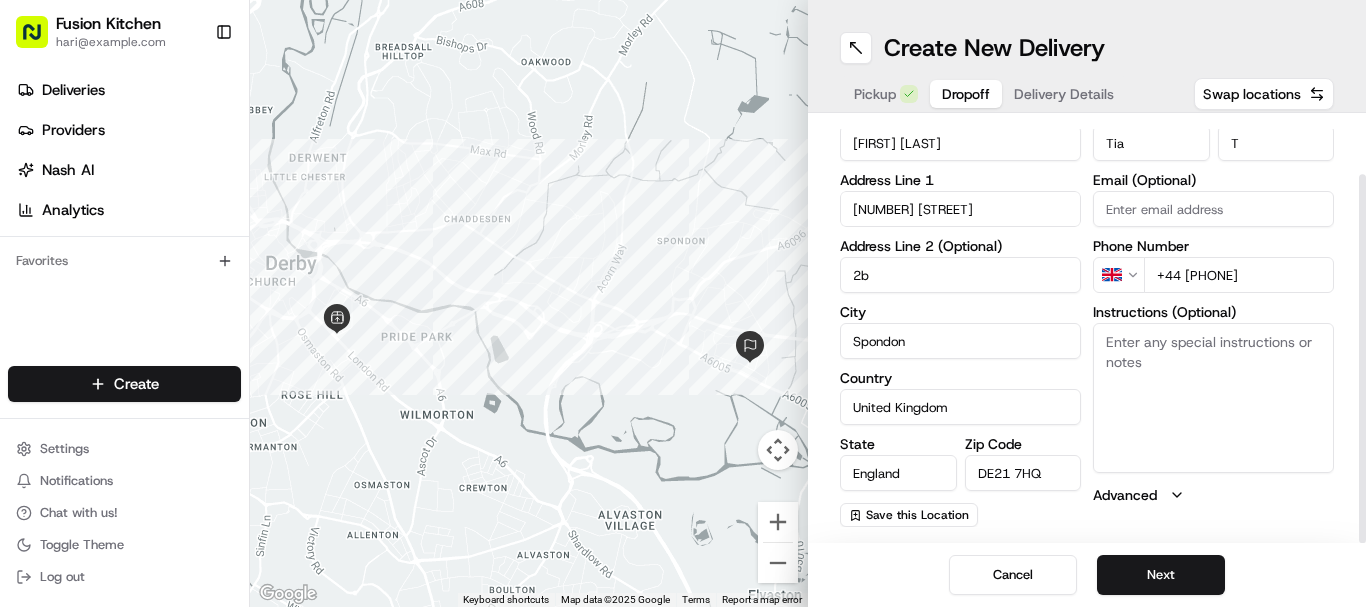 type on "+44 1388 436844" 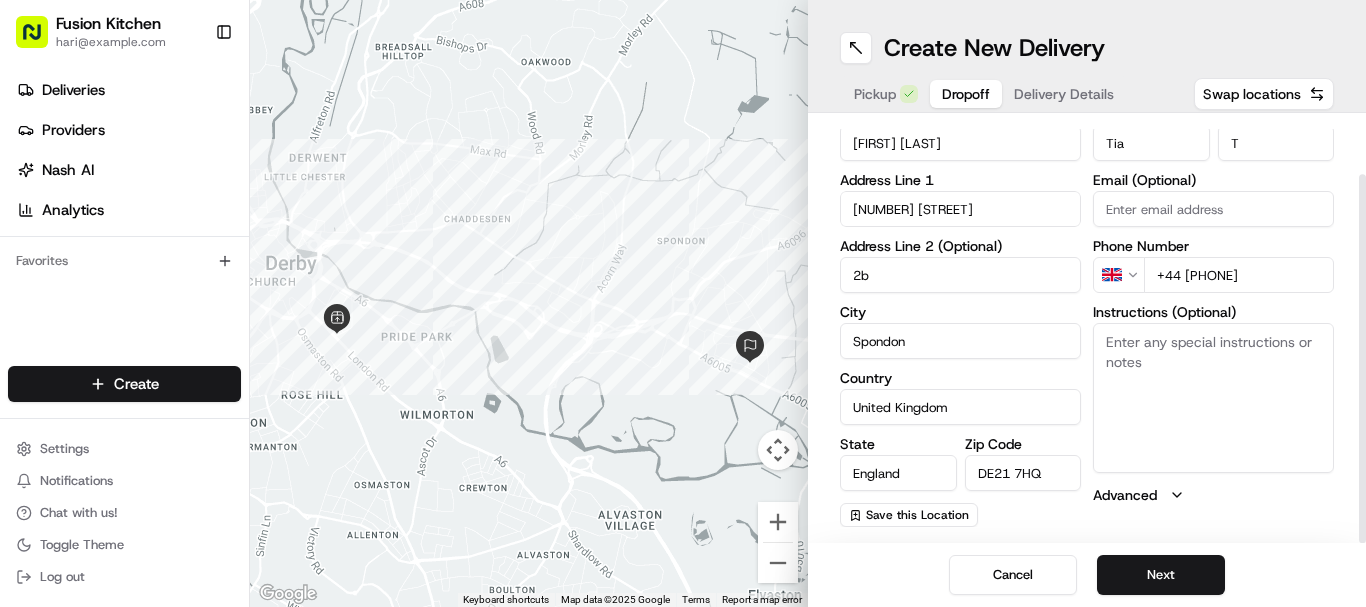 click on "Instructions (Optional)" at bounding box center (1213, 398) 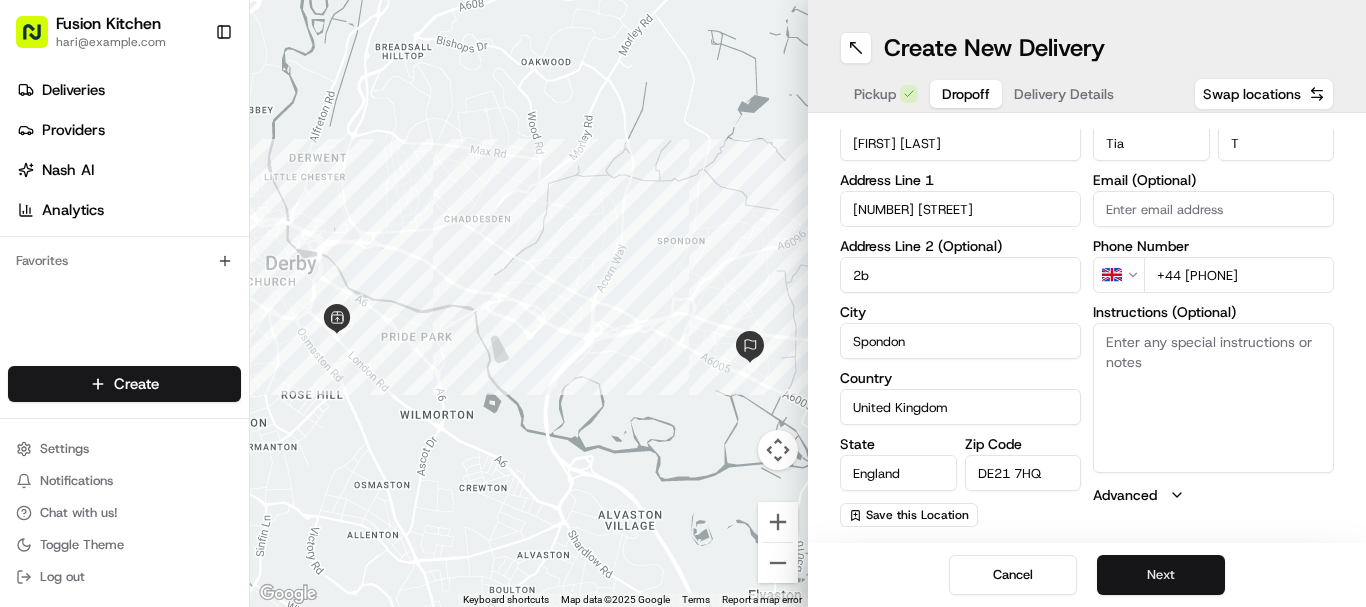 click on "Next" at bounding box center [1161, 575] 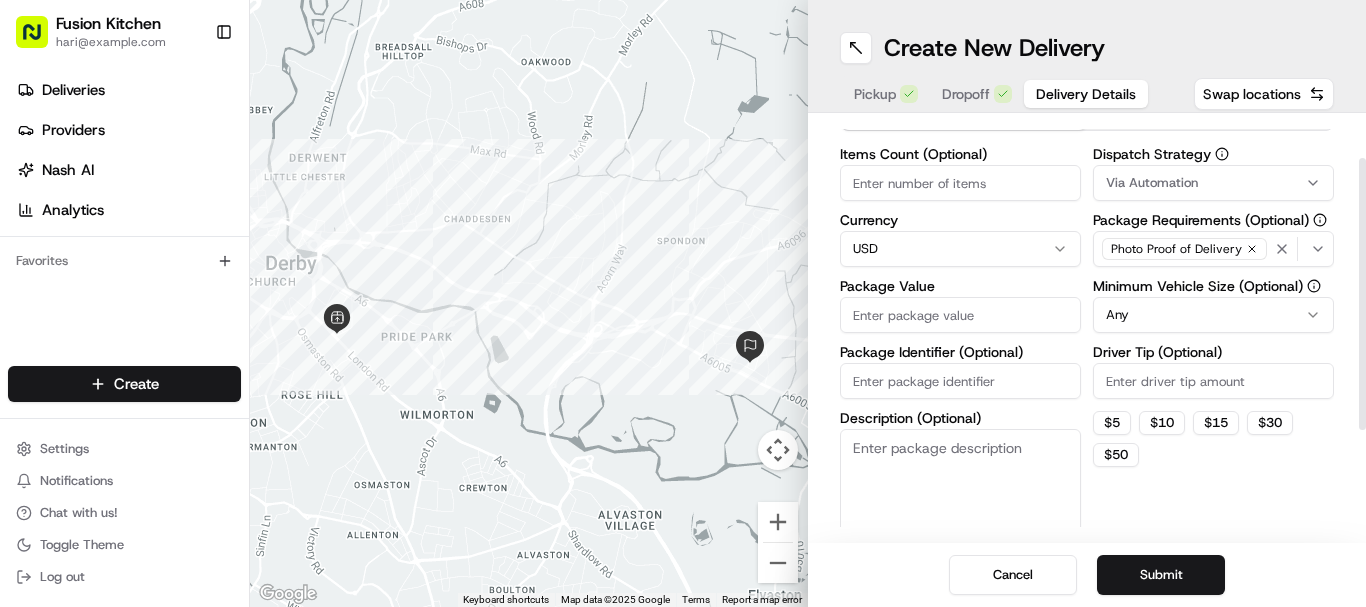 click on "Items Count (Optional)" at bounding box center [960, 183] 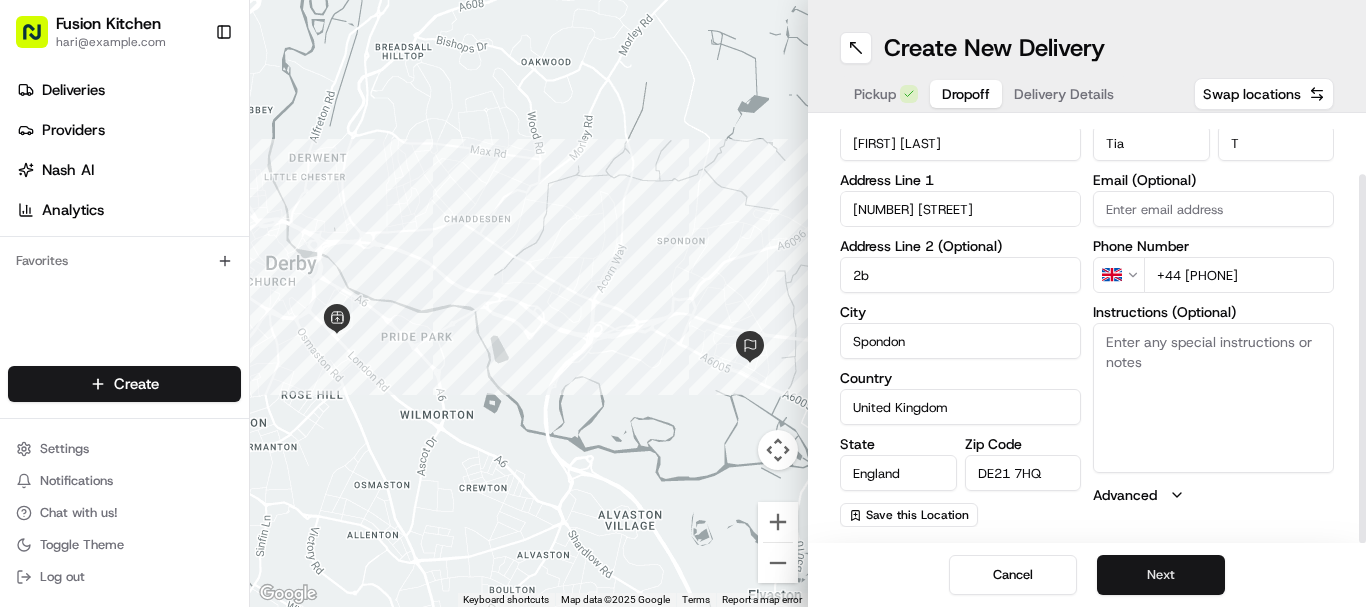 click on "Next" at bounding box center [1161, 575] 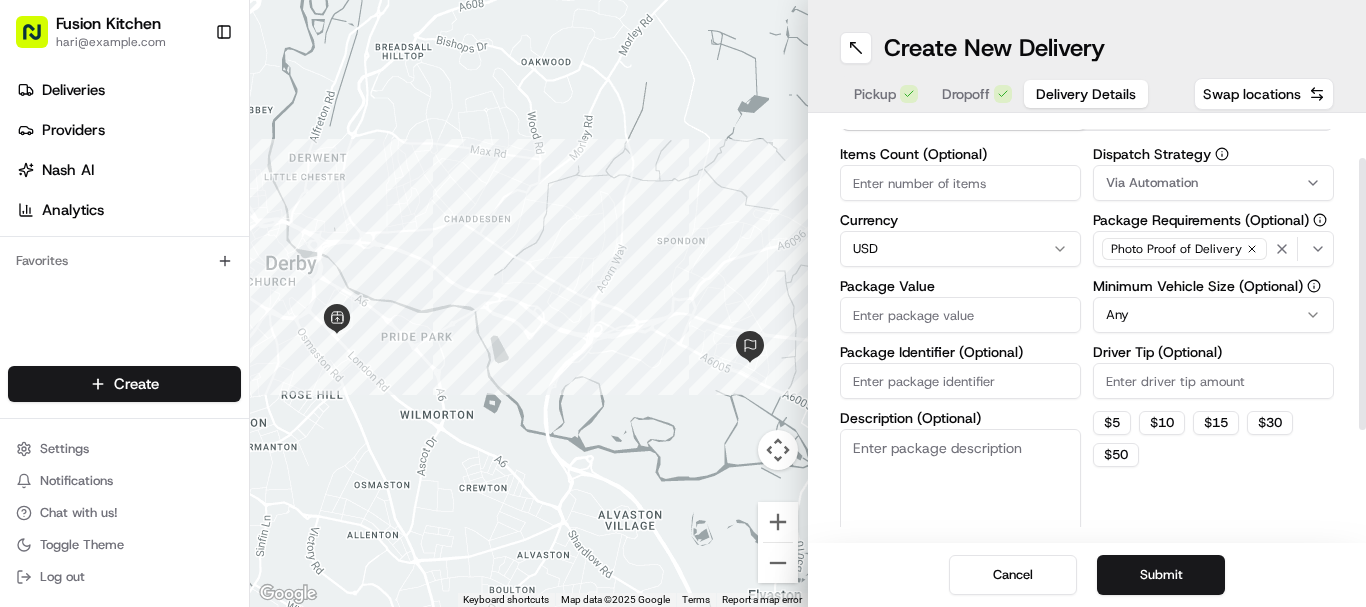 click on "Items Count (Optional)" at bounding box center (960, 183) 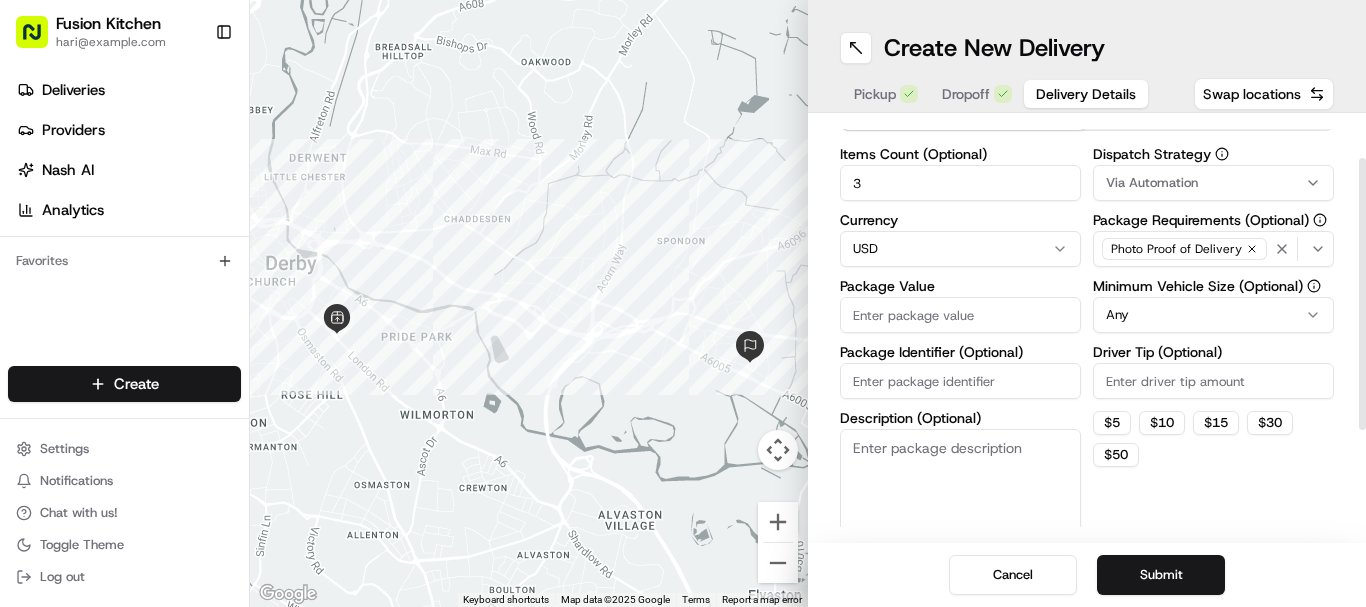 type on "3" 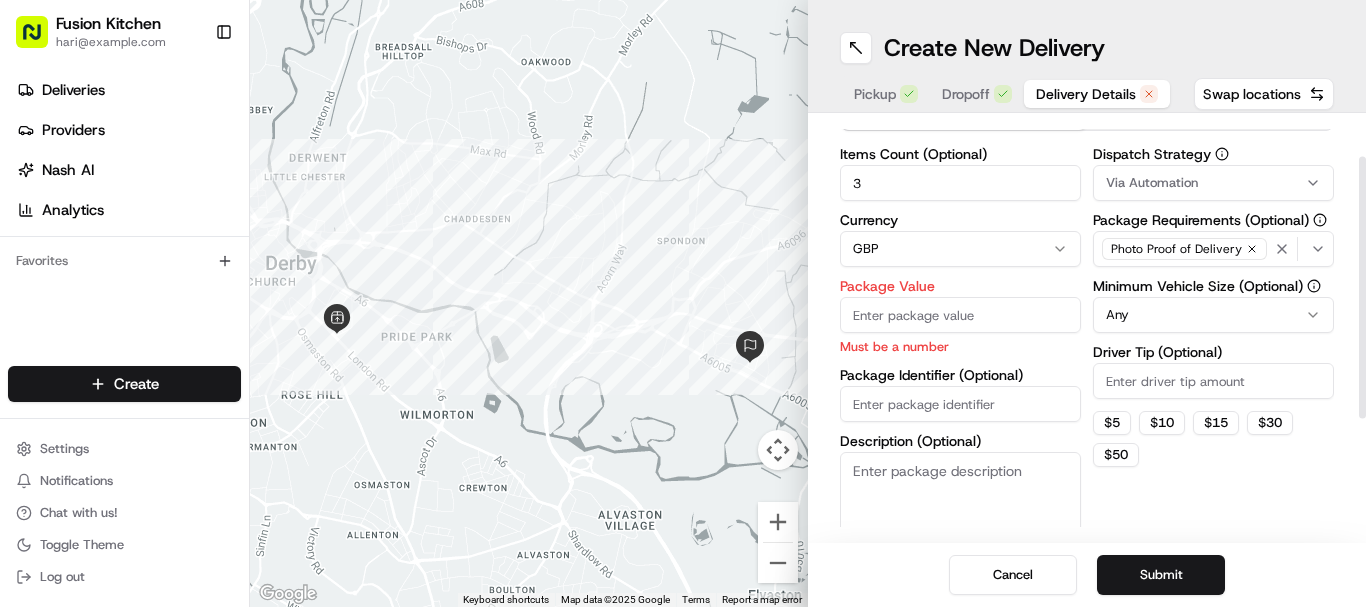 click on "Package Value" at bounding box center (960, 315) 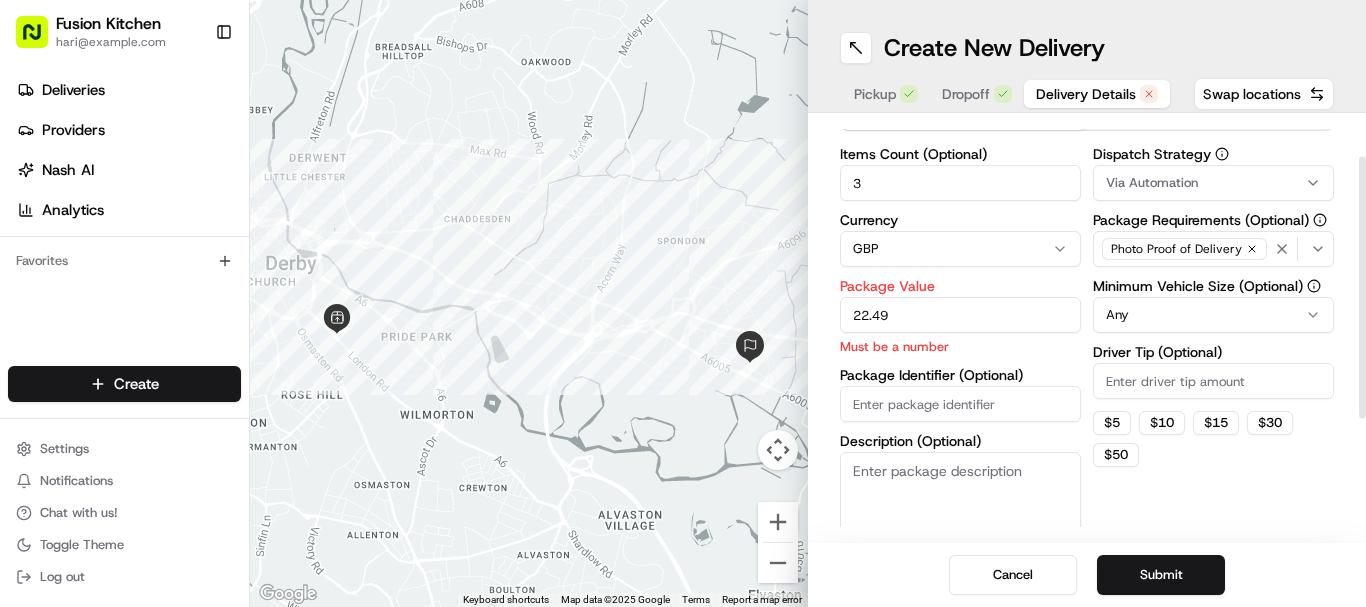 type on "22.49" 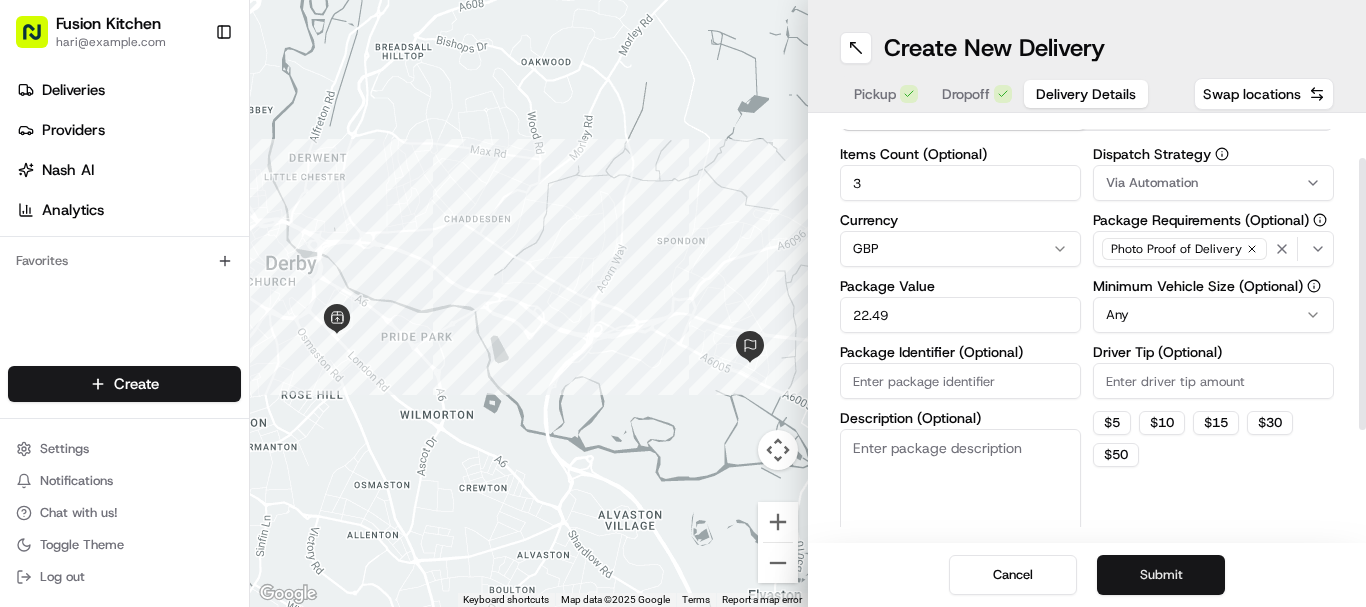 click on "Submit" at bounding box center (1161, 575) 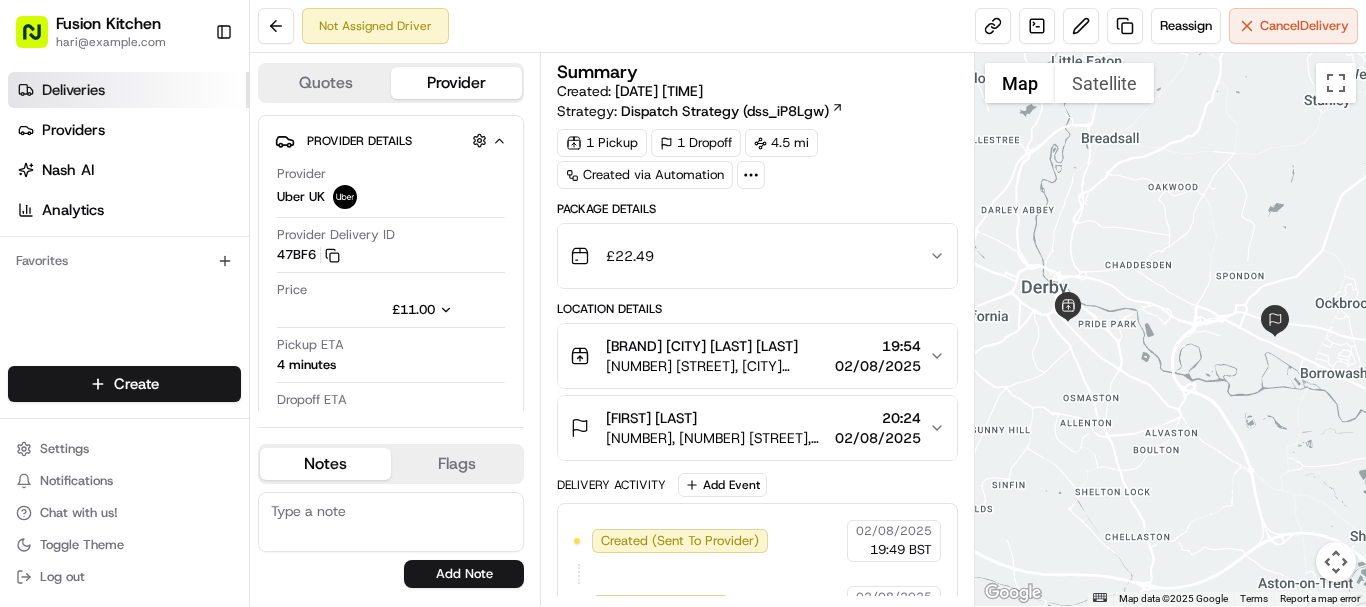 click on "Deliveries" at bounding box center (73, 90) 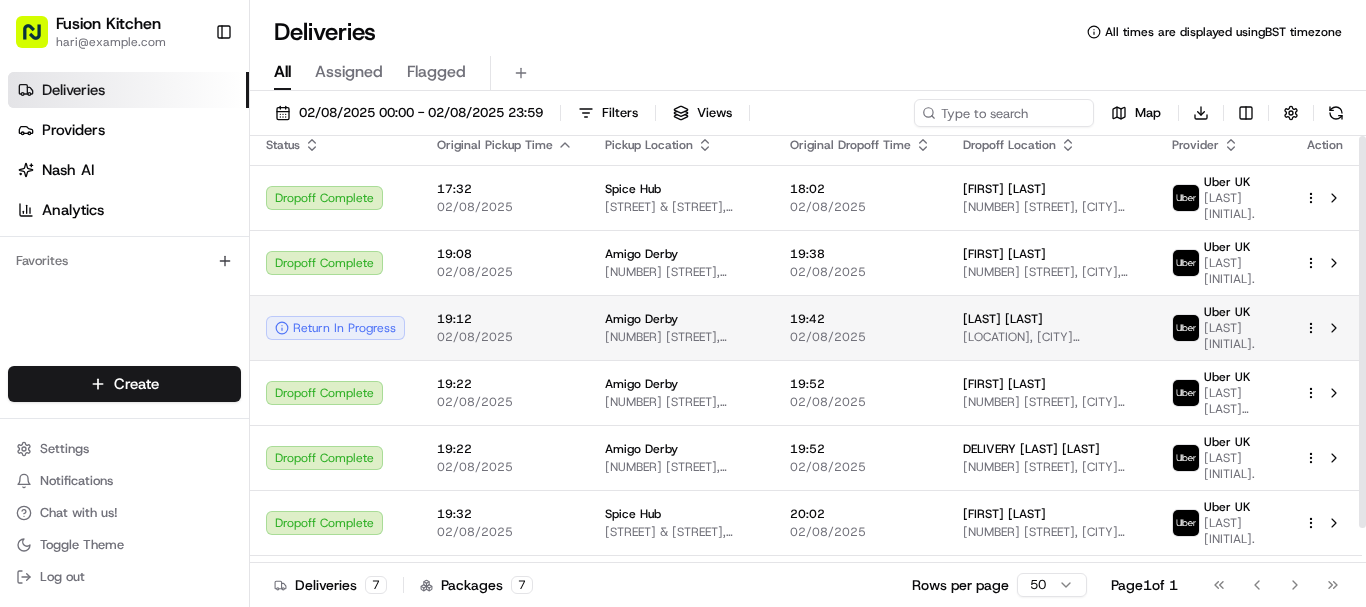scroll, scrollTop: 0, scrollLeft: 0, axis: both 